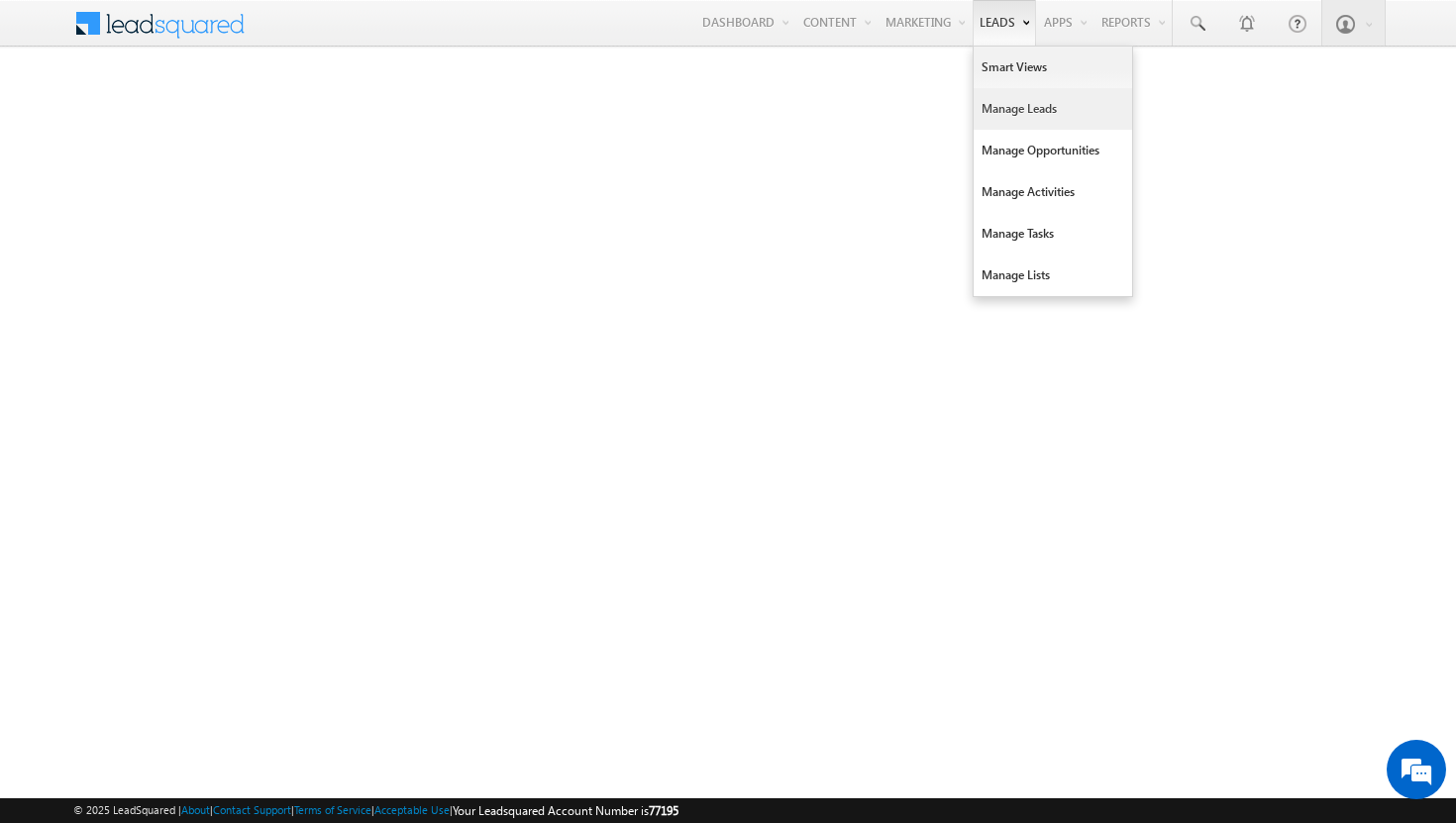 scroll, scrollTop: 0, scrollLeft: 0, axis: both 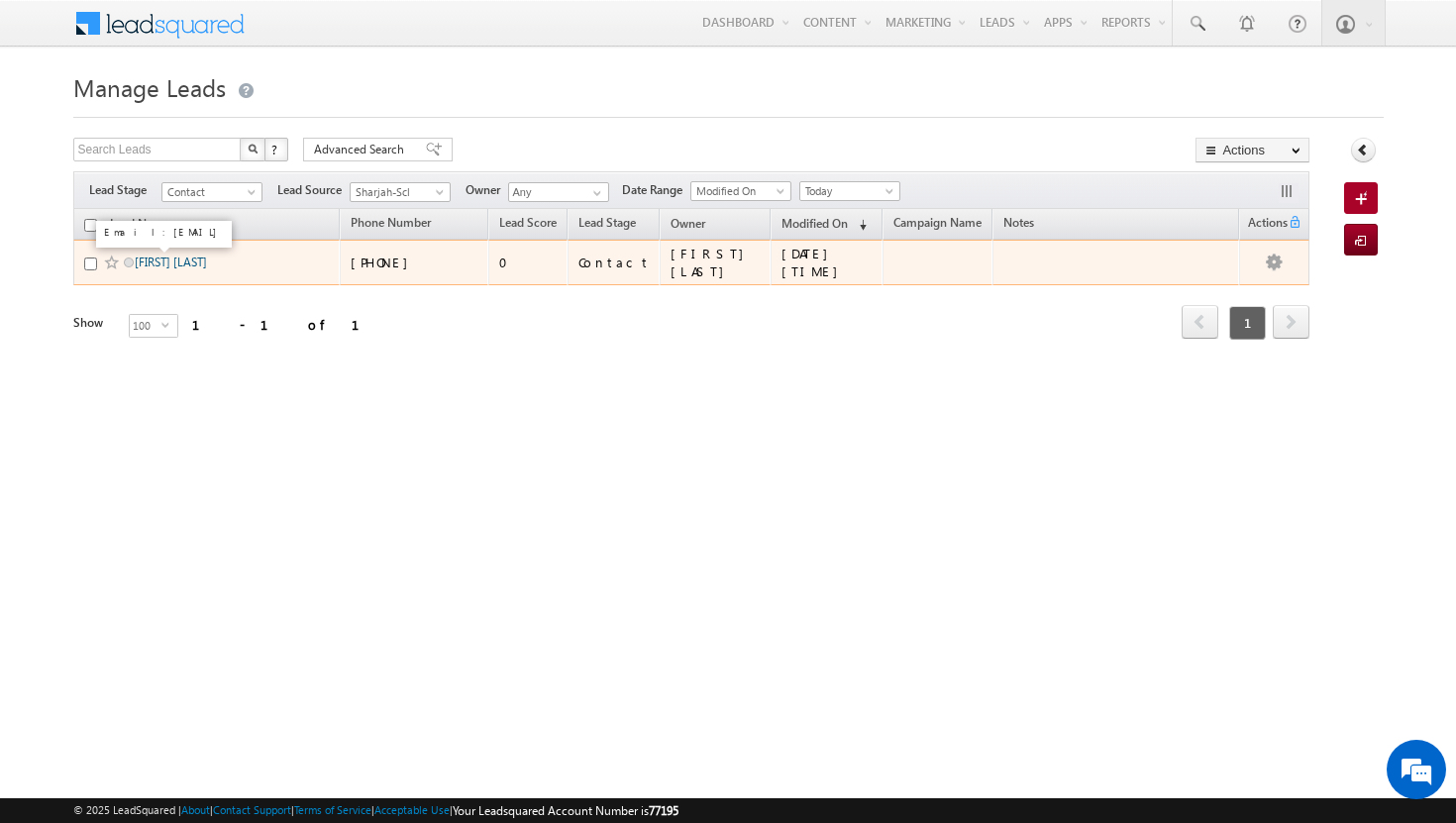 click on "[FIRST] [LAST]" at bounding box center (170, 261) 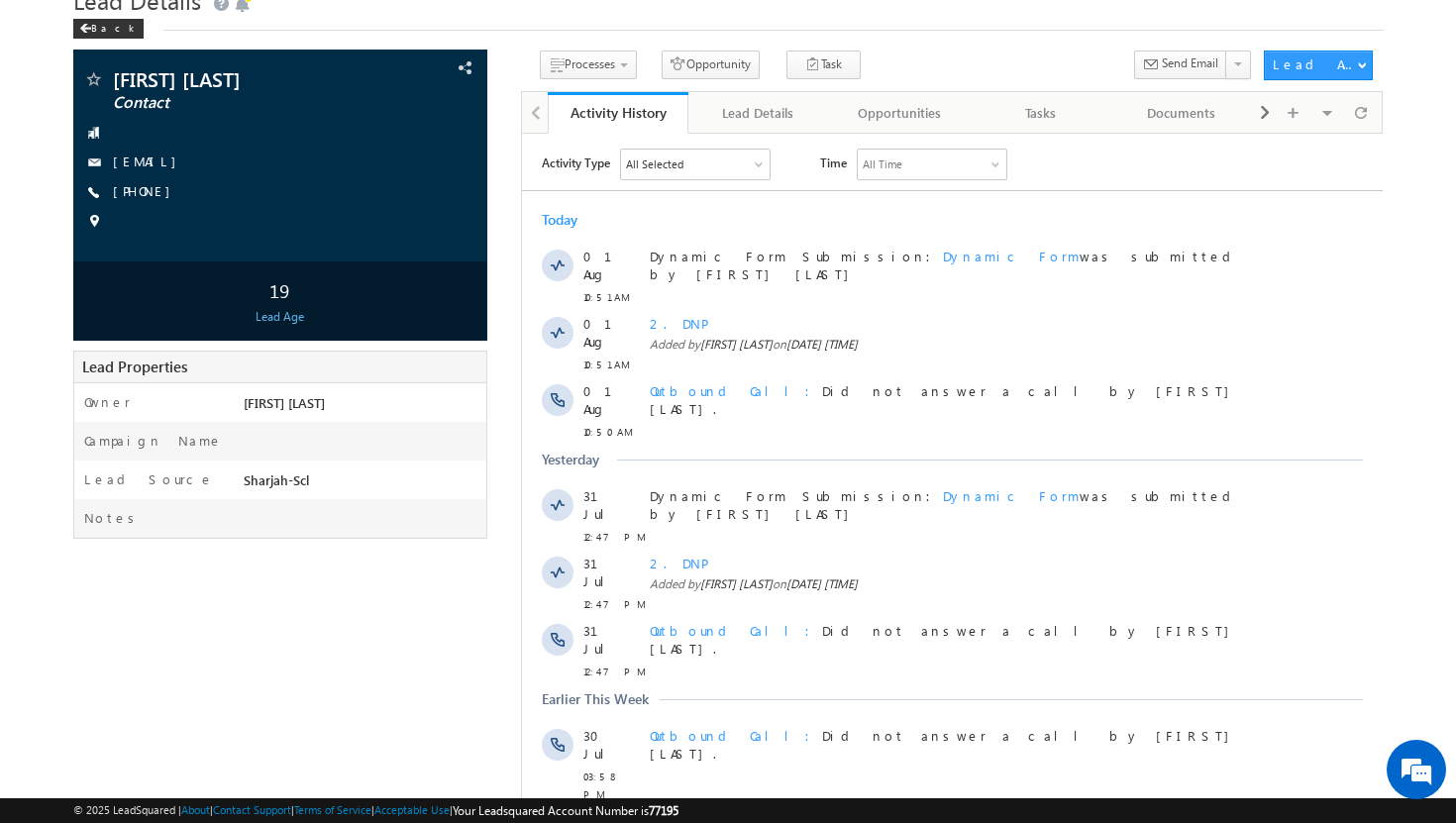 scroll, scrollTop: 0, scrollLeft: 0, axis: both 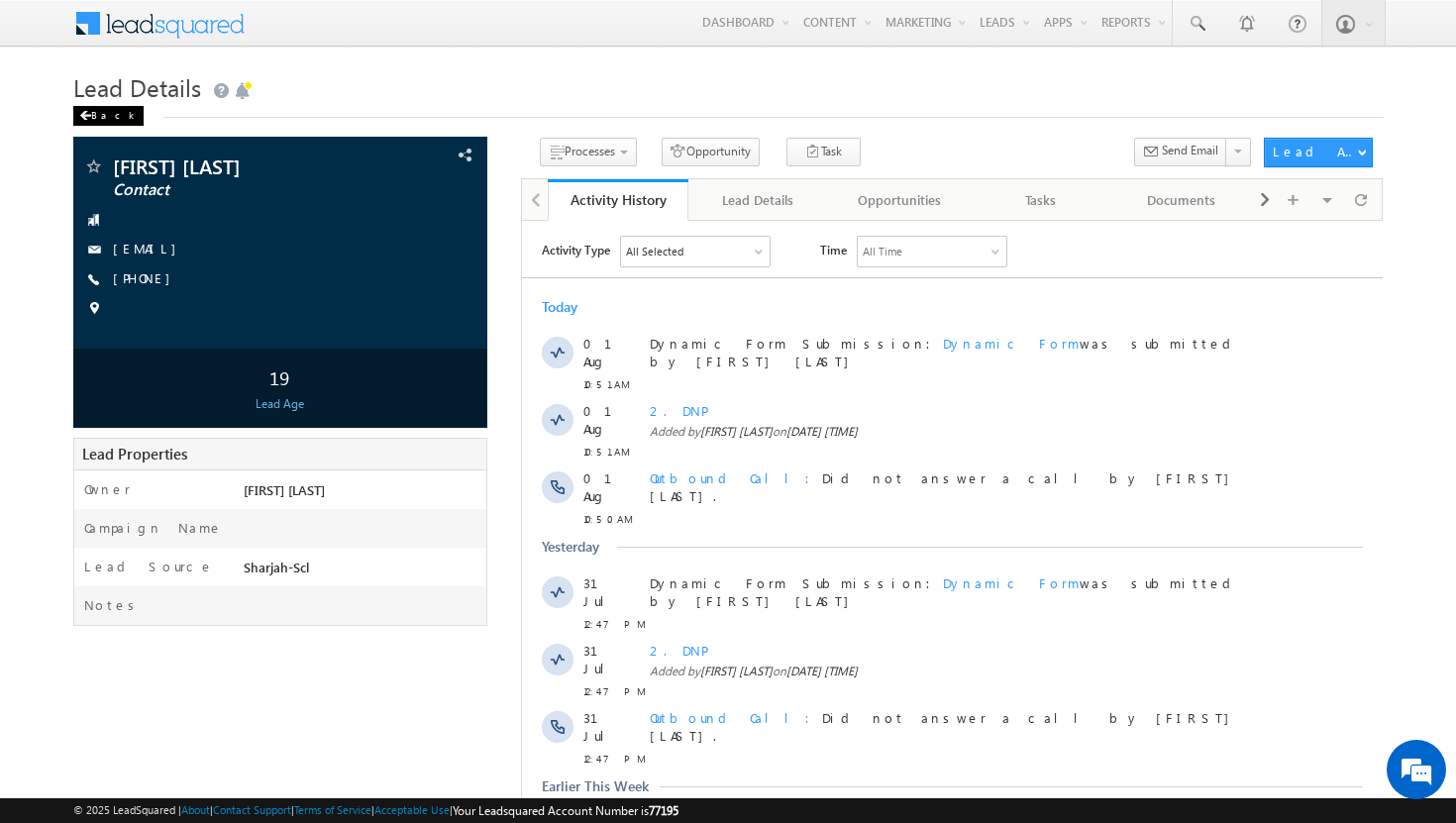 click at bounding box center [85, 116] 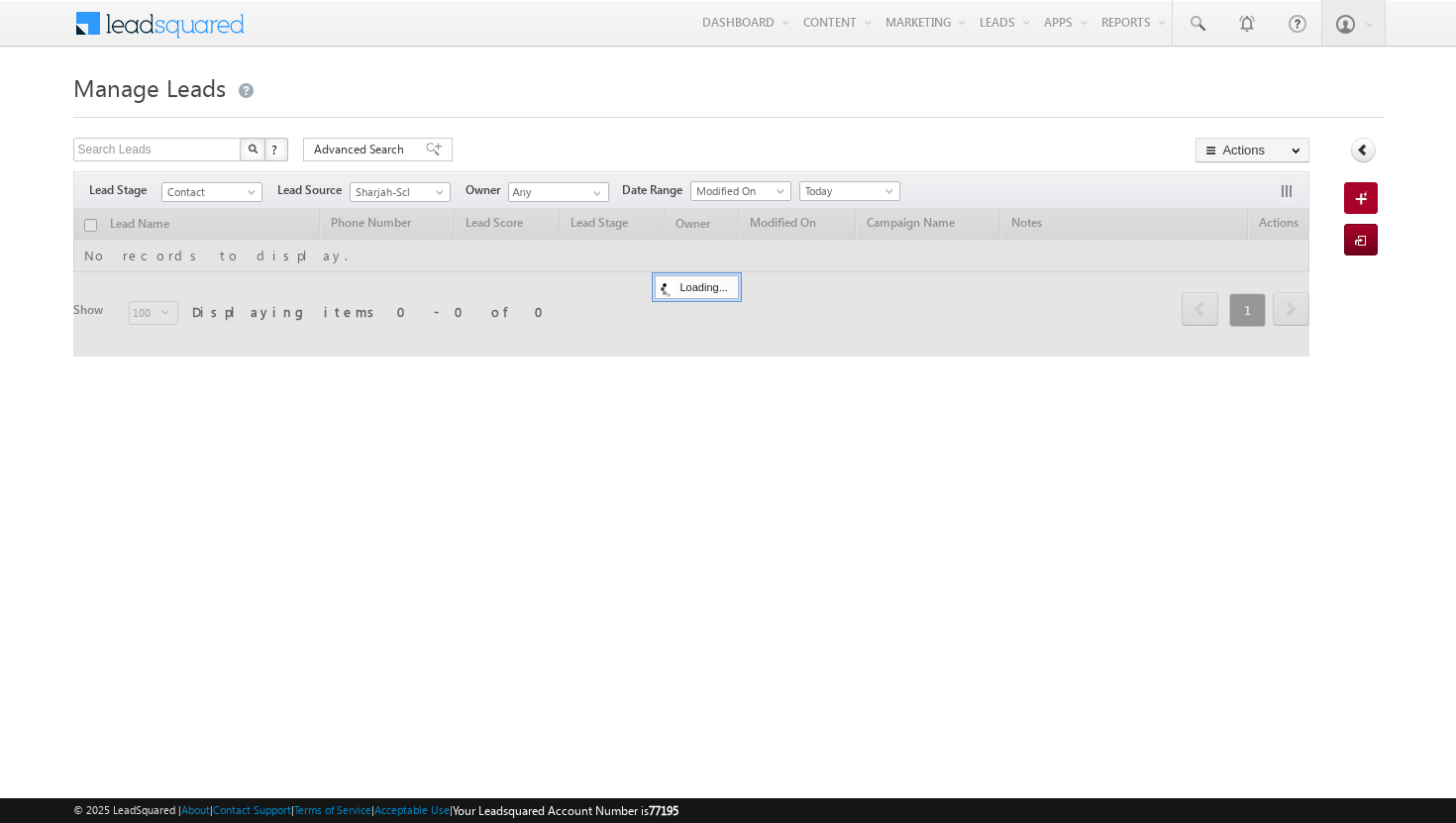 scroll, scrollTop: 0, scrollLeft: 0, axis: both 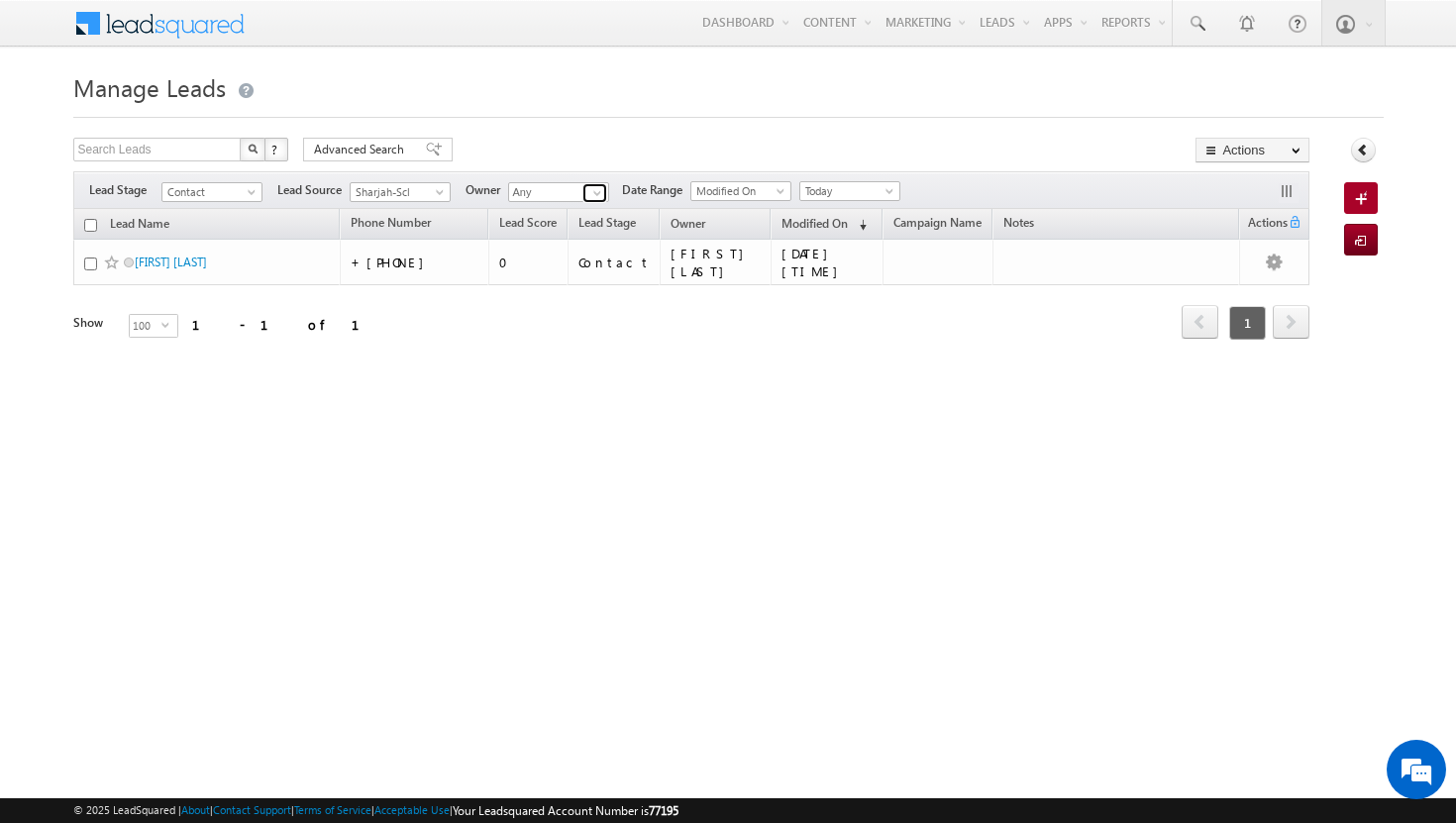 click at bounding box center (597, 193) 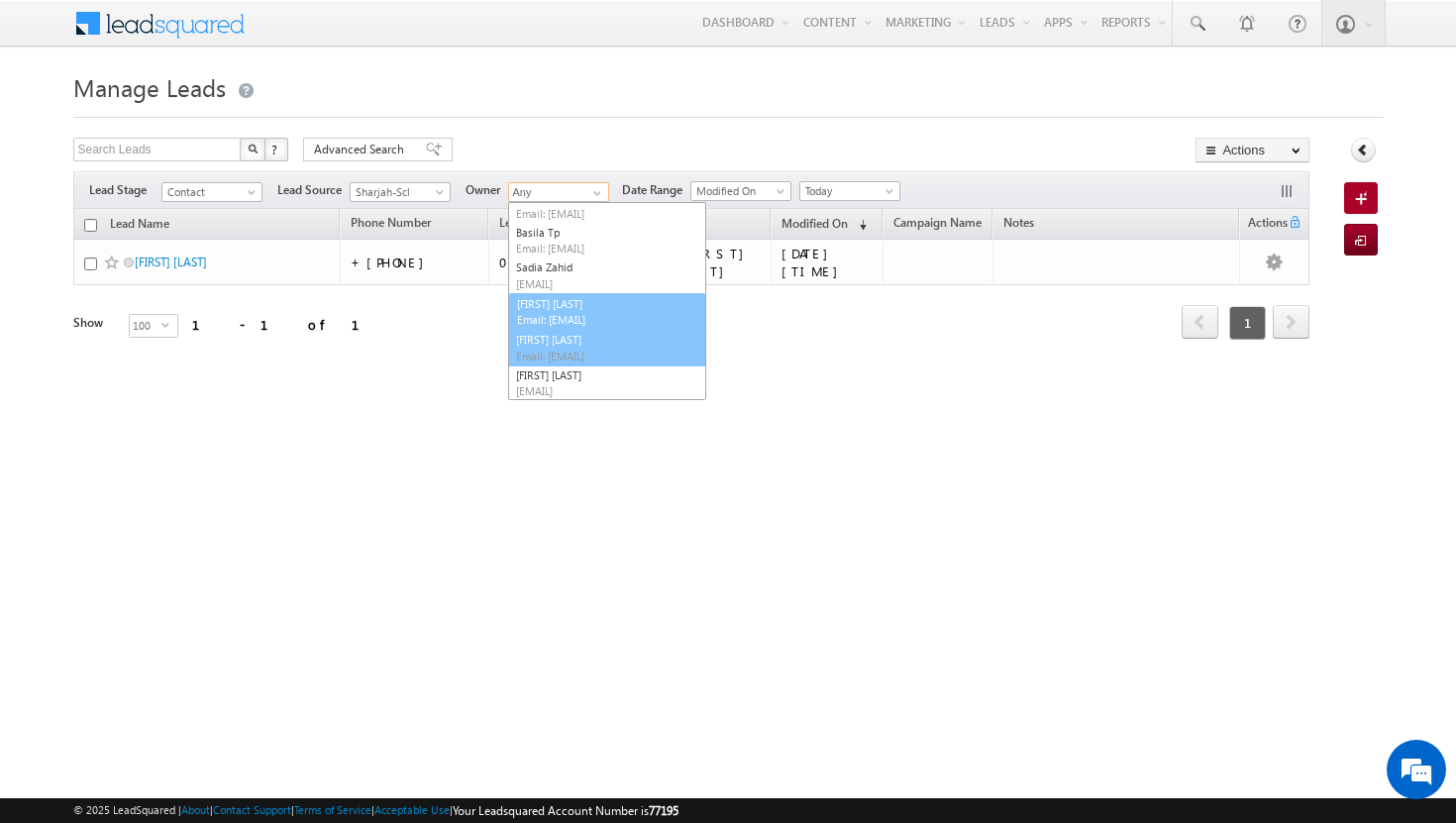 scroll, scrollTop: 90, scrollLeft: 0, axis: vertical 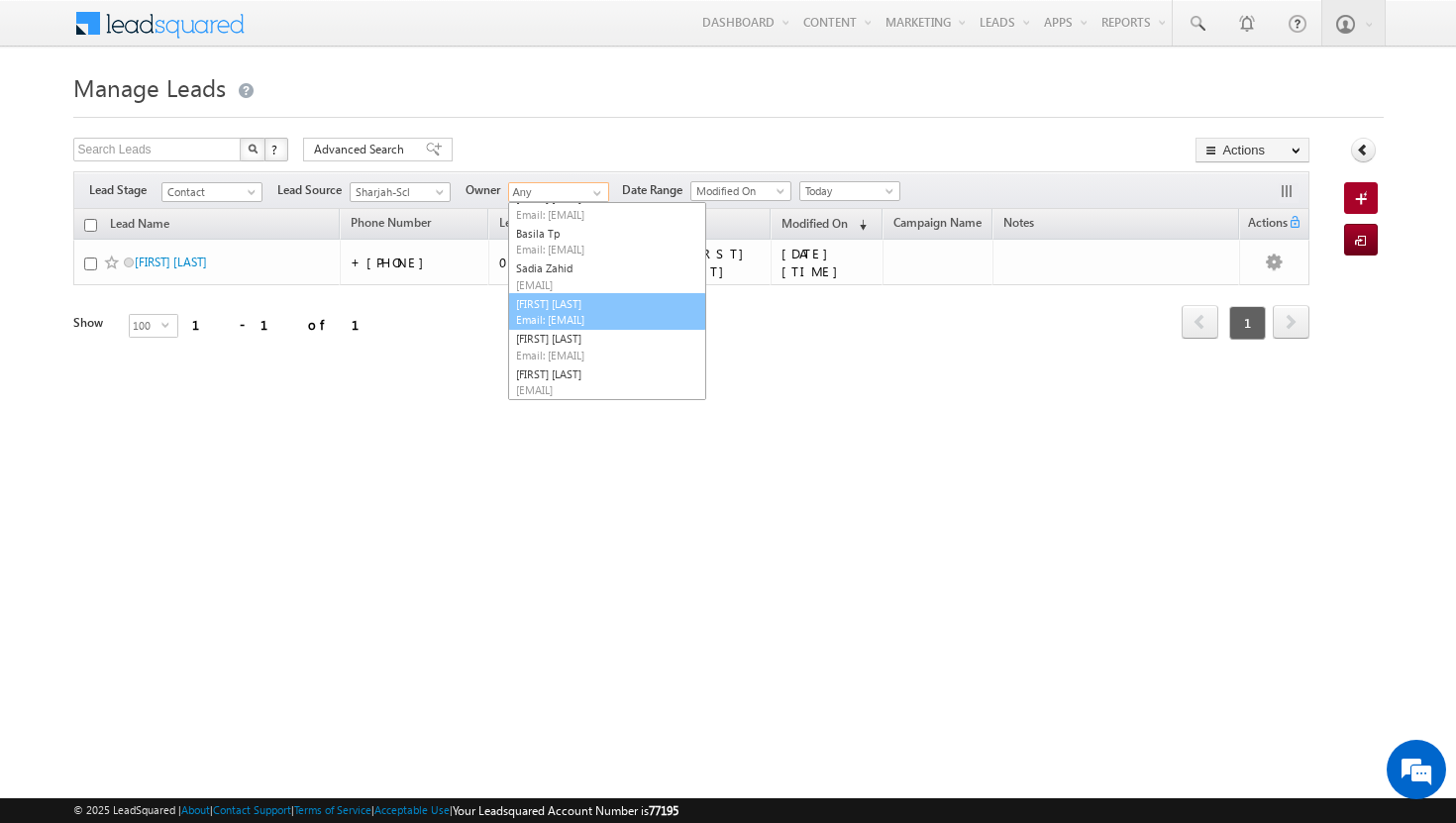 click on "Email: [EMAIL]" at bounding box center (605, 319) 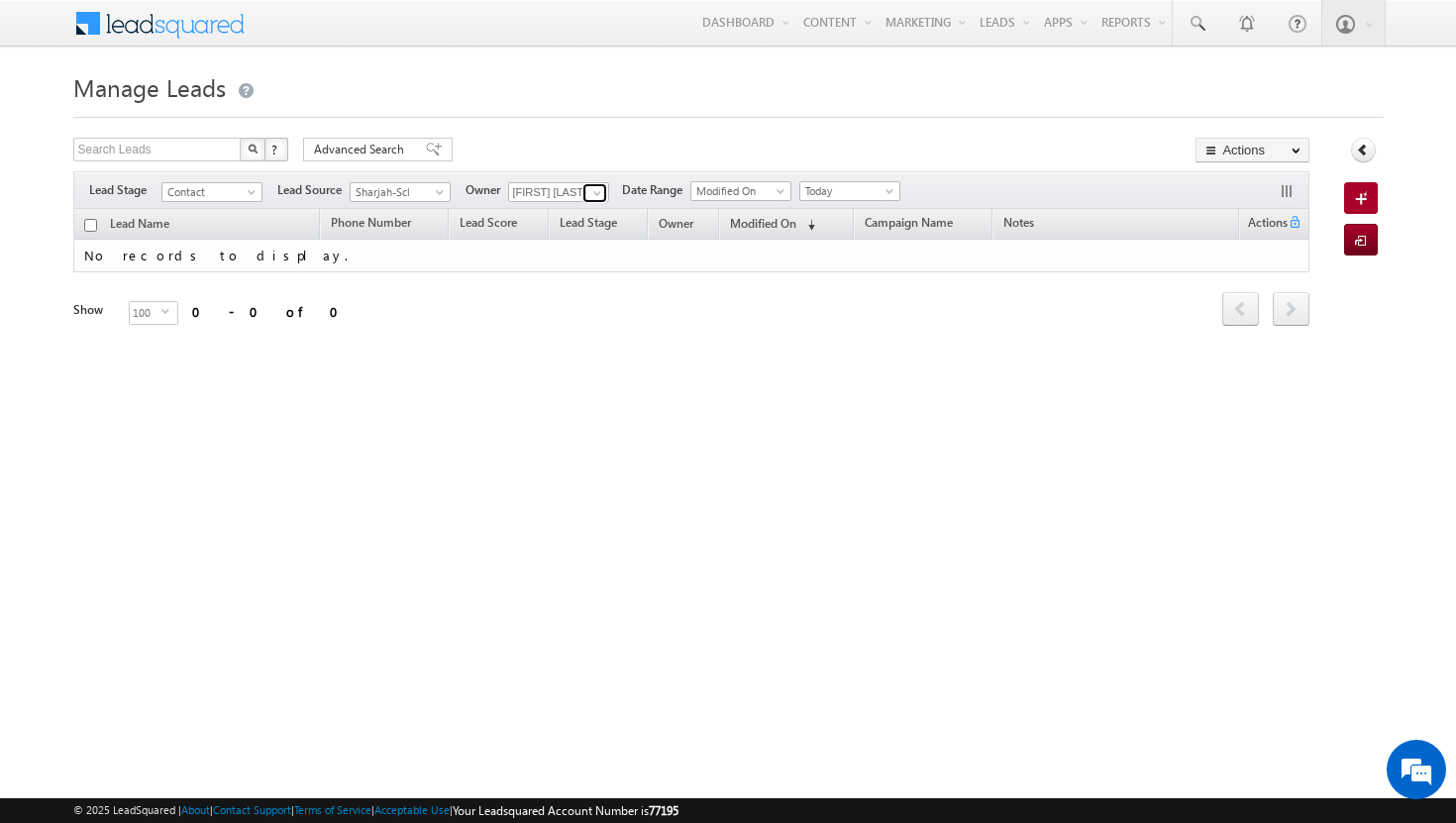 click at bounding box center (597, 193) 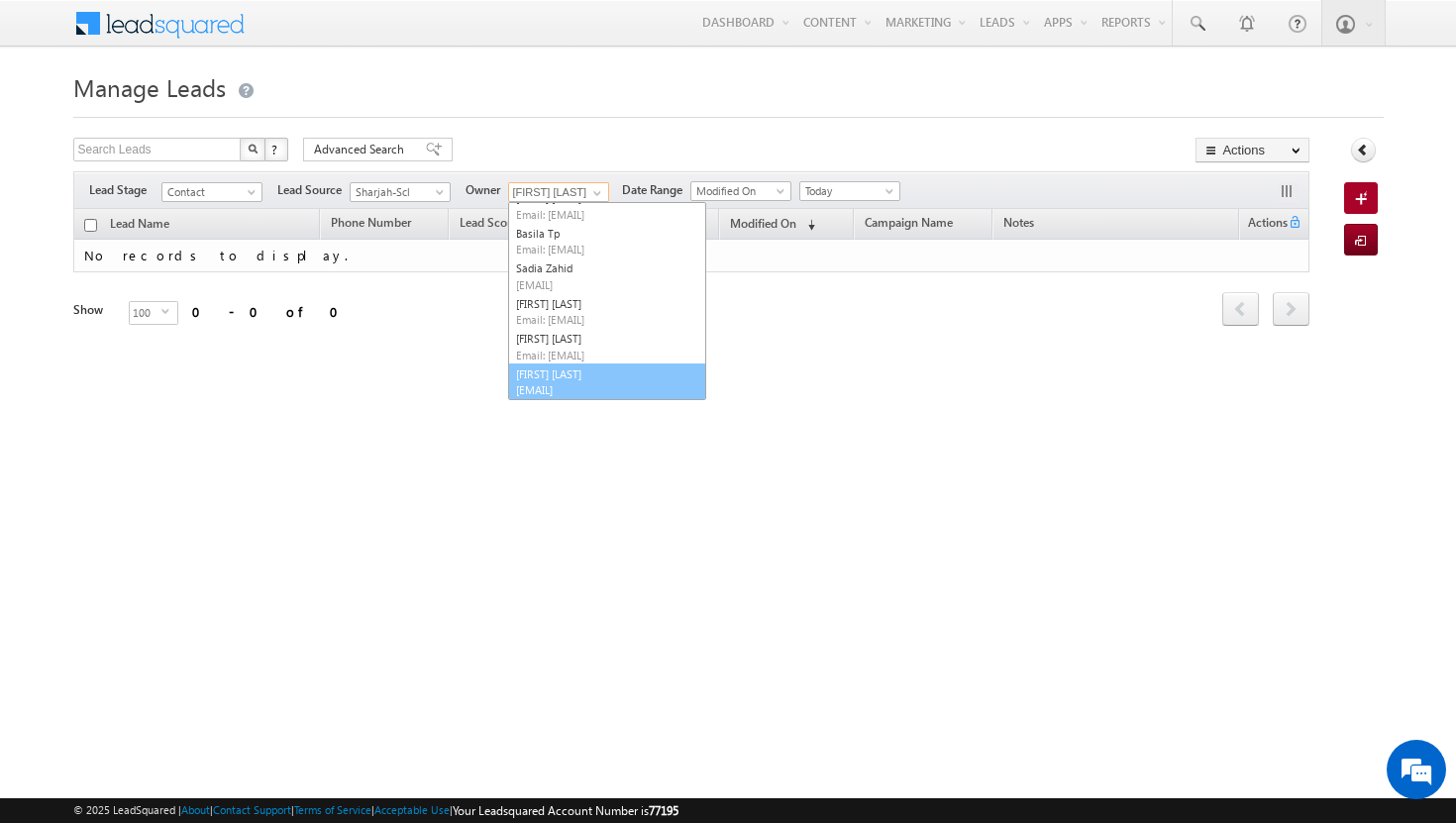 scroll, scrollTop: 91, scrollLeft: 0, axis: vertical 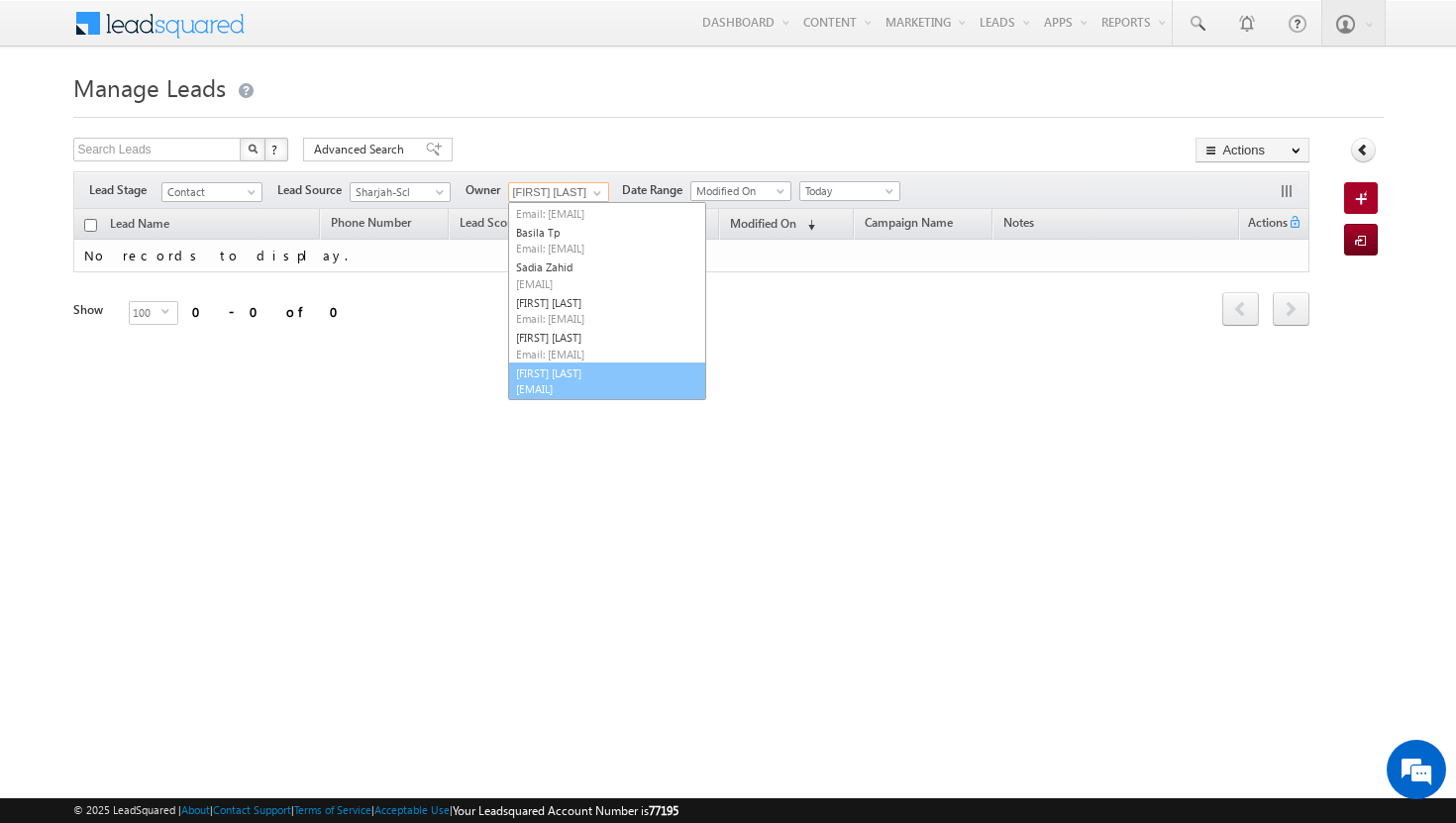 click on "ujwal kumar   ujwal.kumar@indglobal.ae" at bounding box center (607, 381) 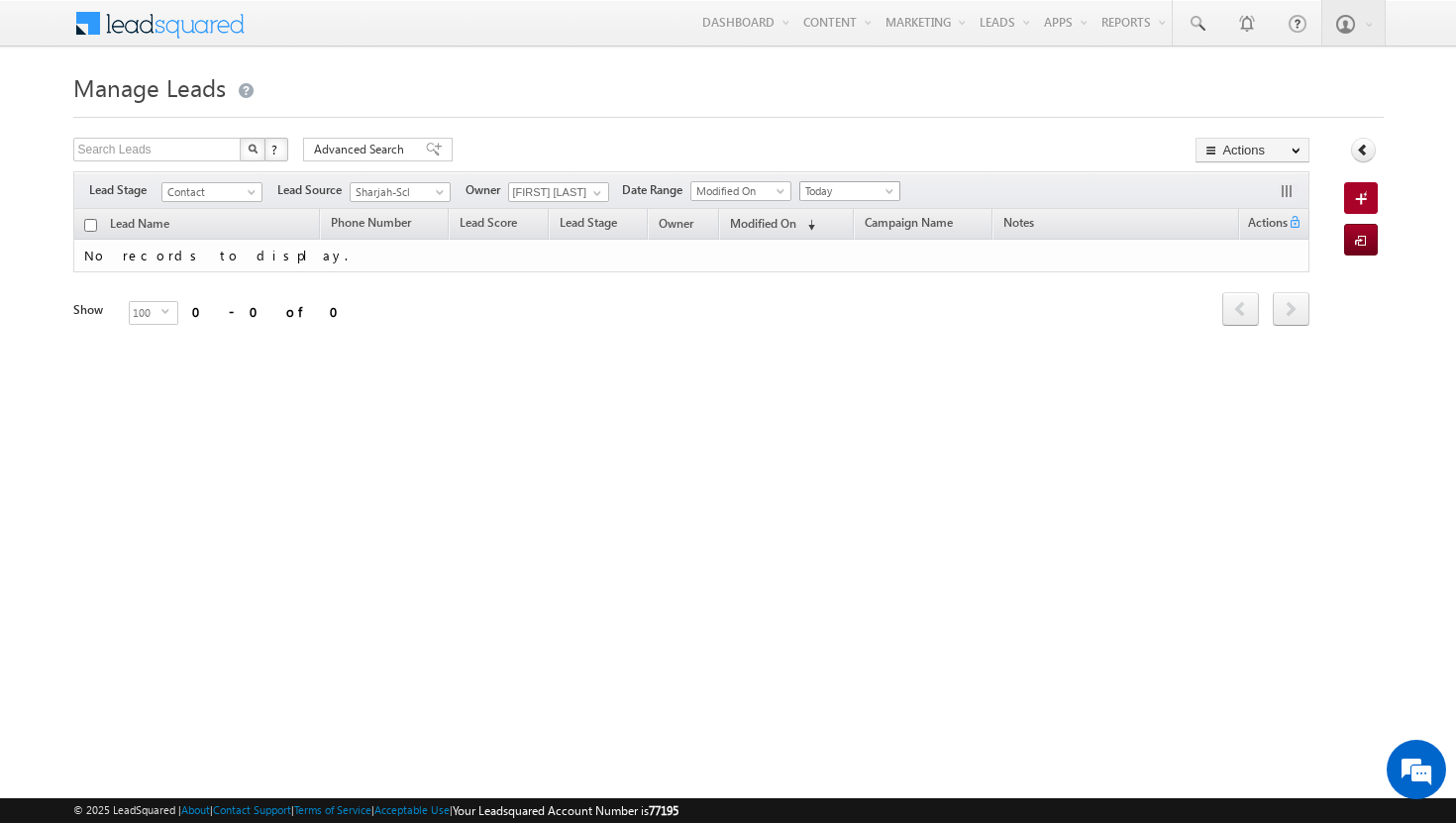 click at bounding box center (891, 195) 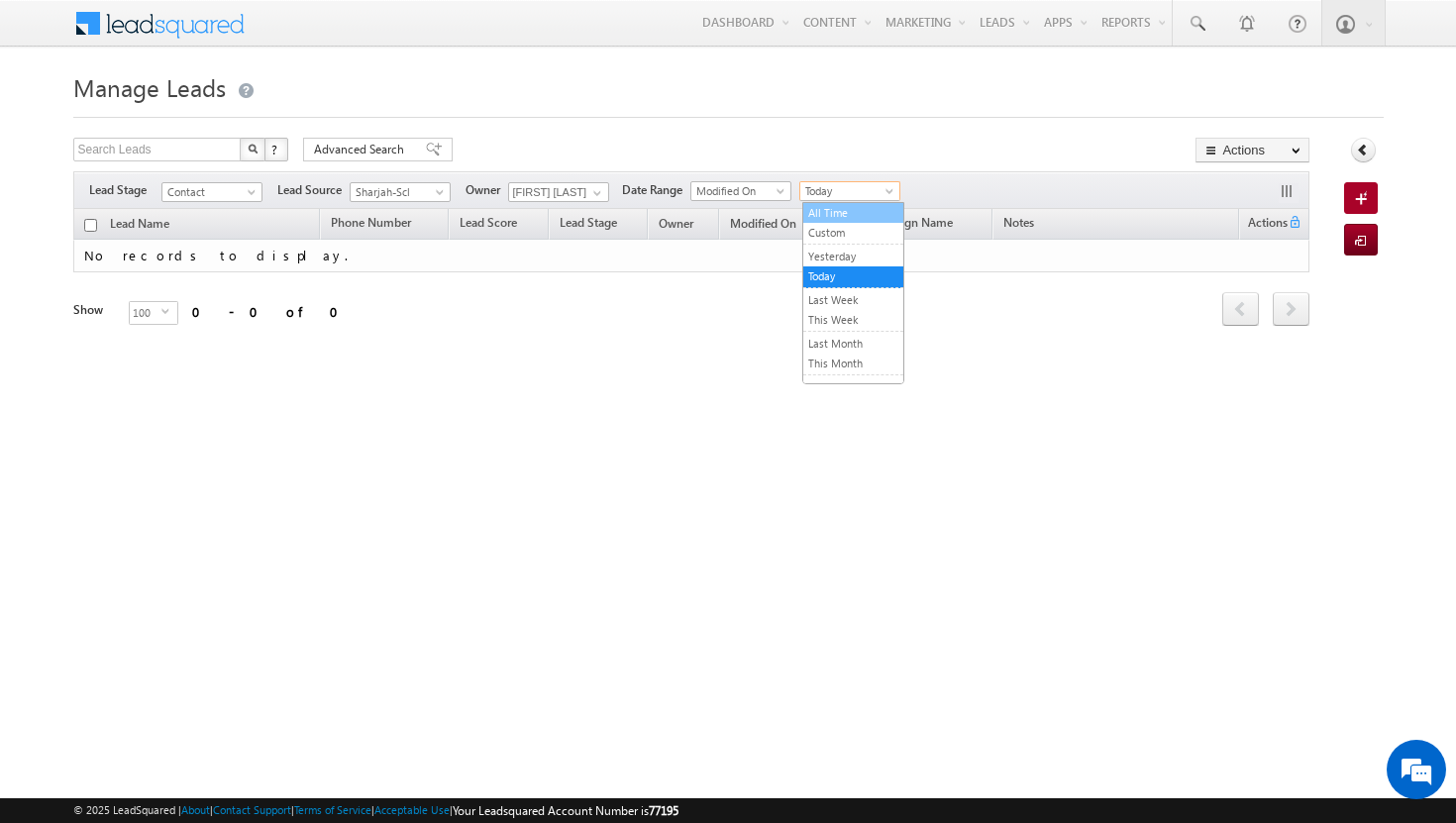 click on "All Time" at bounding box center (853, 213) 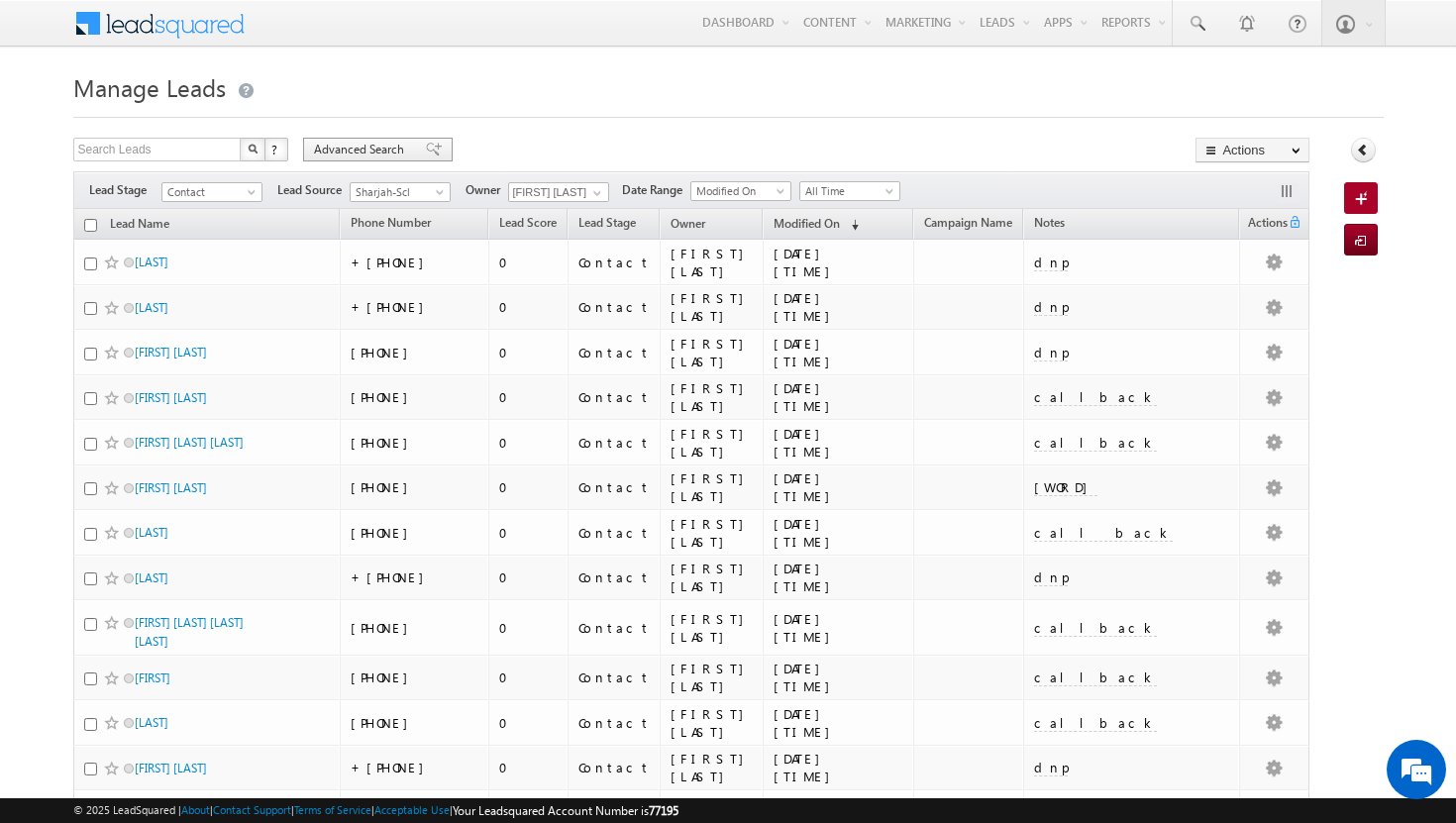 click on "Advanced Search" at bounding box center [362, 150] 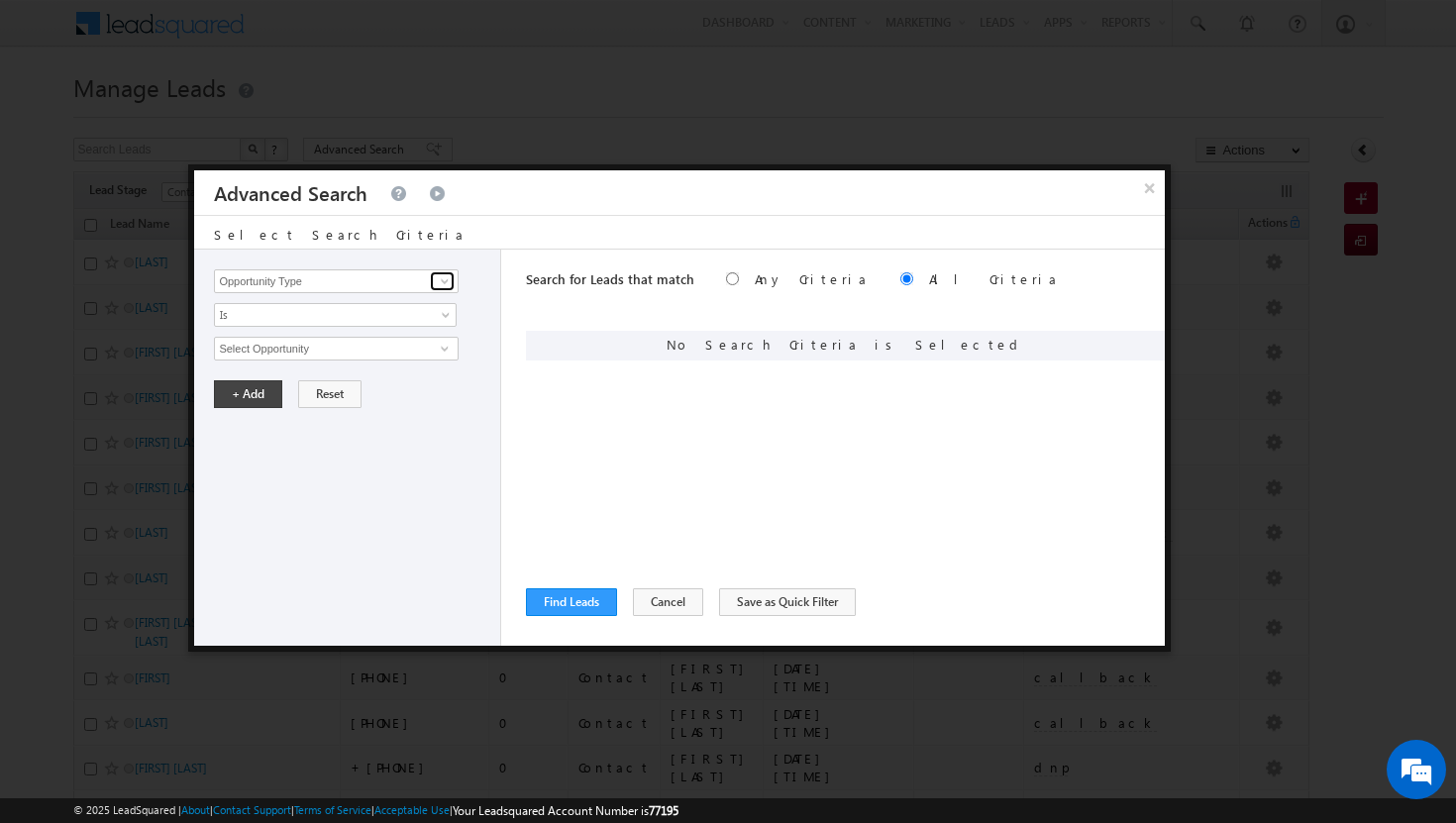 click at bounding box center (445, 281) 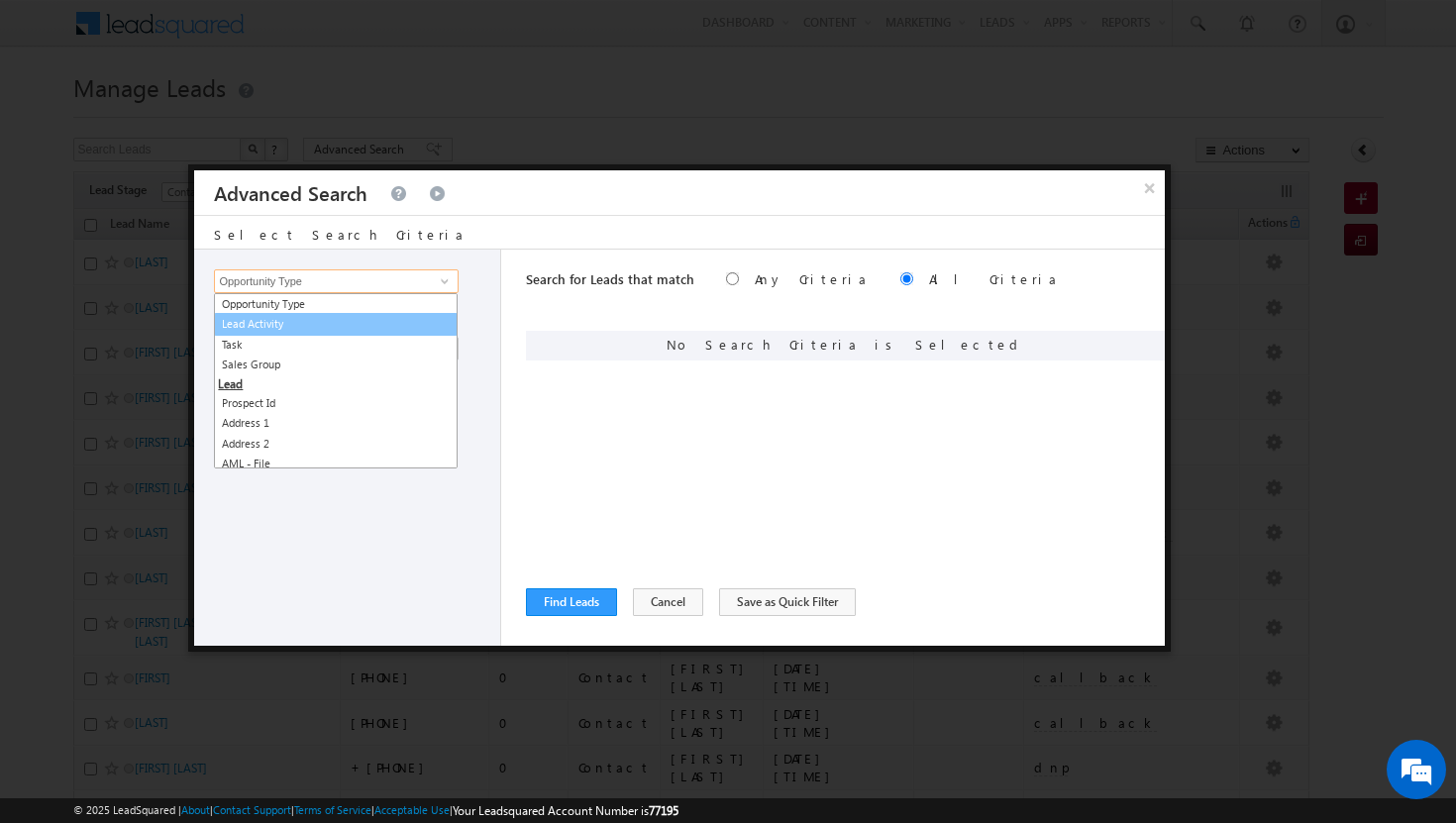 click on "Lead Activity" at bounding box center (336, 324) 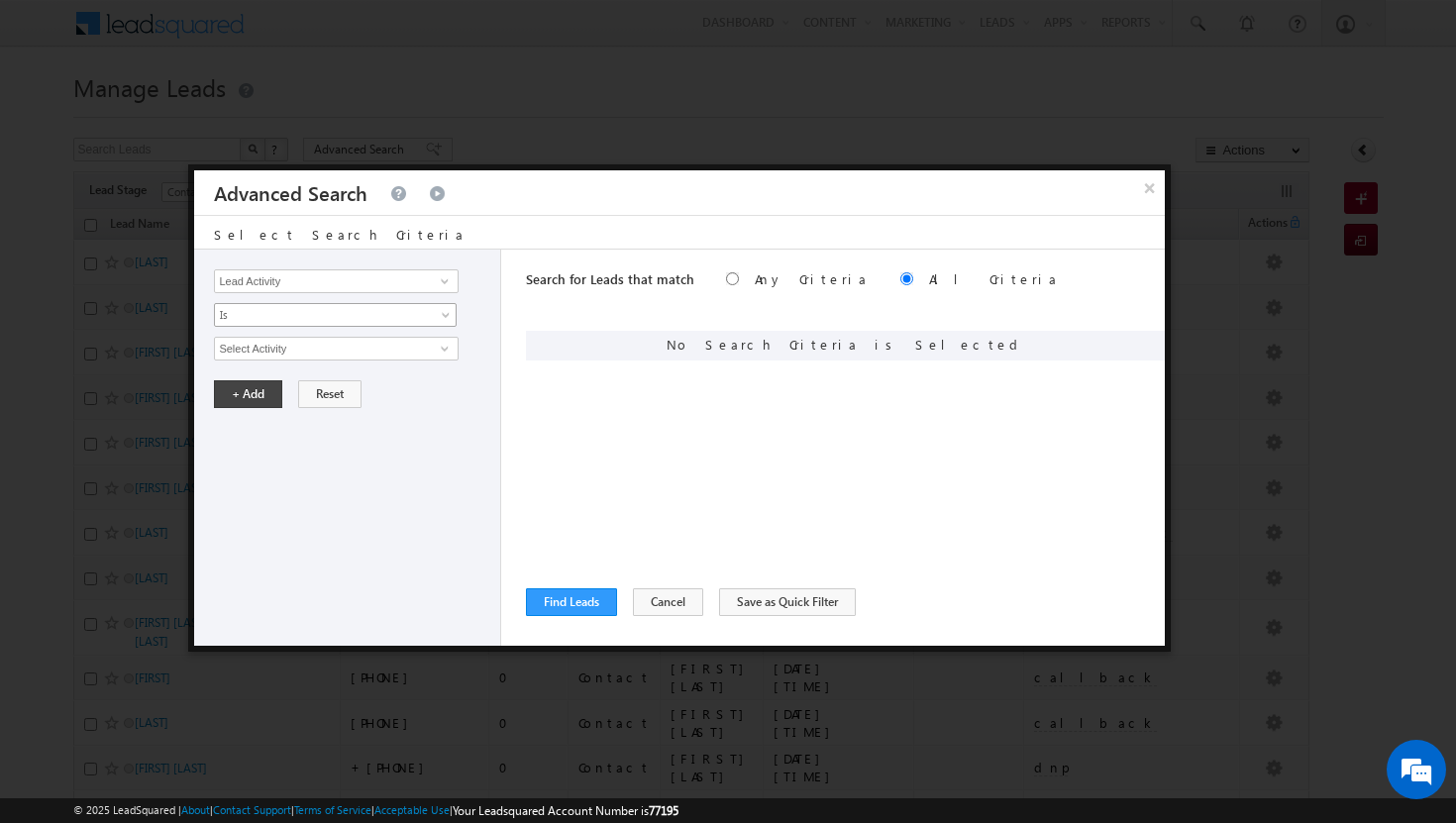 click on "Is" at bounding box center [335, 315] 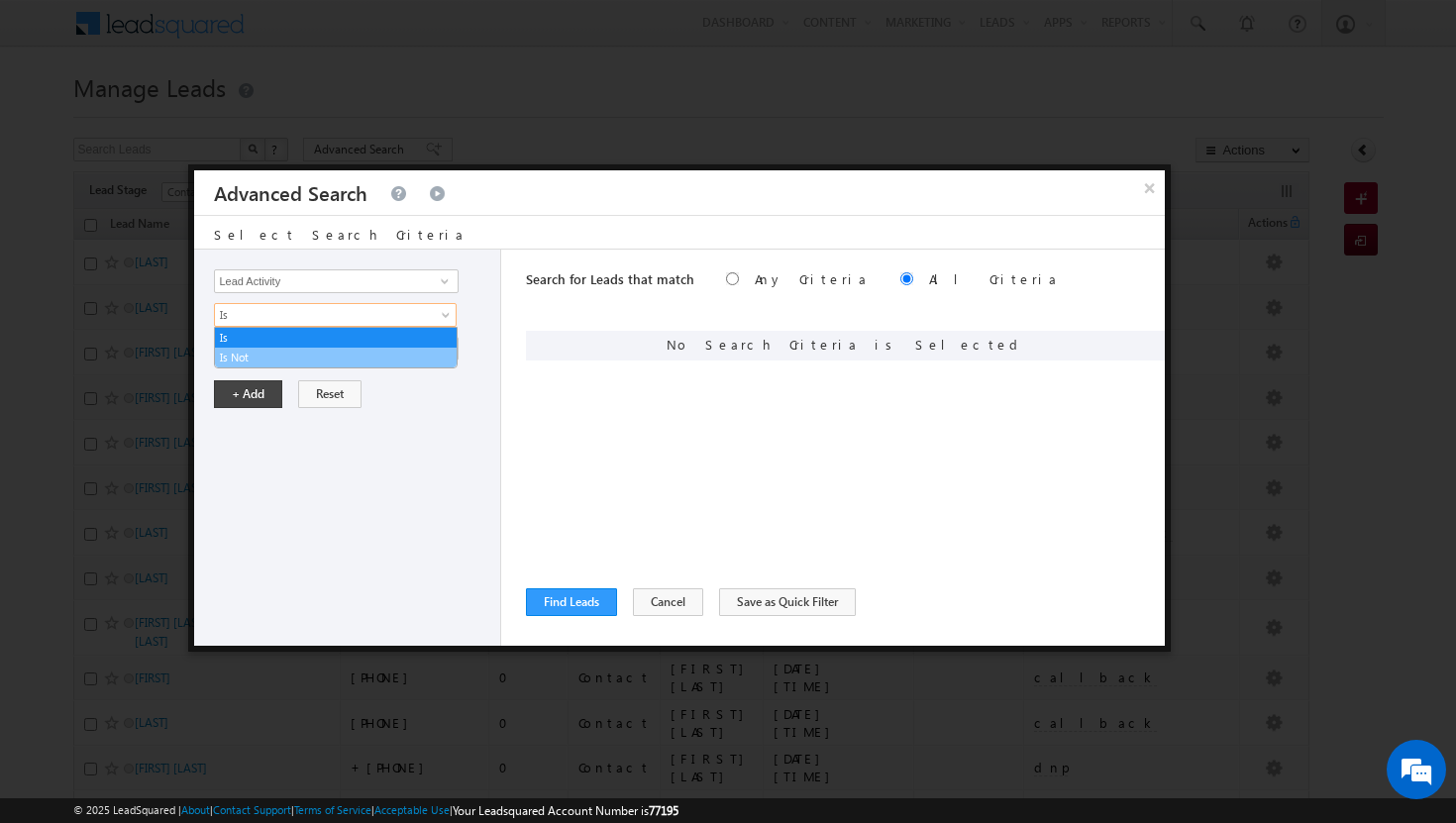 click on "Is Not" at bounding box center (336, 358) 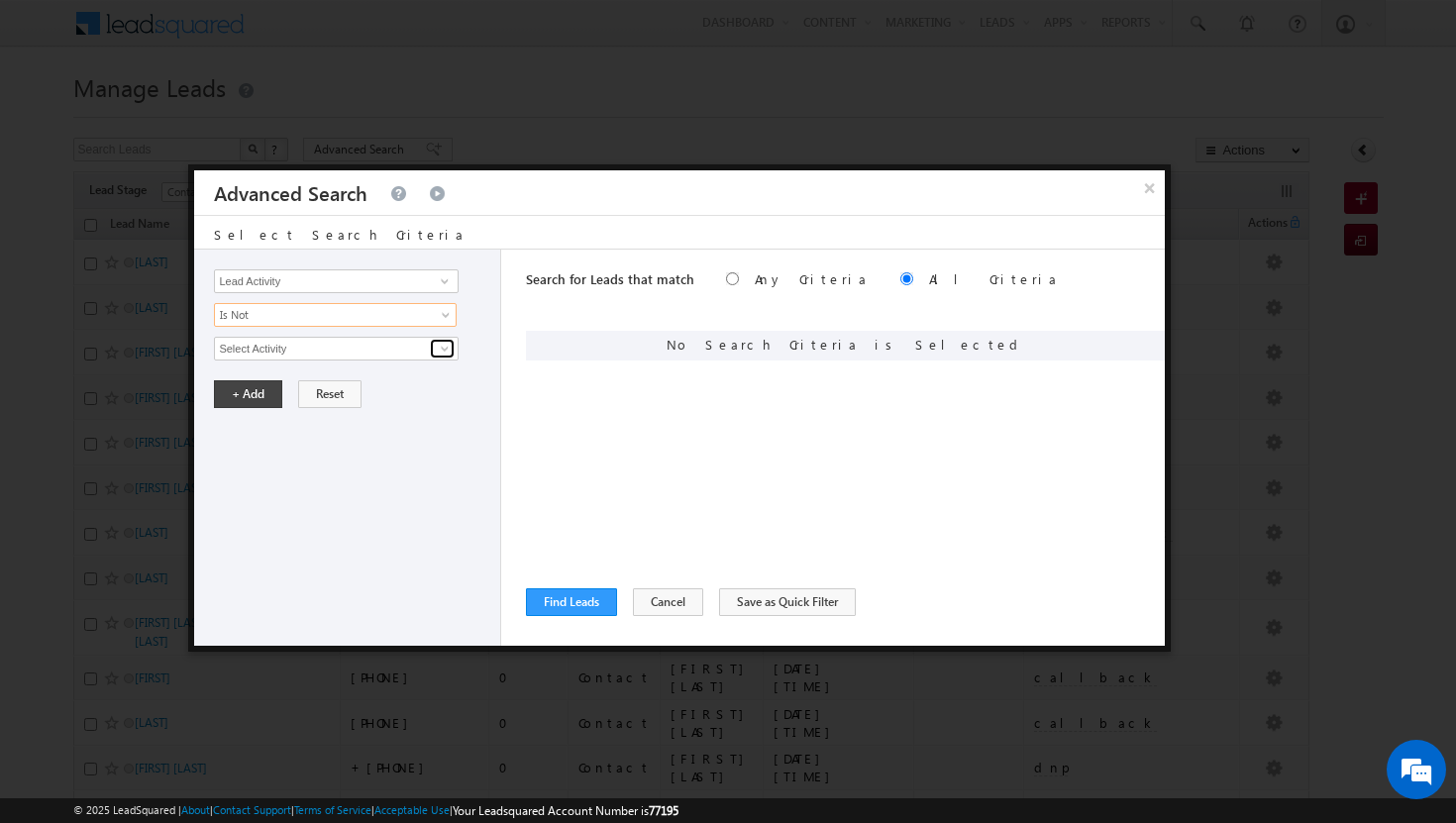 click at bounding box center (445, 349) 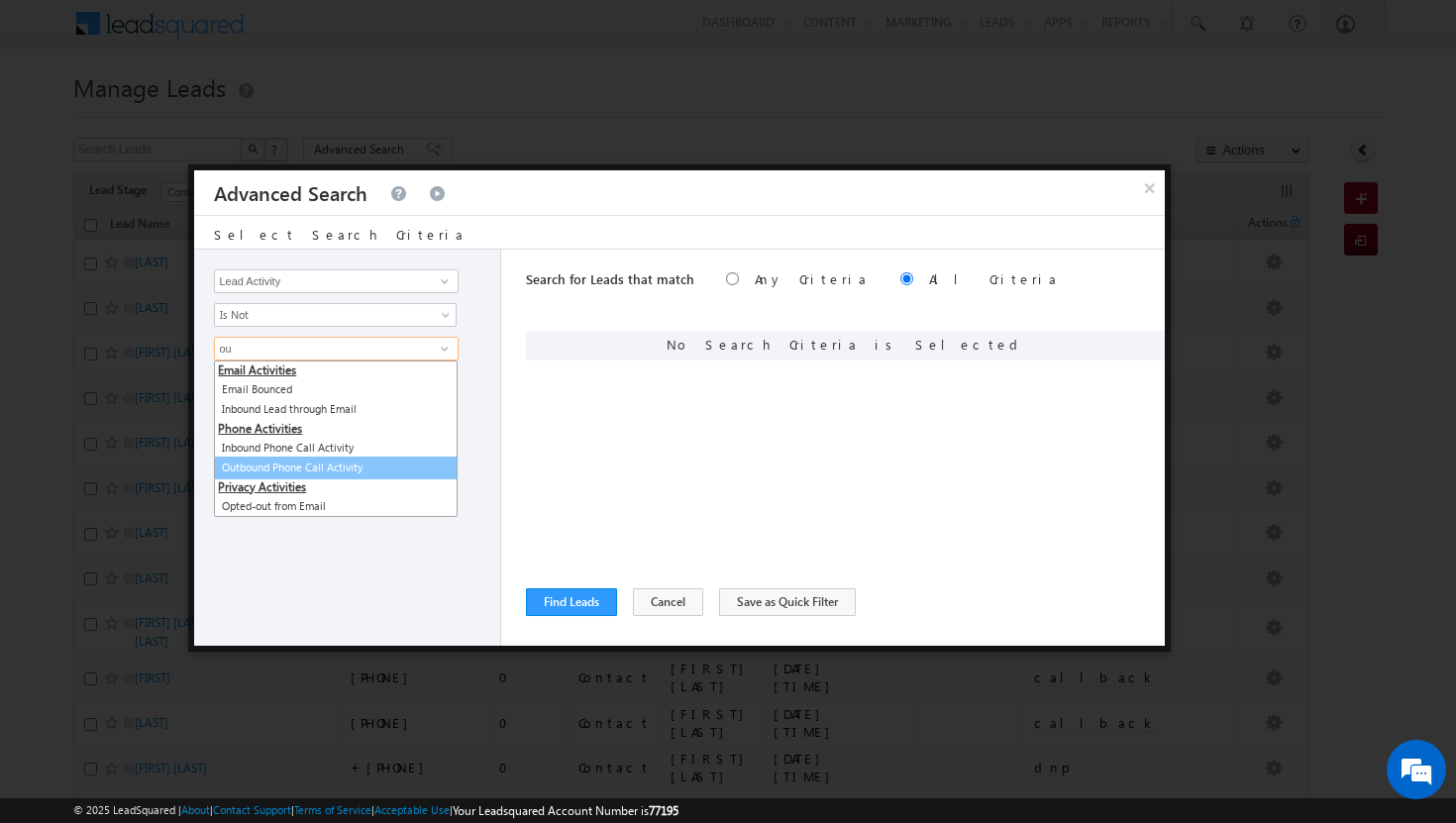 click on "Outbound Phone Call Activity" at bounding box center [336, 467] 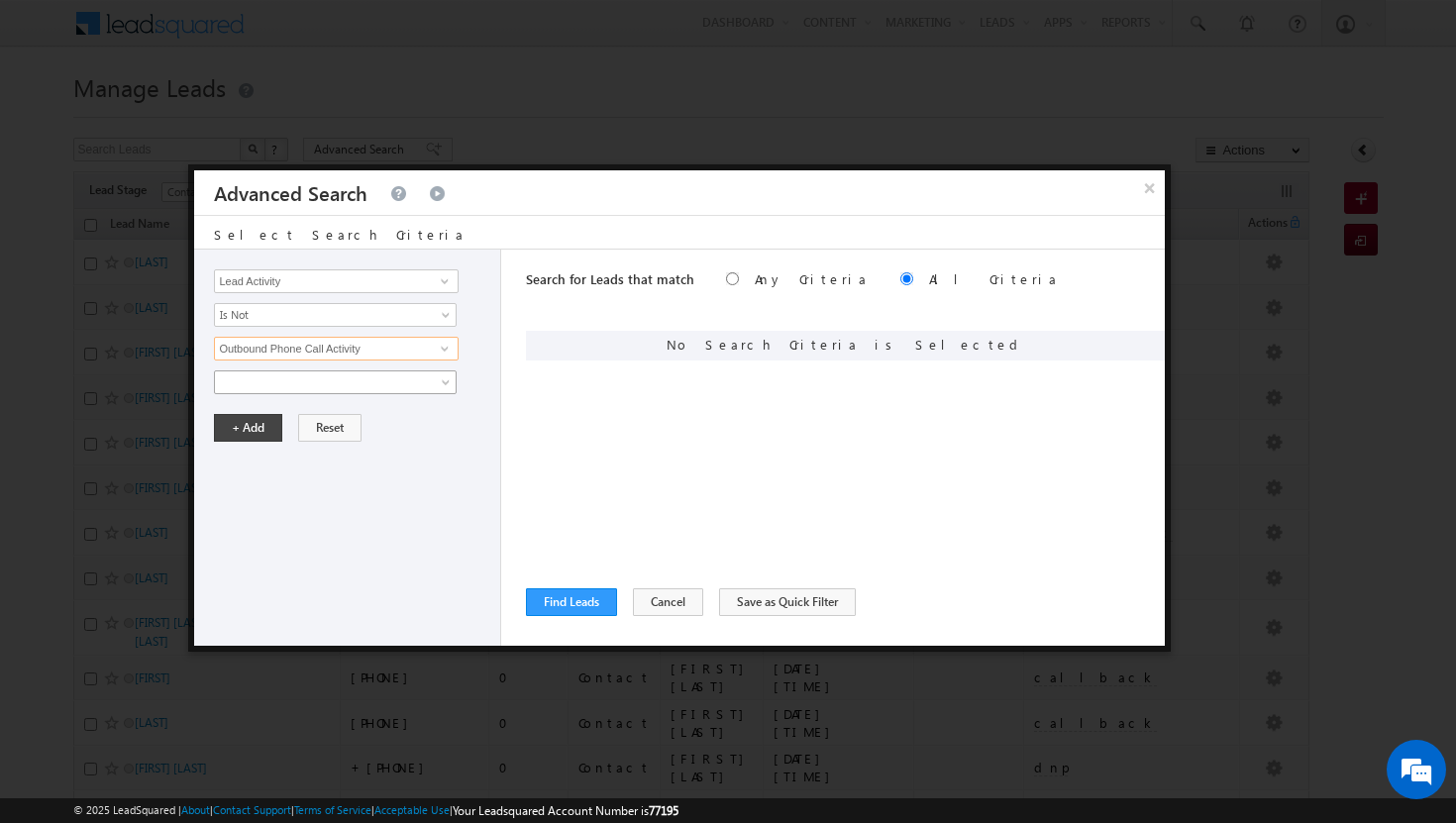 type on "Outbound Phone Call Activity" 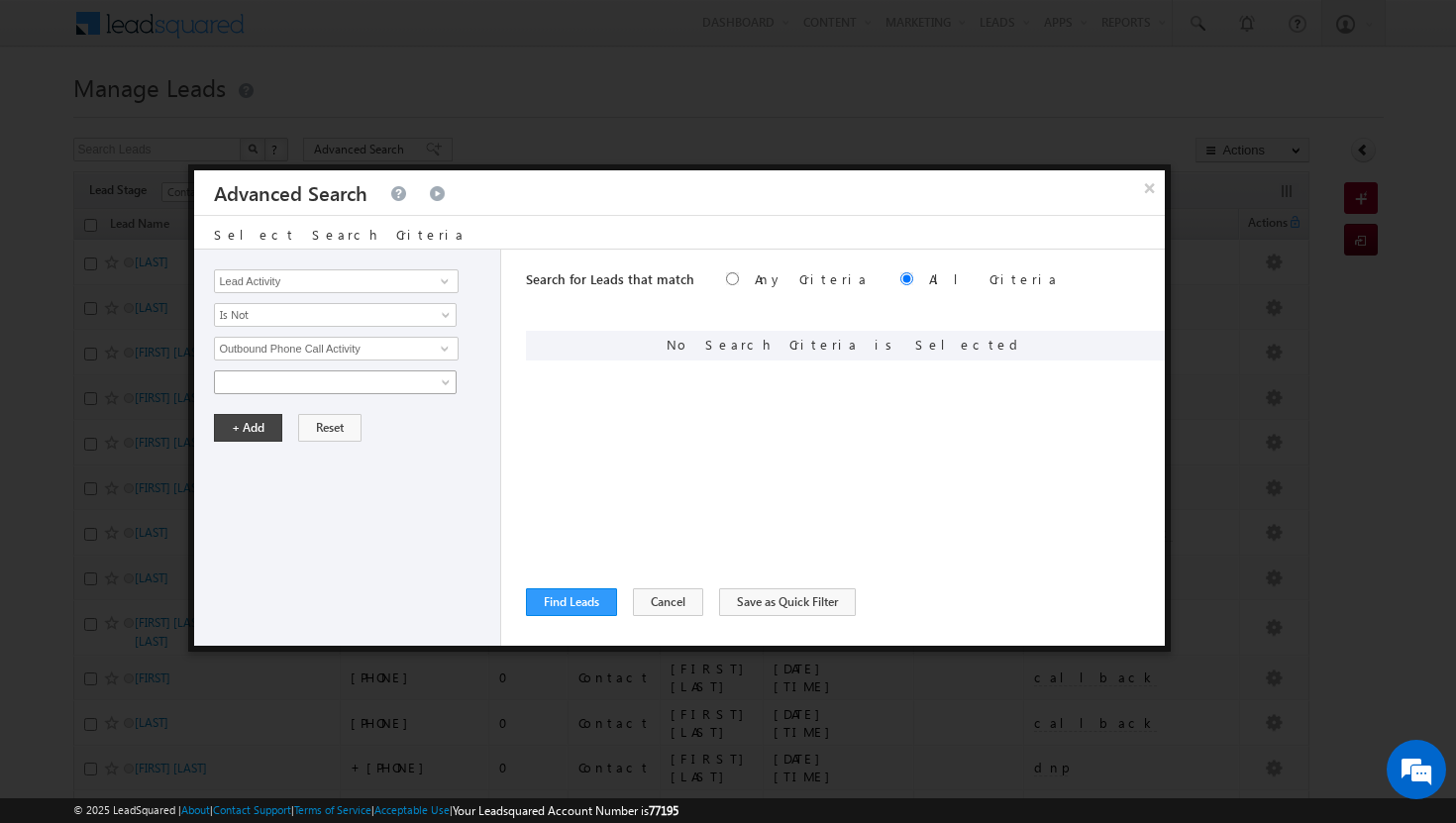 click at bounding box center (448, 386) 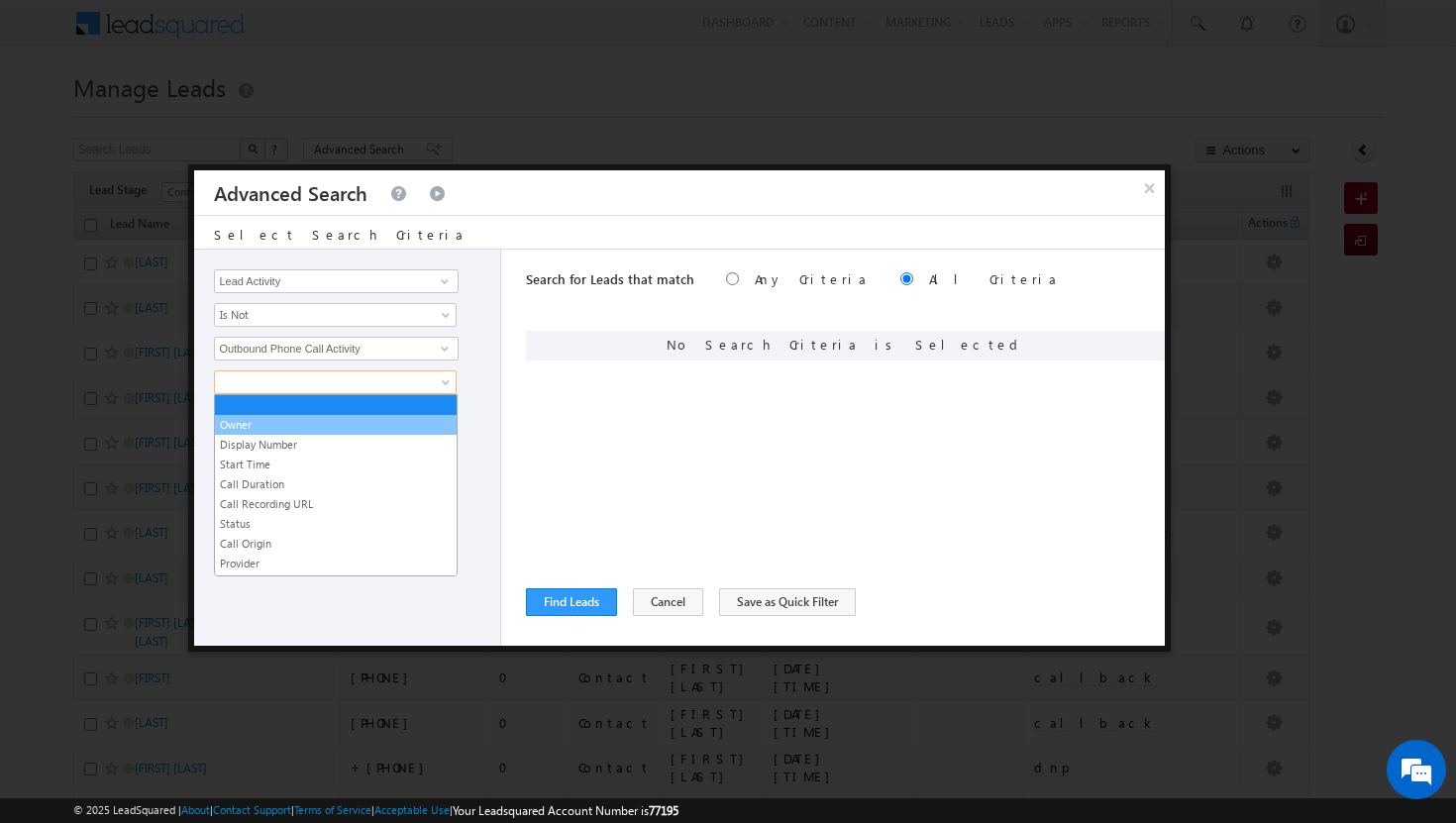 click on "Owner" at bounding box center (336, 425) 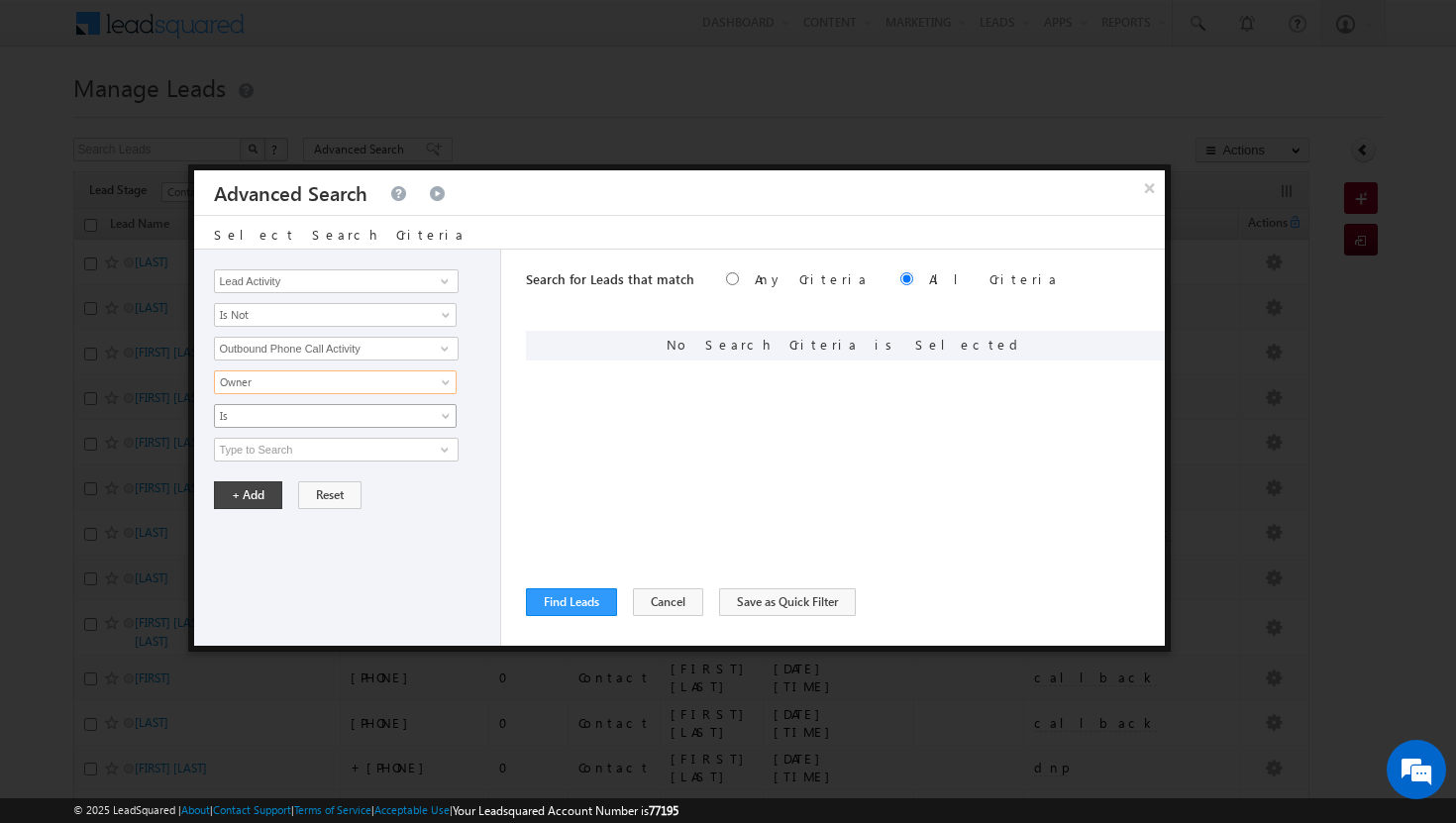 click at bounding box center [448, 420] 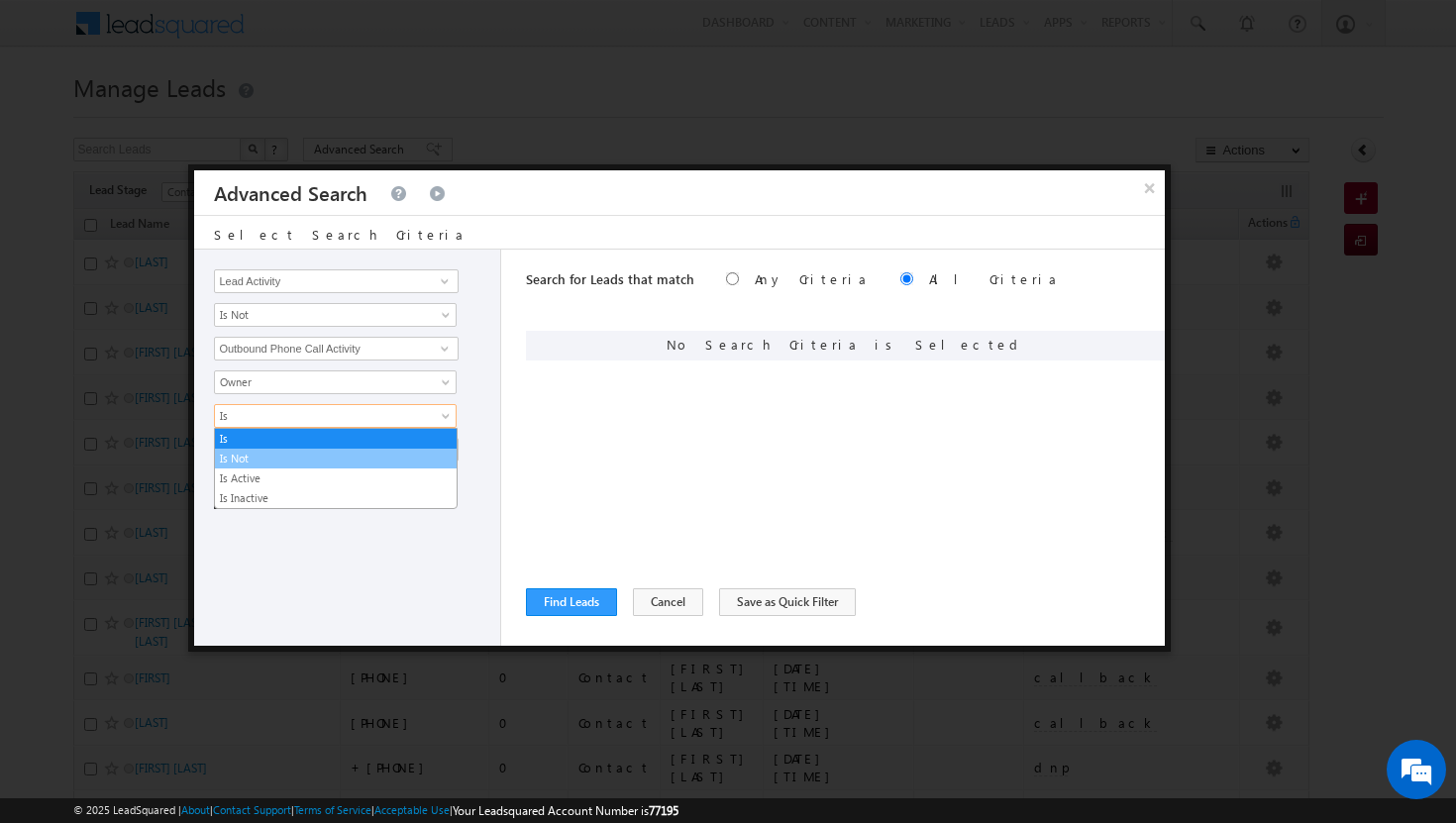 click on "Is Not" at bounding box center [336, 459] 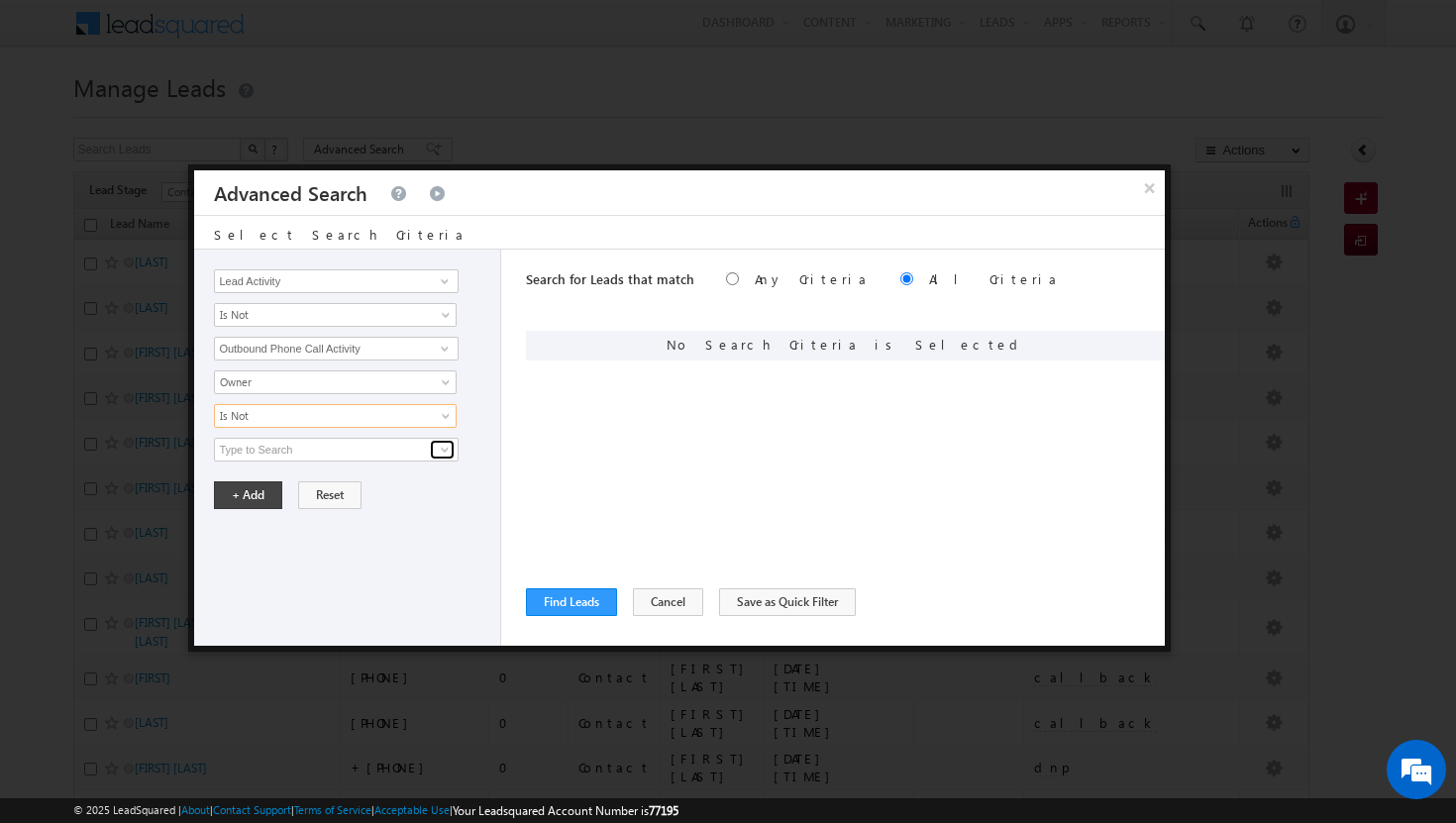 click at bounding box center [445, 450] 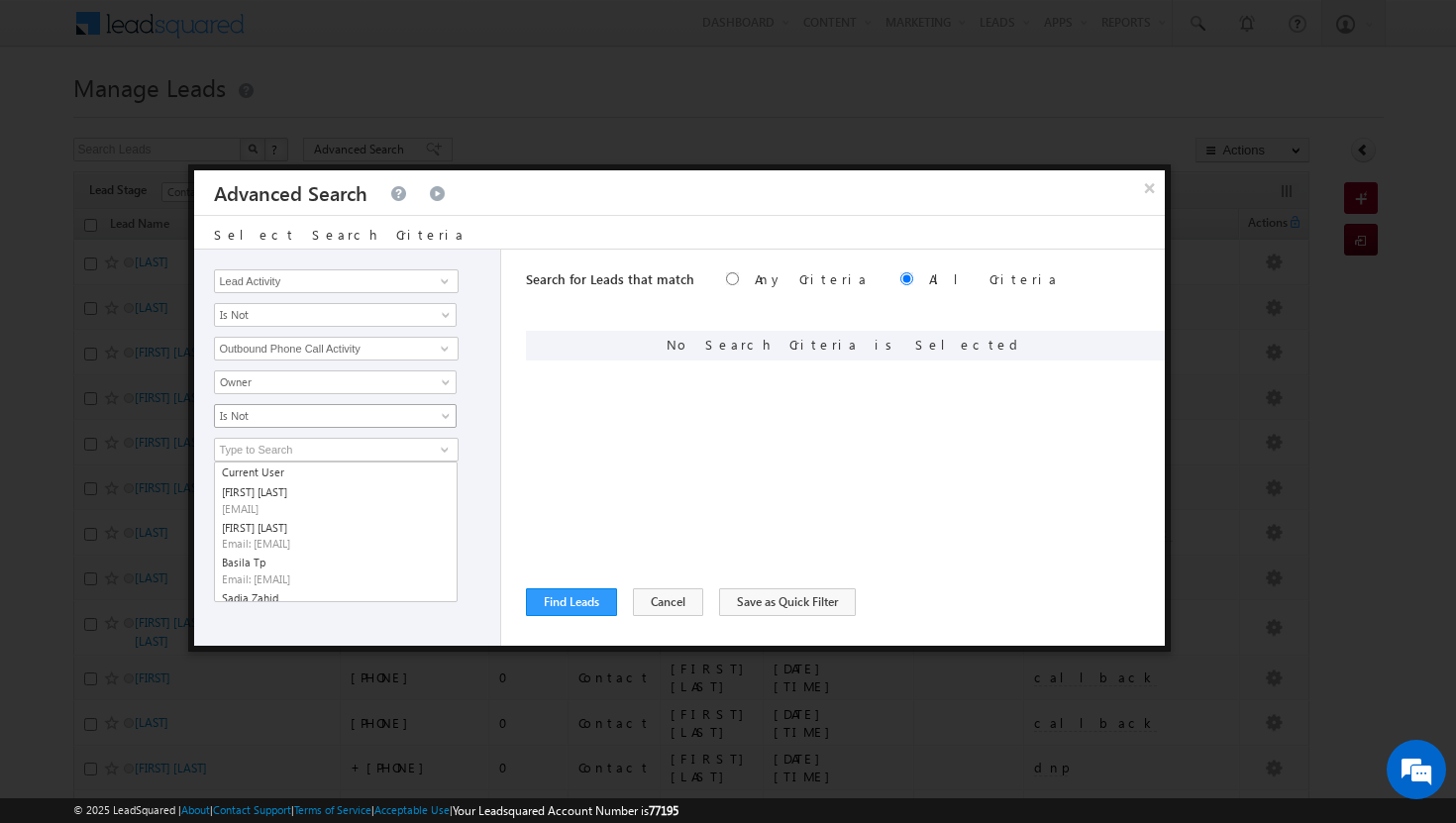 click at bounding box center [448, 420] 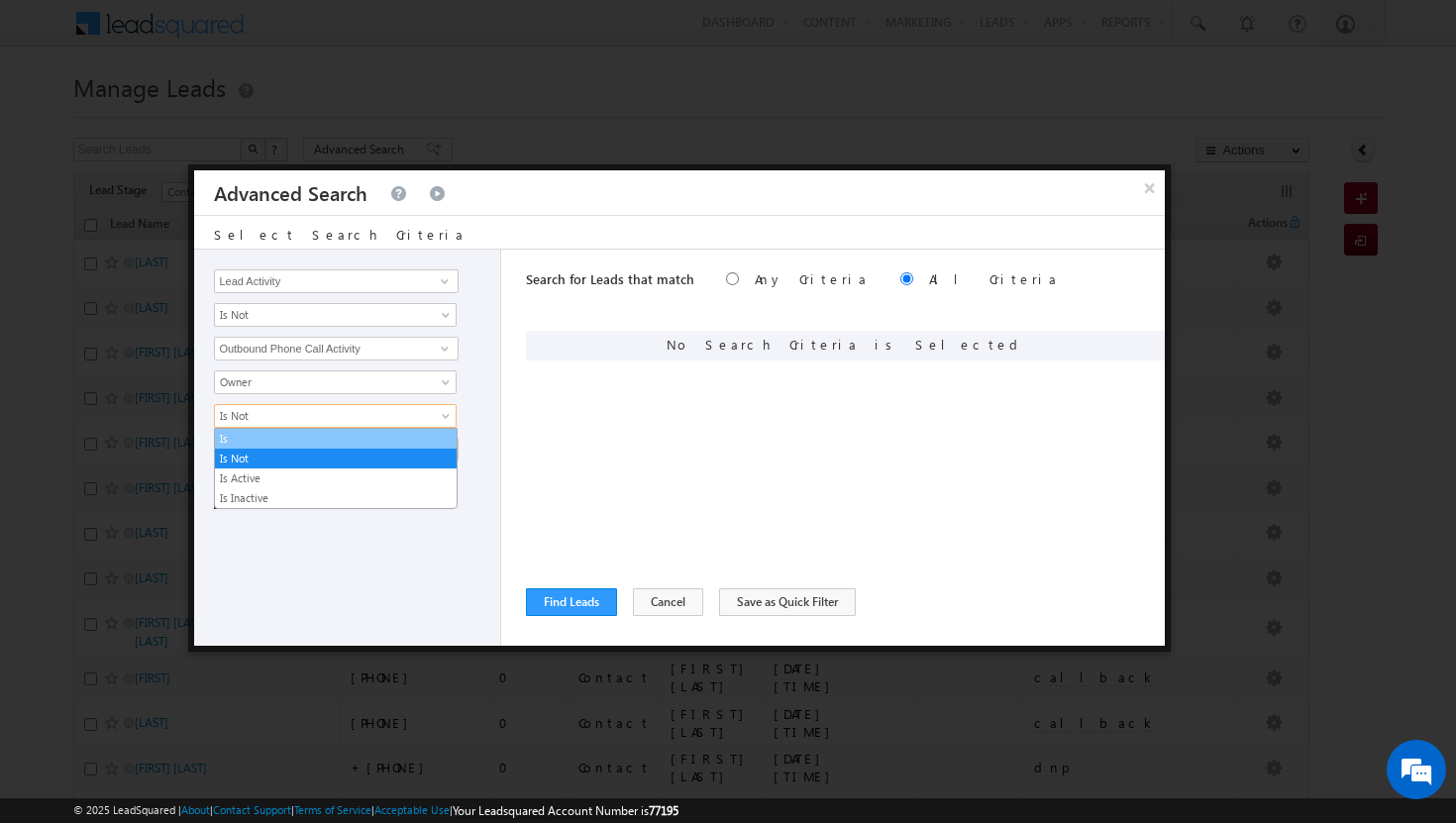 click on "Is" at bounding box center (336, 439) 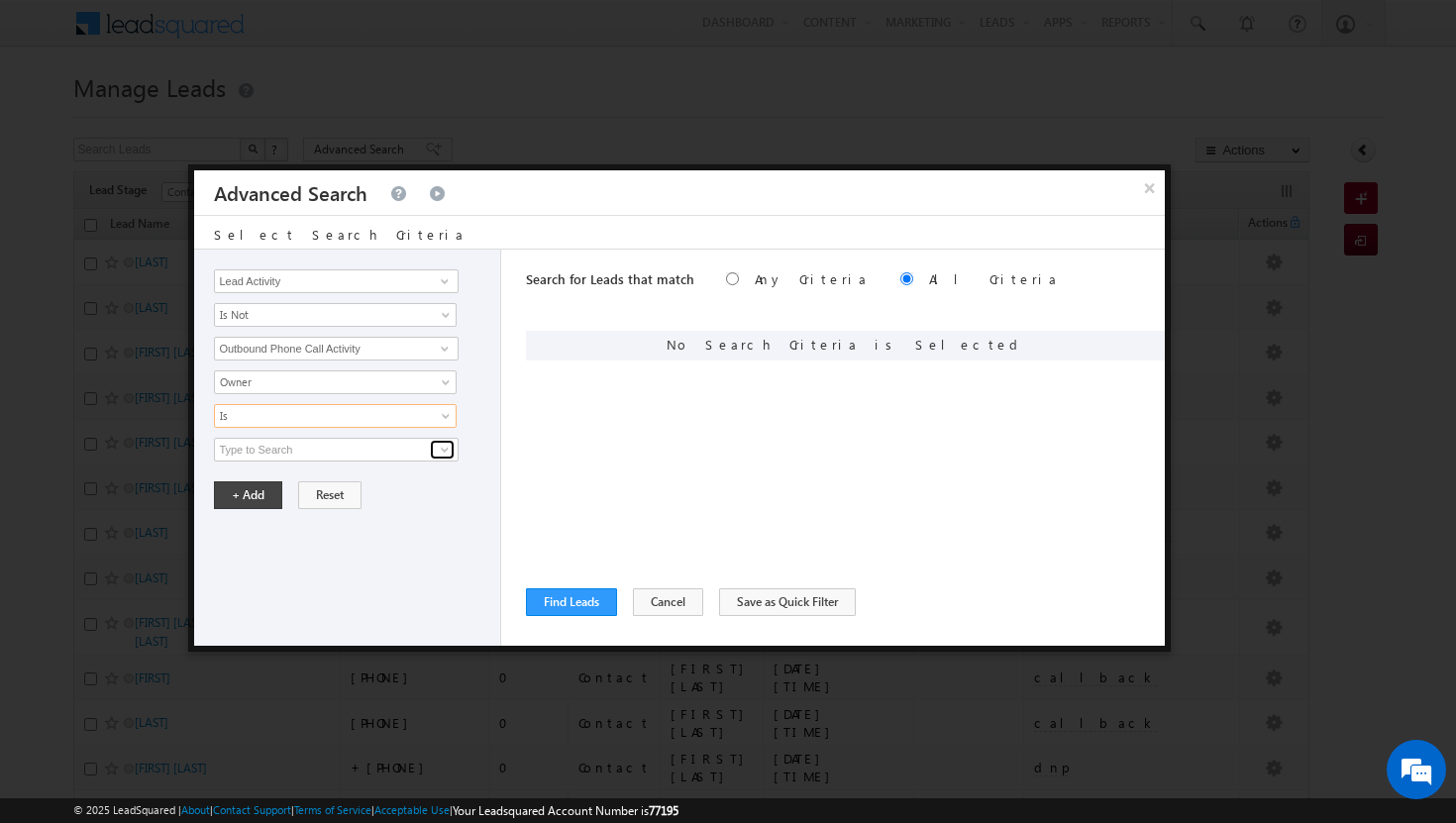click at bounding box center [445, 450] 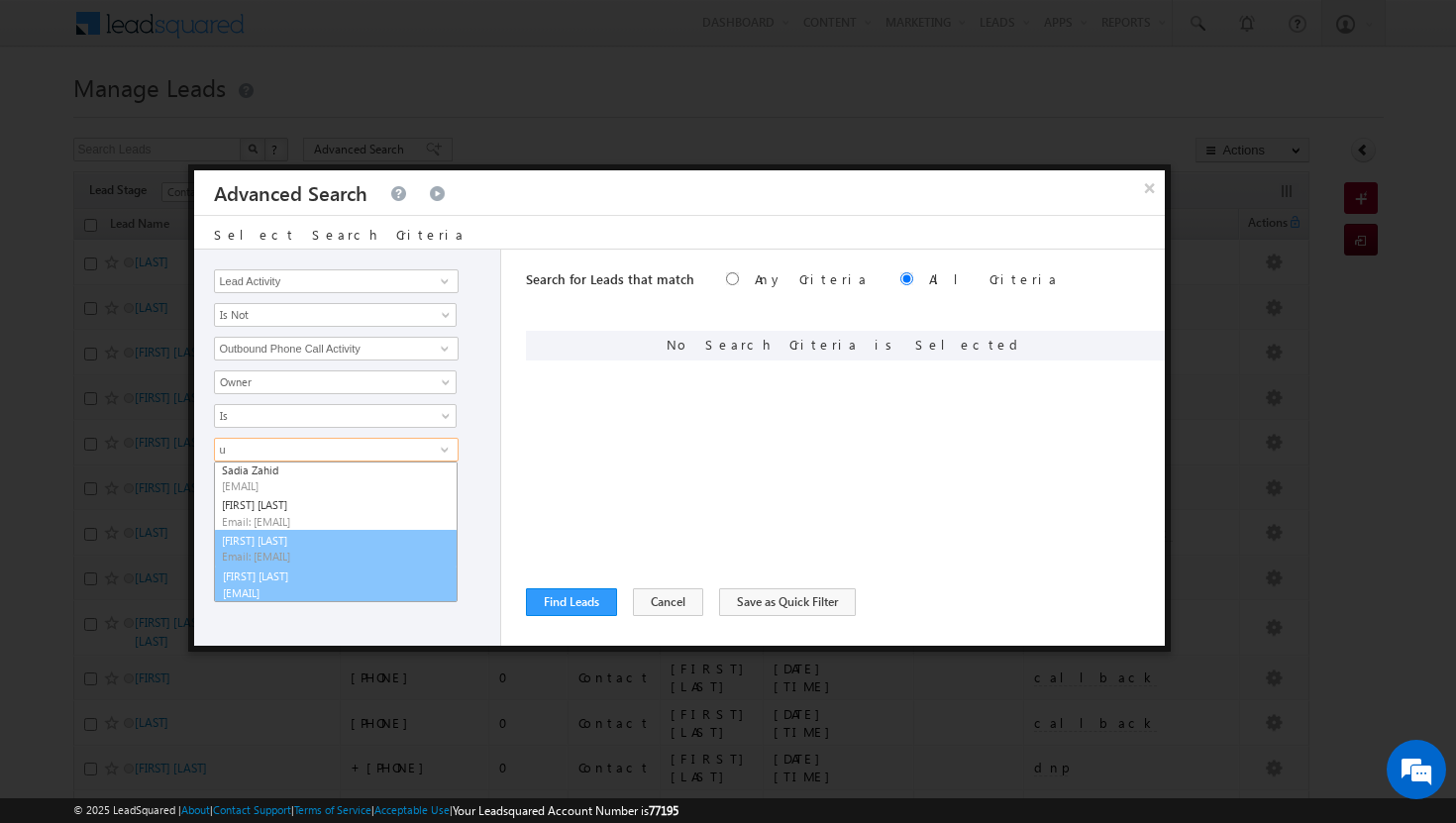 scroll, scrollTop: 129, scrollLeft: 0, axis: vertical 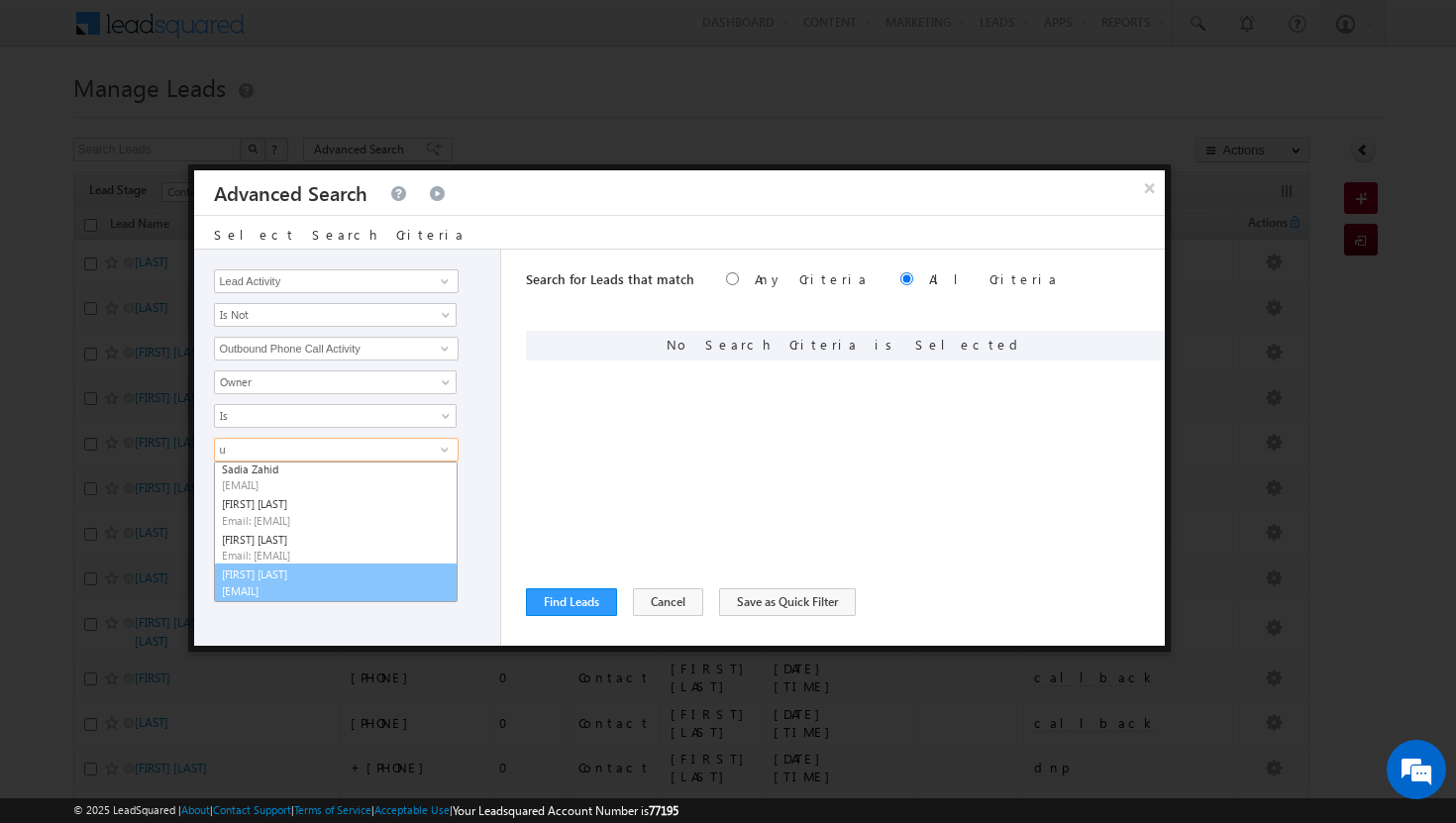 click on "[EMAIL]" at bounding box center [311, 590] 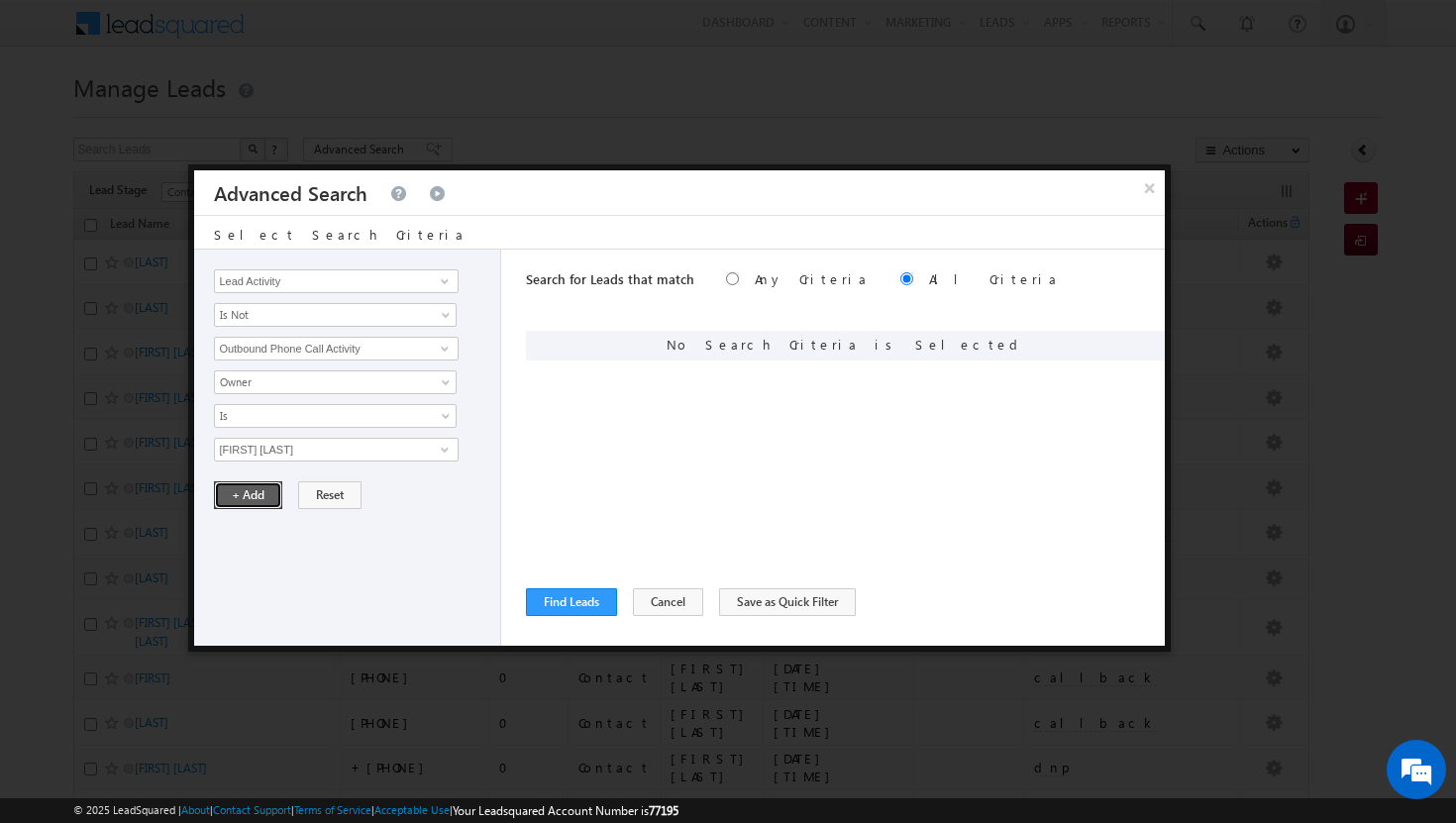 click on "+ Add" at bounding box center [248, 495] 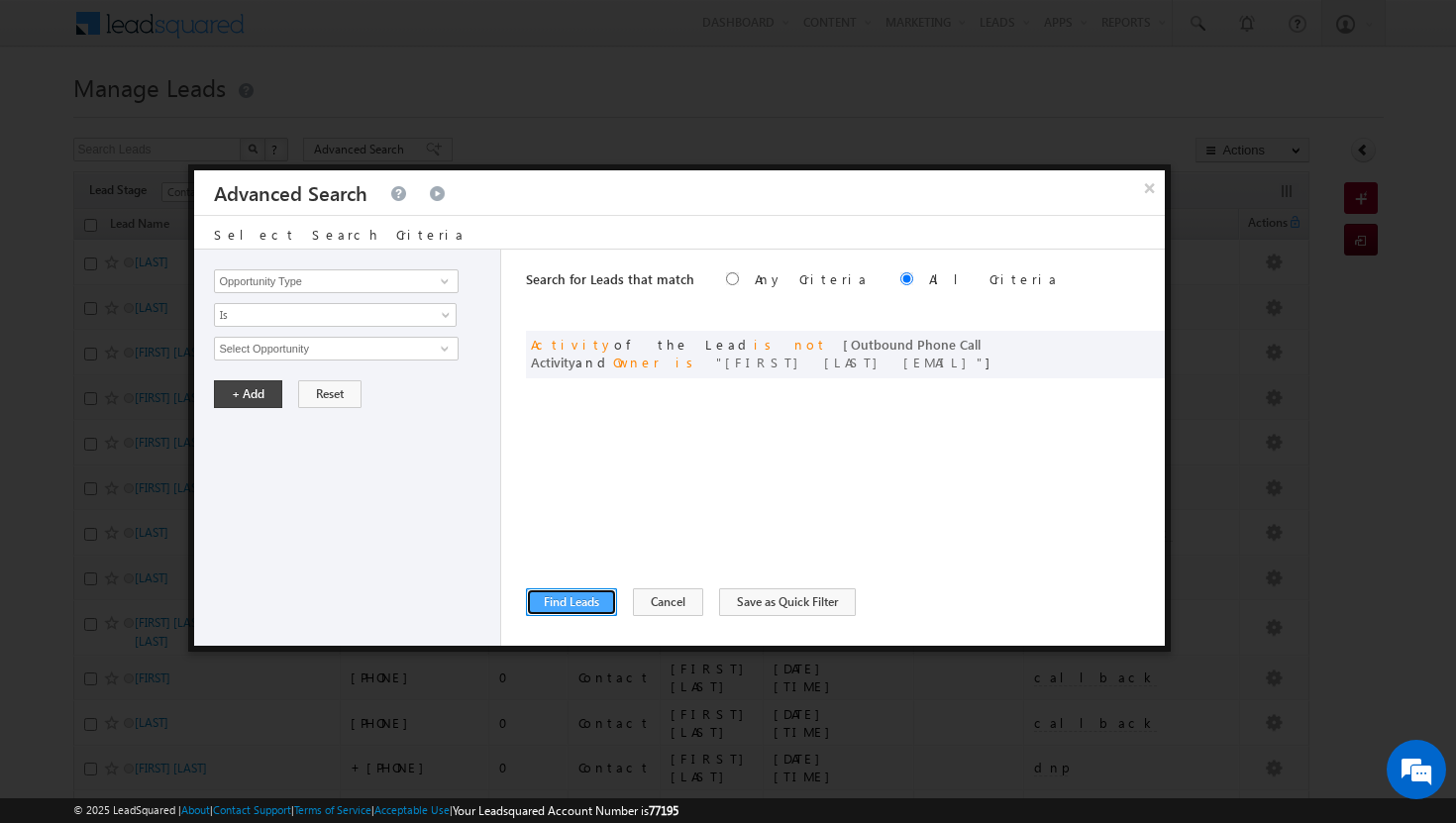 click on "Find Leads" at bounding box center (572, 602) 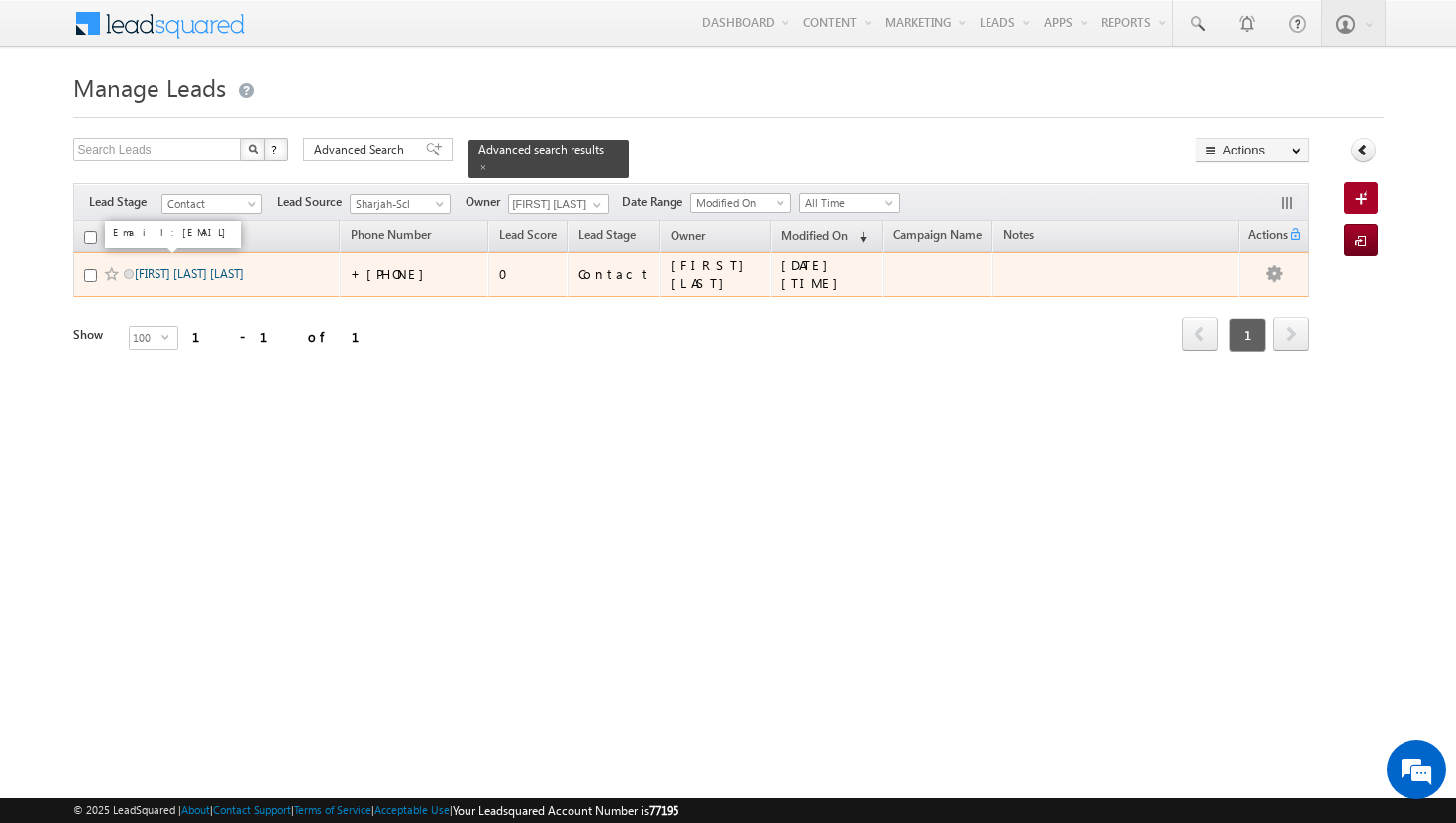 click on "[FIRST] [LAST] [FIRST]" at bounding box center (189, 273) 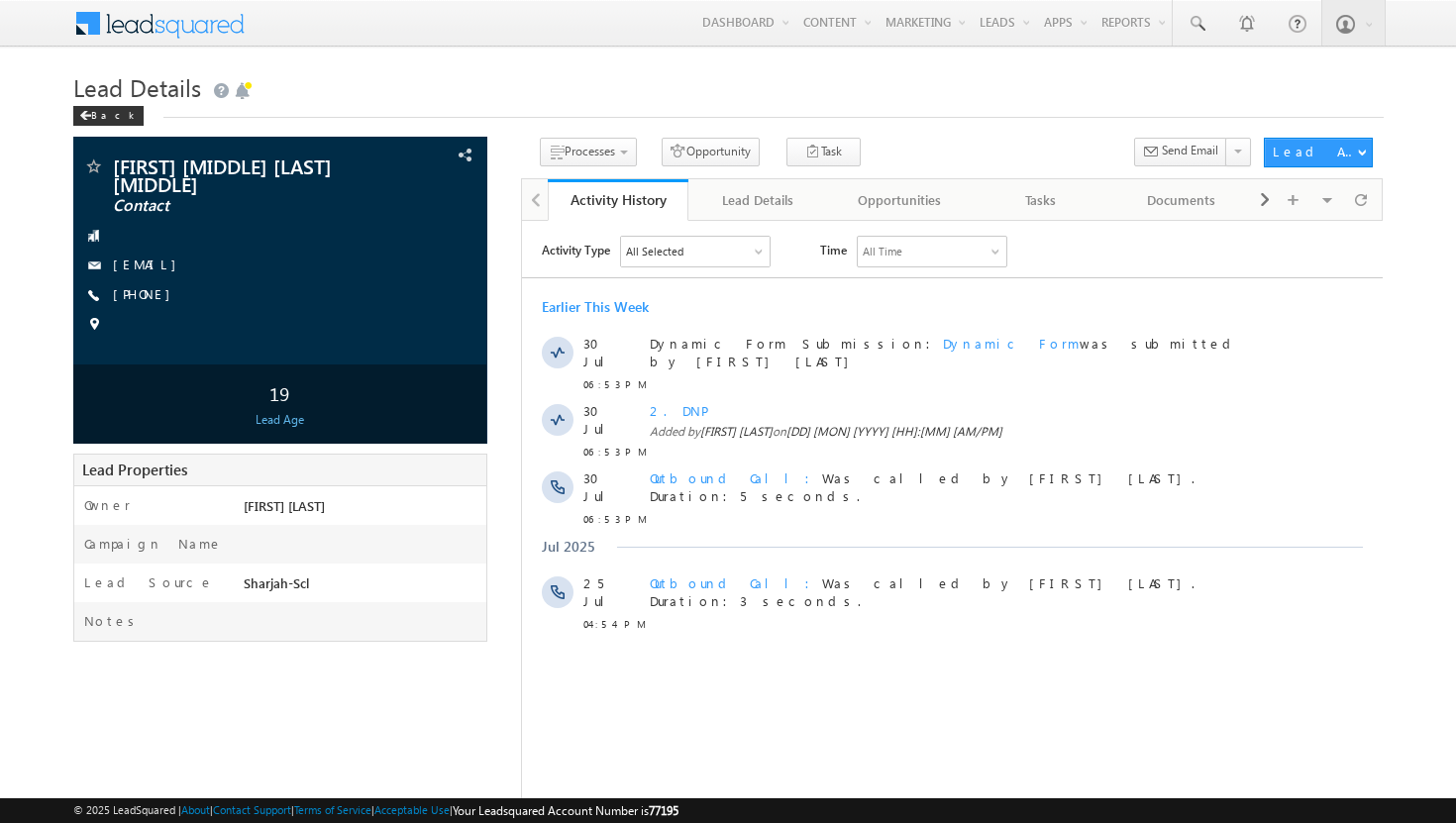 scroll, scrollTop: 0, scrollLeft: 0, axis: both 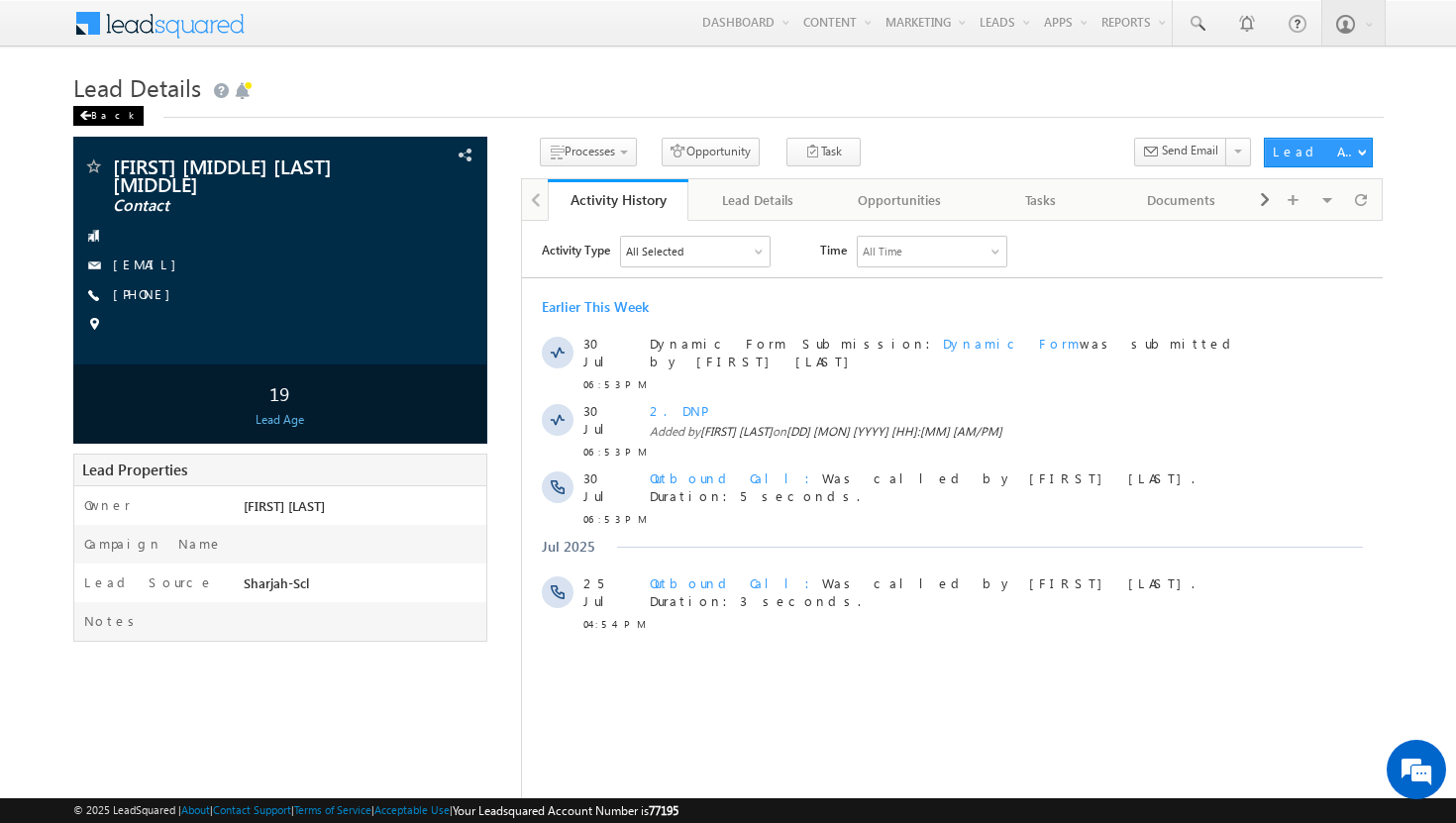 click at bounding box center (85, 116) 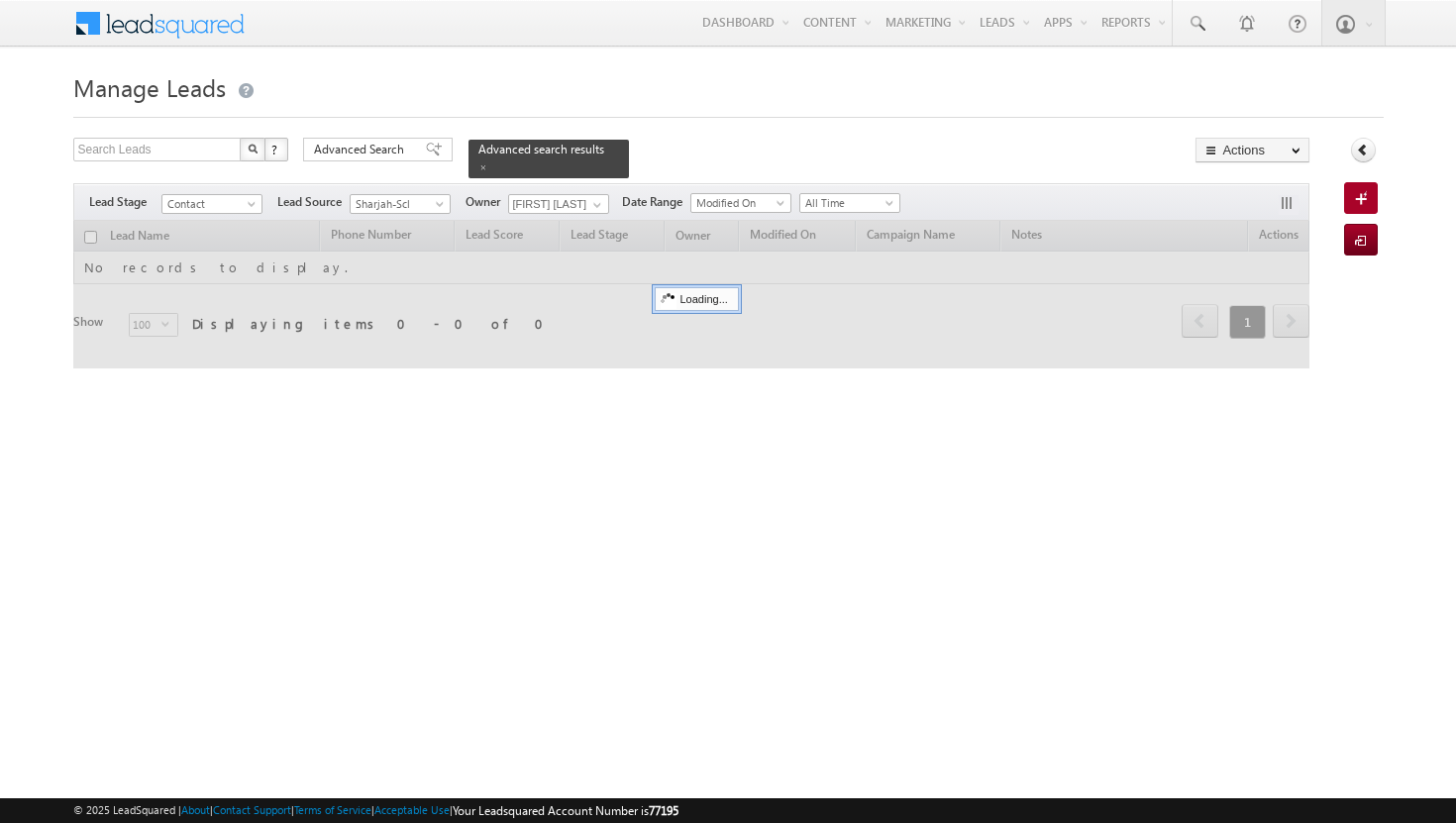 scroll, scrollTop: 0, scrollLeft: 0, axis: both 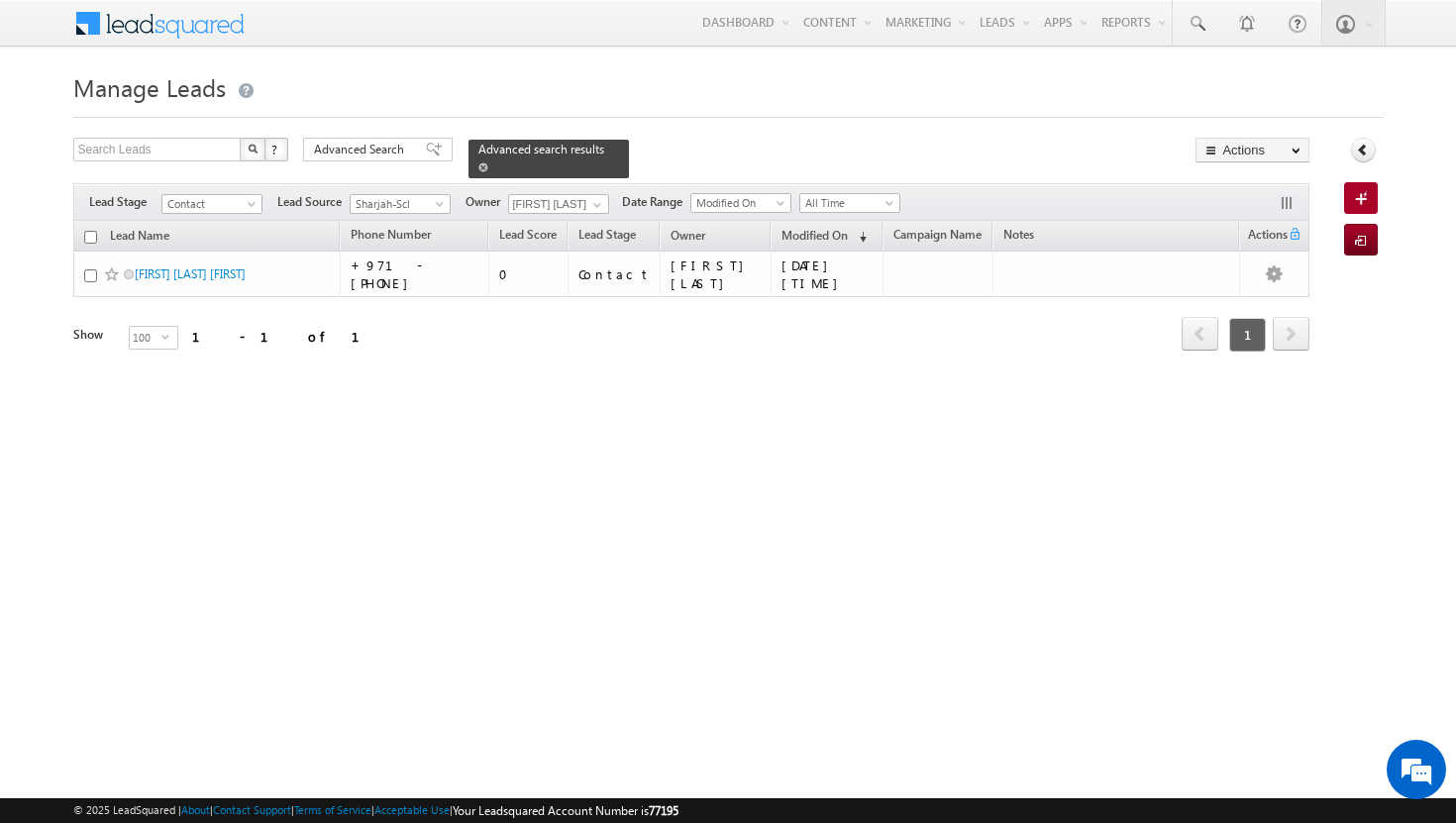 click at bounding box center (483, 167) 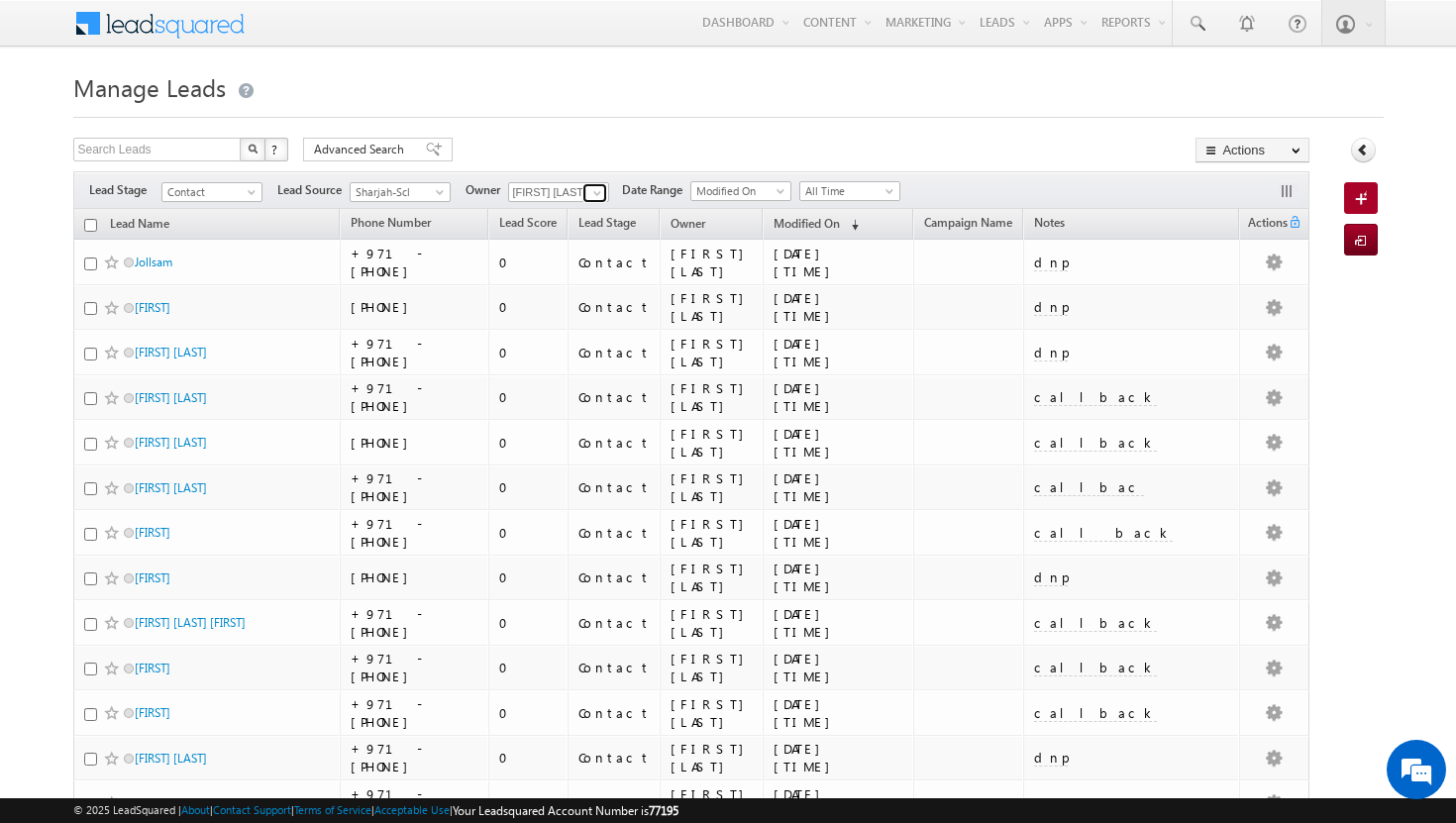 click at bounding box center (597, 193) 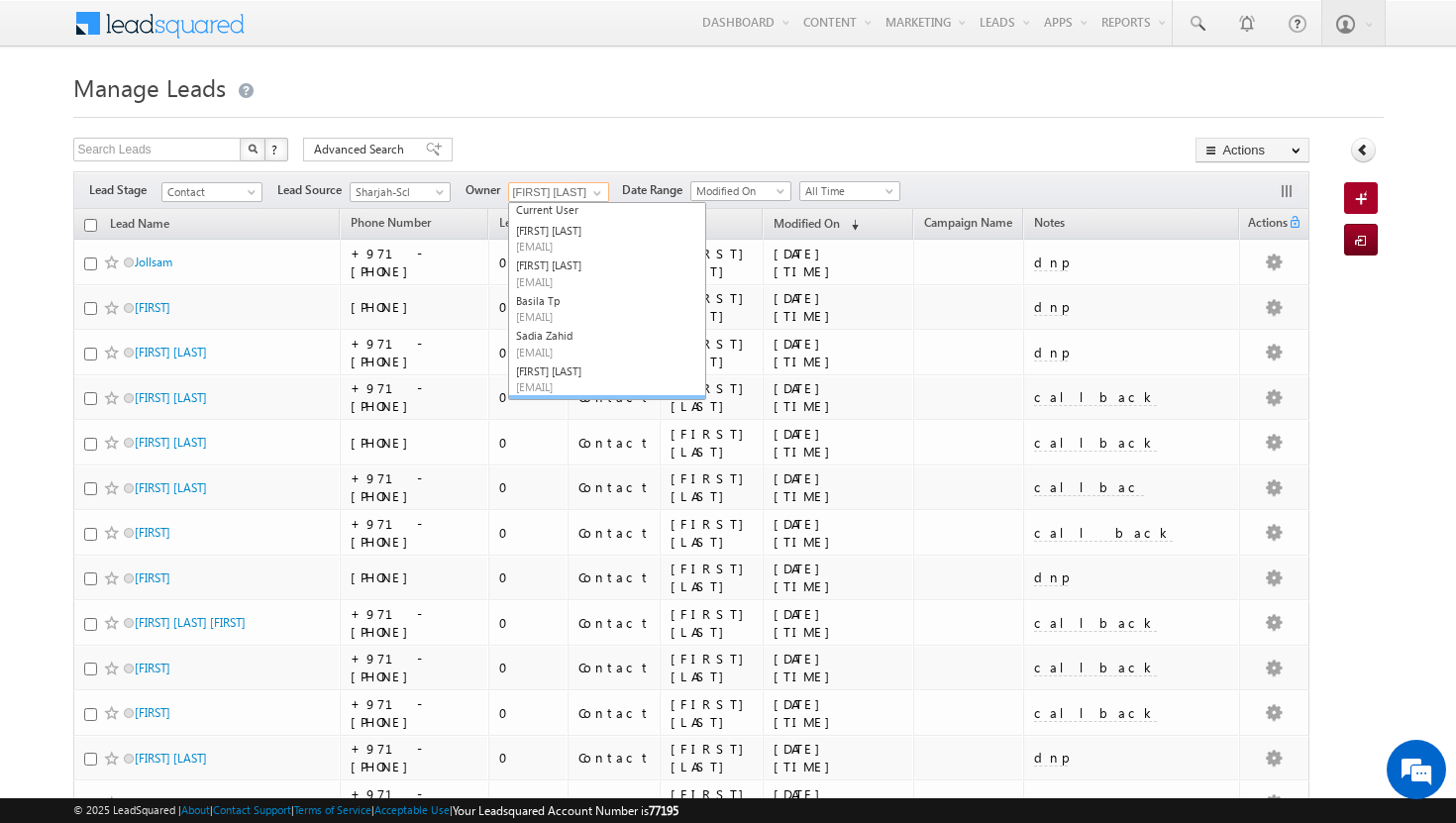 scroll, scrollTop: 55, scrollLeft: 0, axis: vertical 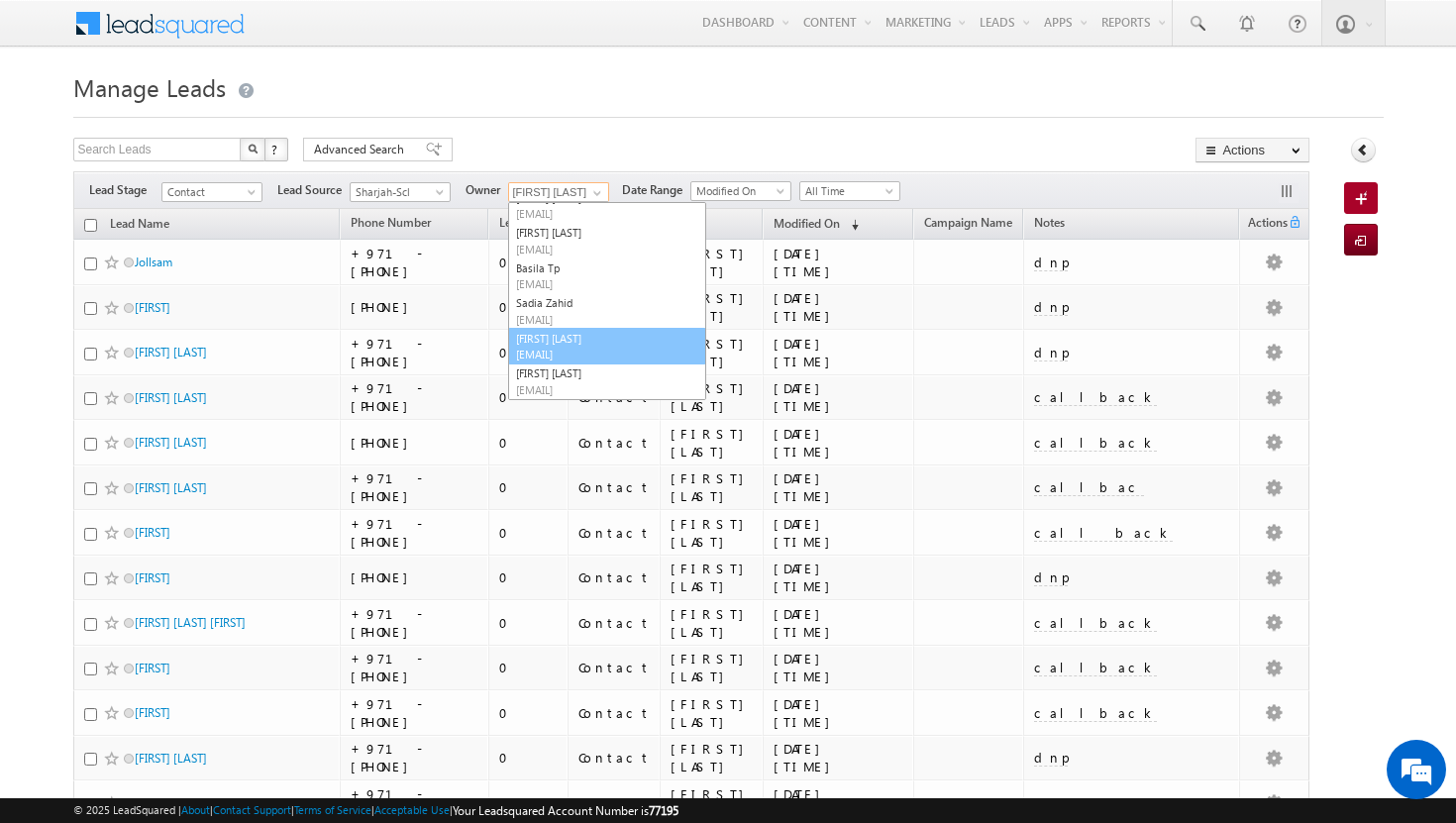 click on "[FIRST] [LAST]   [EMAIL]" at bounding box center [607, 347] 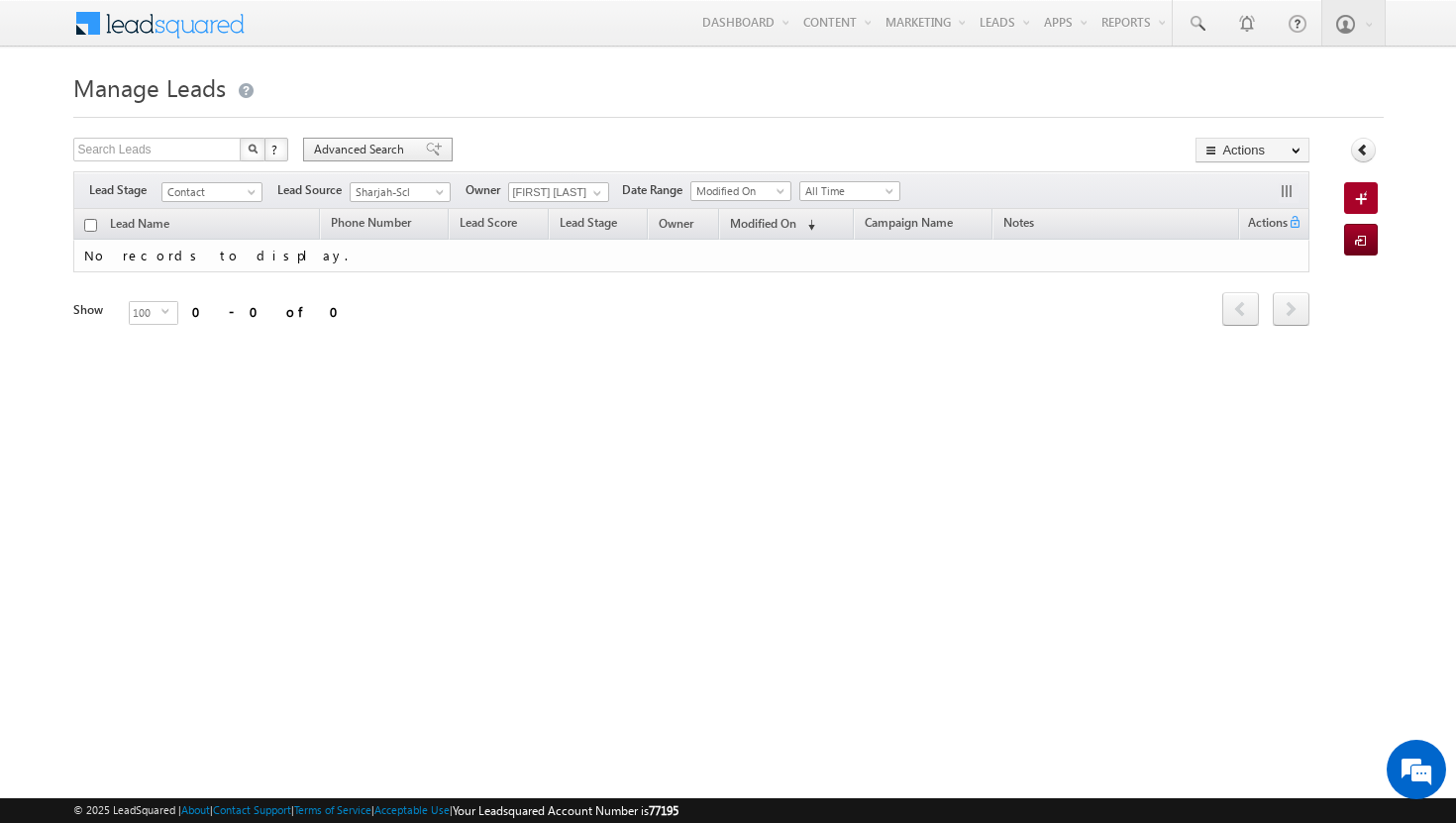 click on "Advanced Search" at bounding box center [362, 150] 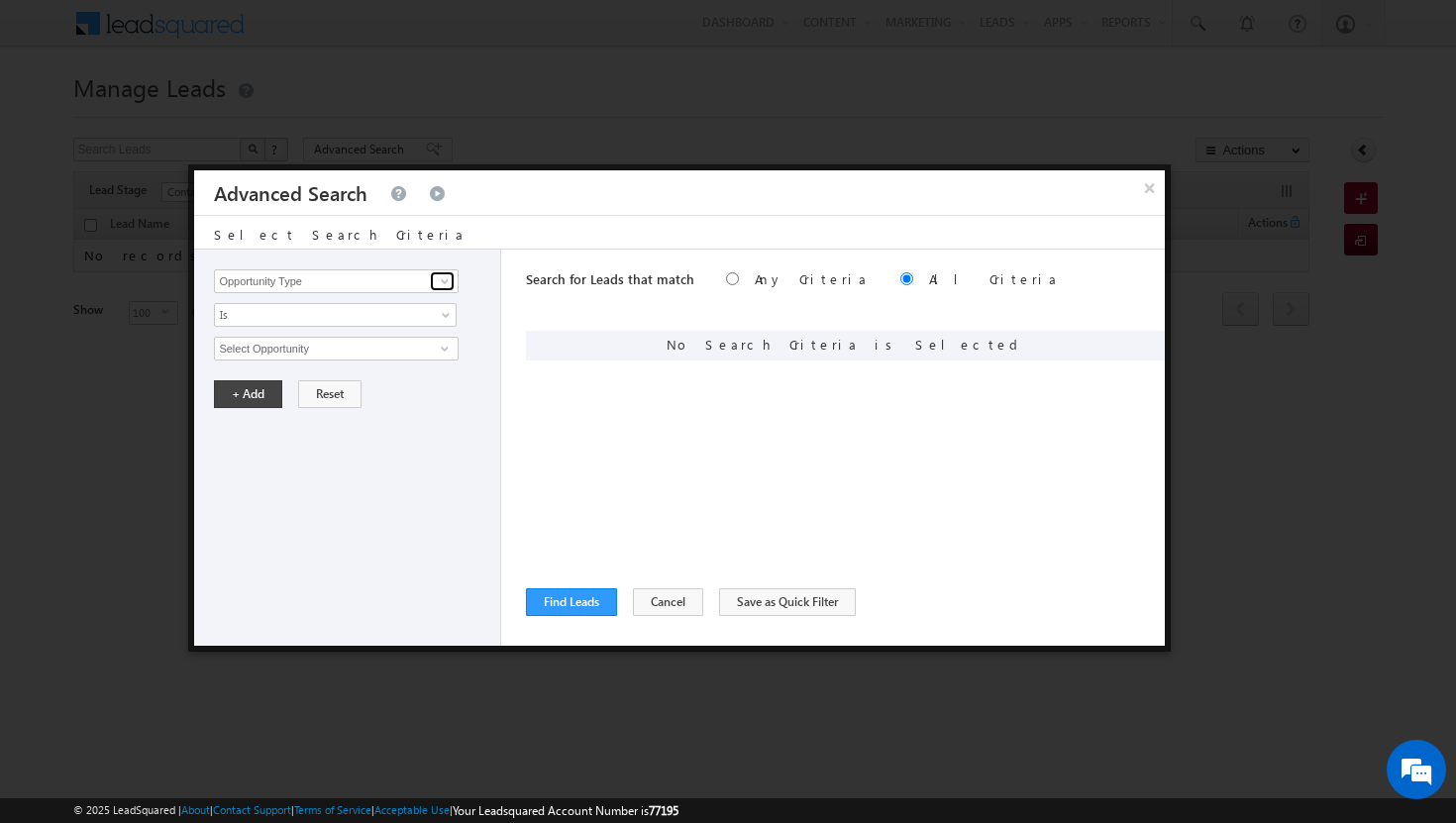 click at bounding box center (445, 281) 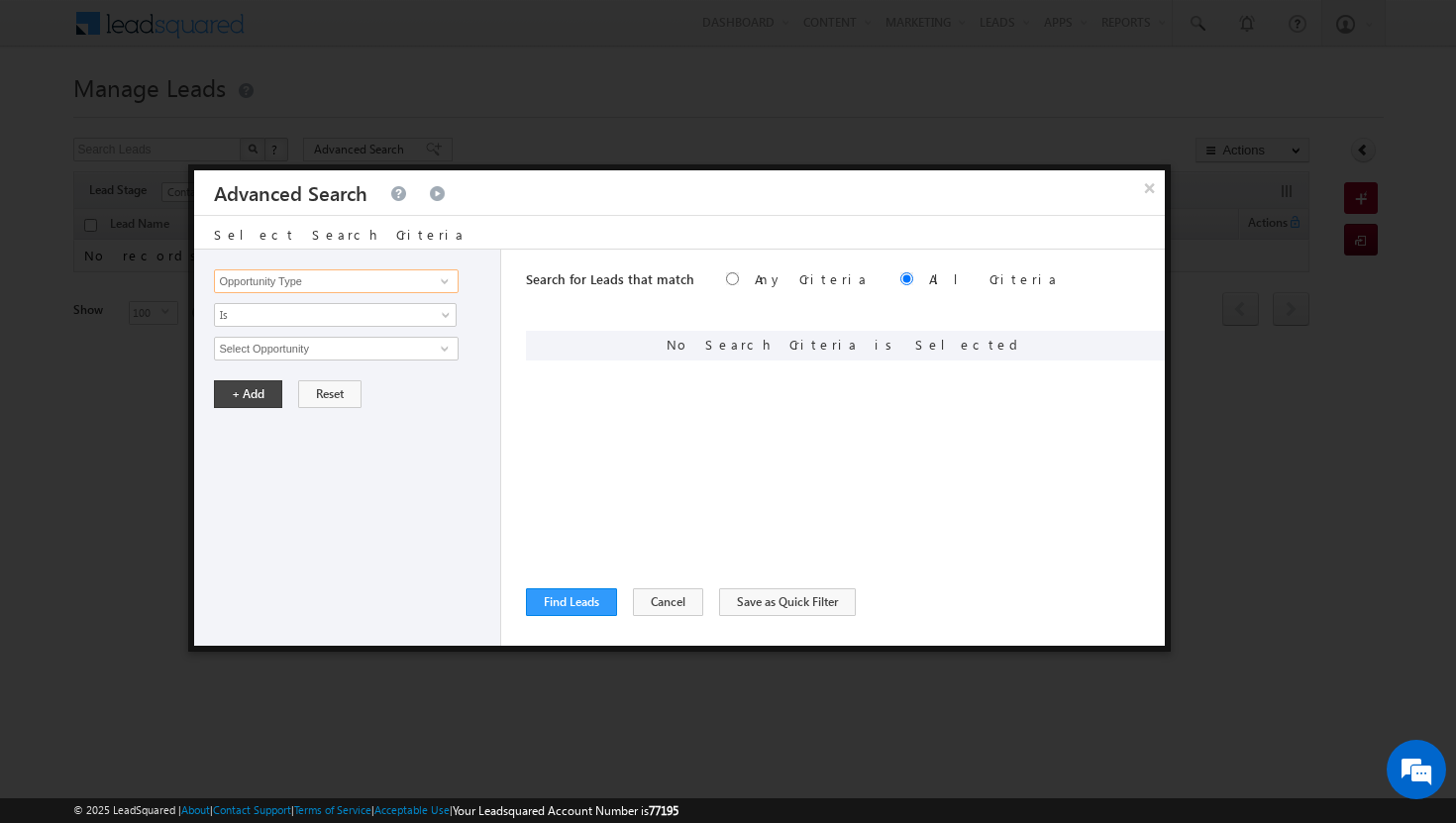 scroll, scrollTop: 0, scrollLeft: 0, axis: both 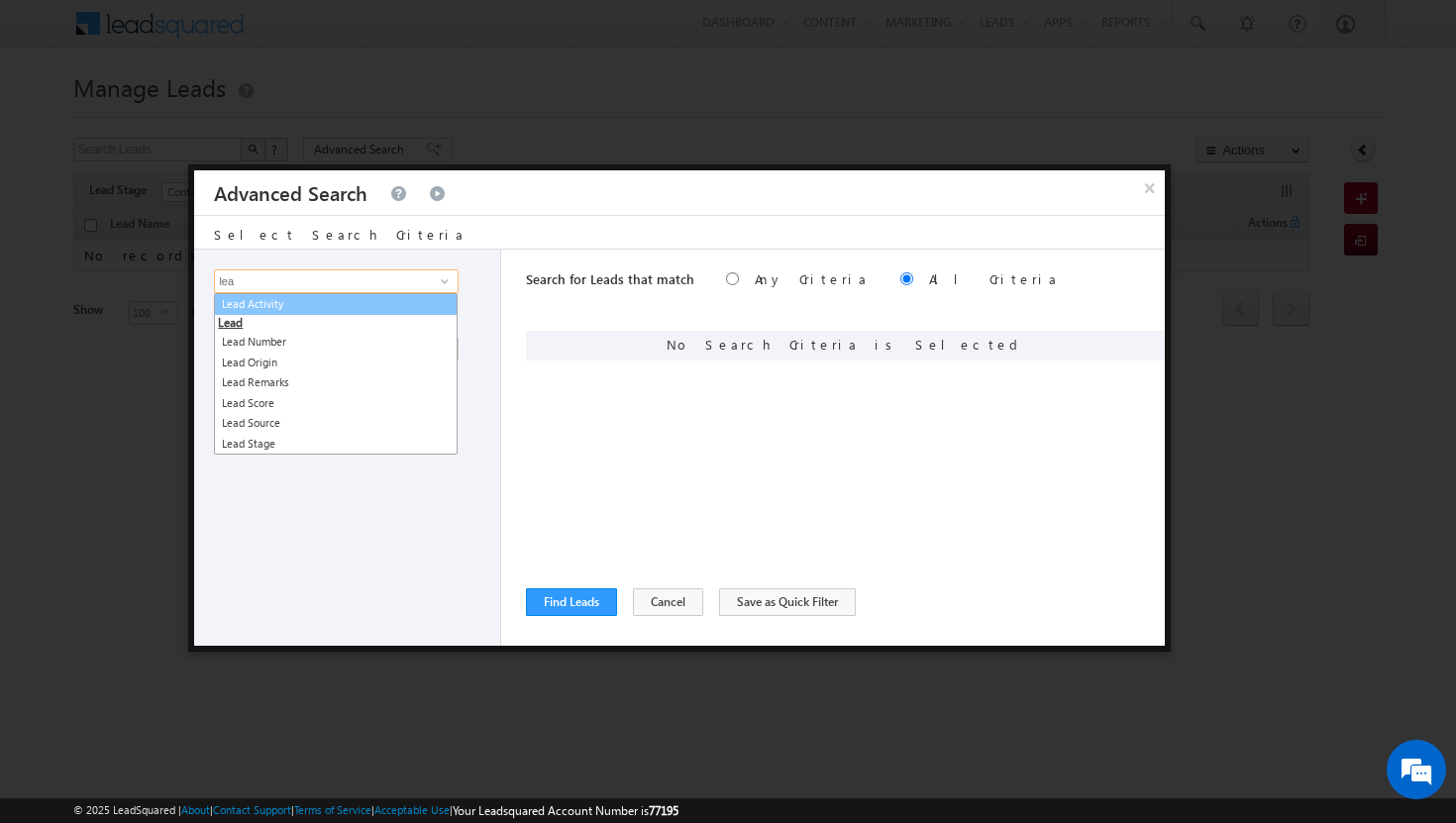 click on "Lead Activity" at bounding box center [336, 304] 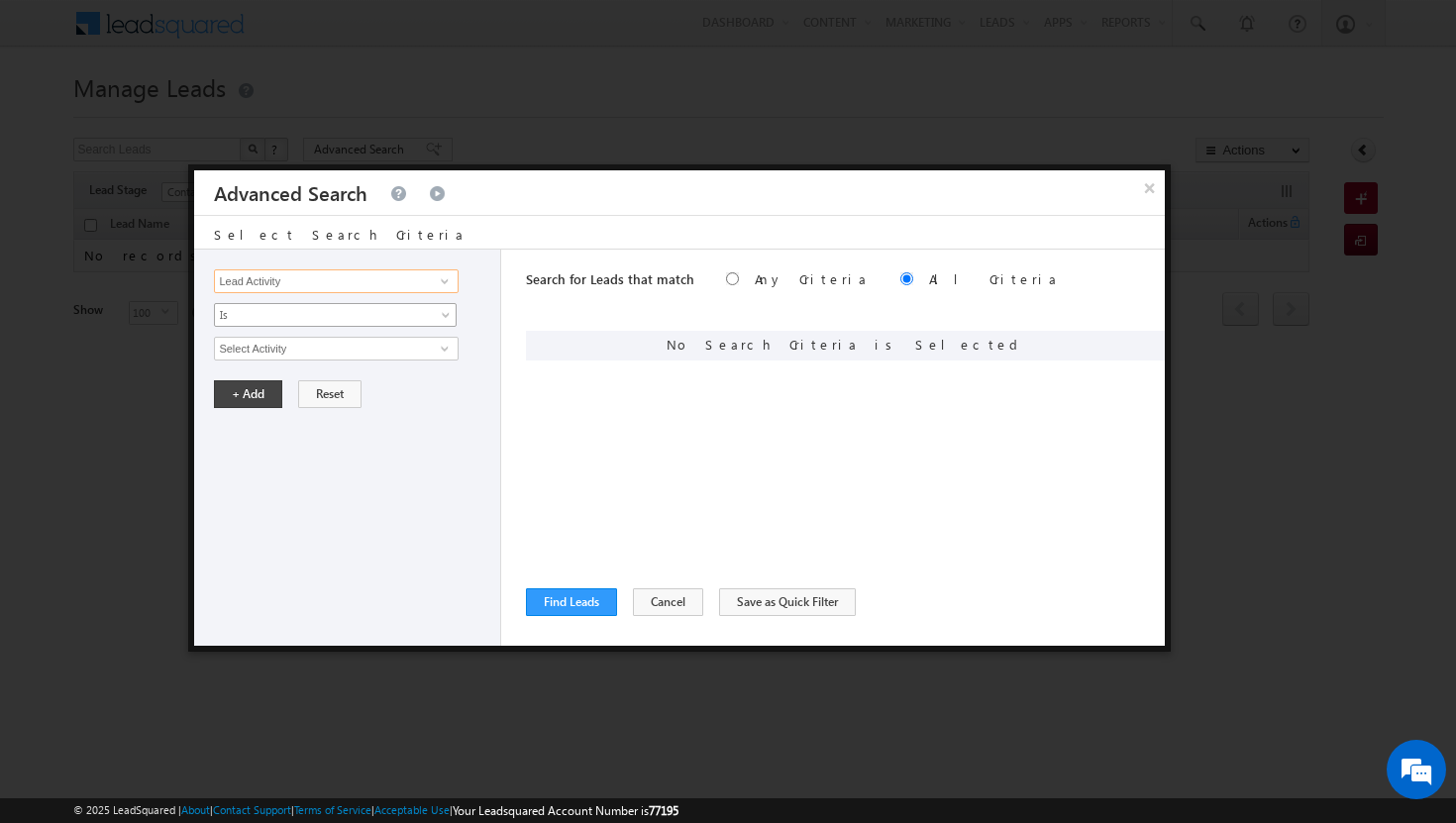 type on "Lead Activity" 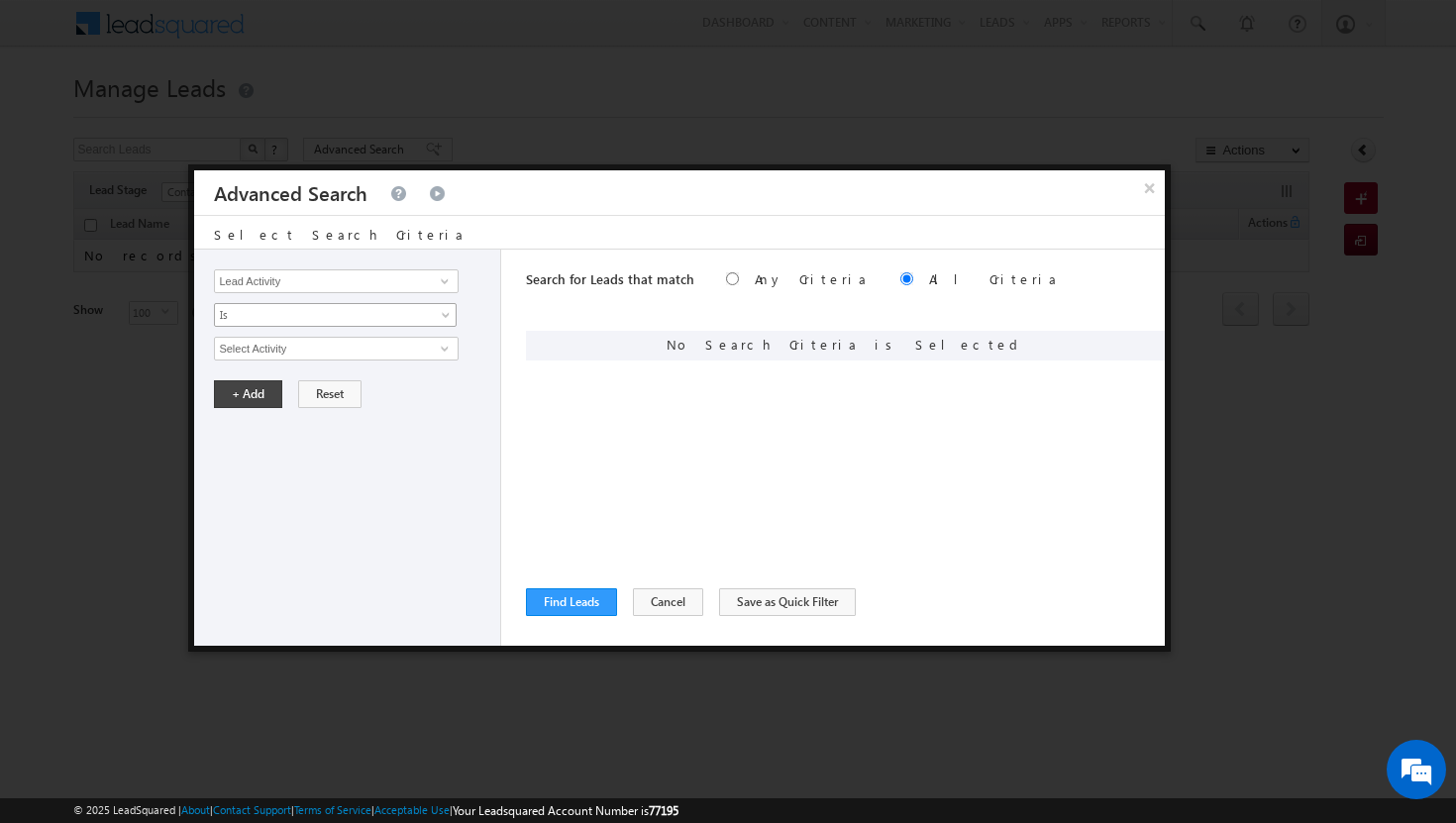 click at bounding box center (448, 319) 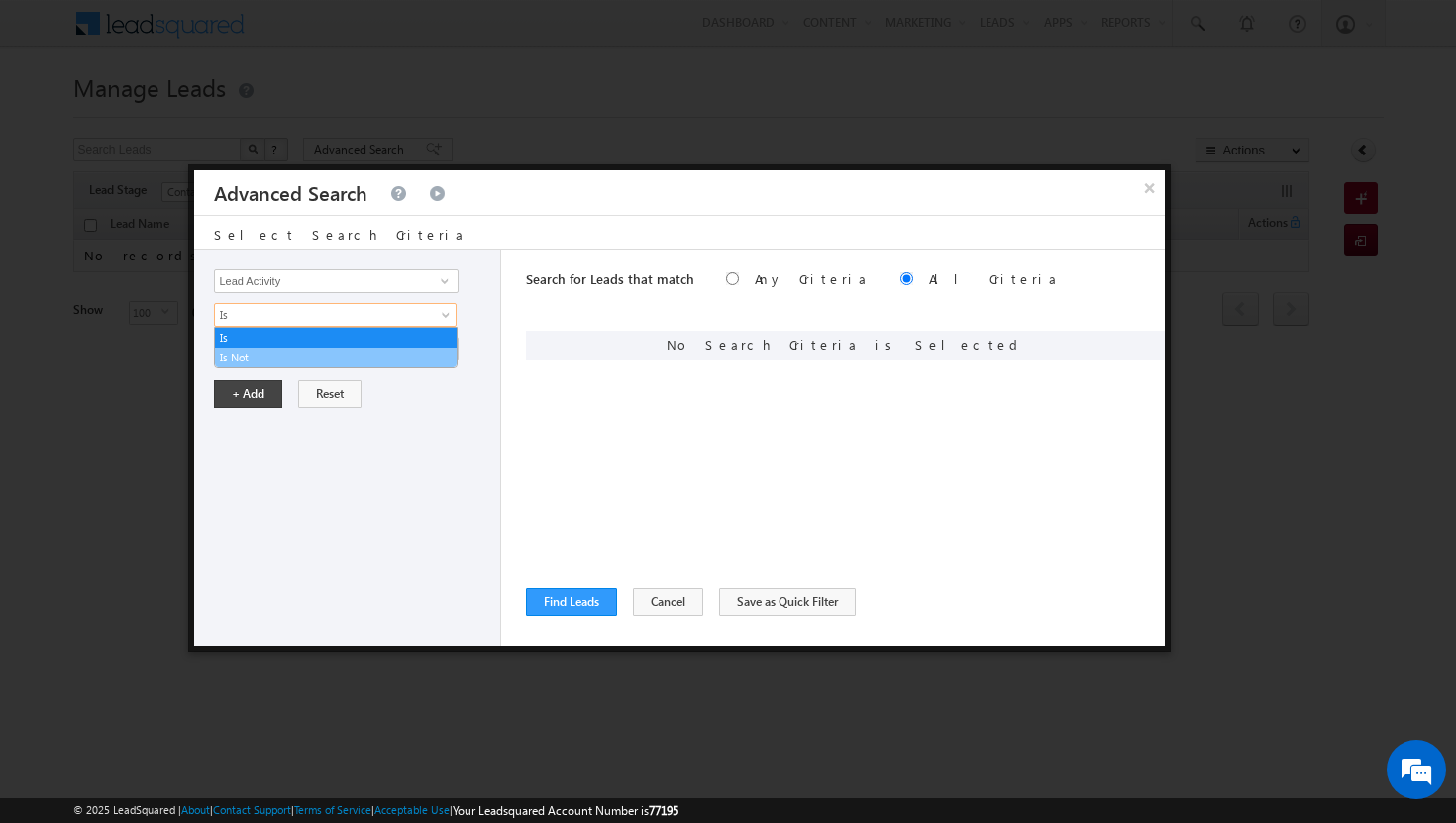click on "Is Not" at bounding box center [336, 358] 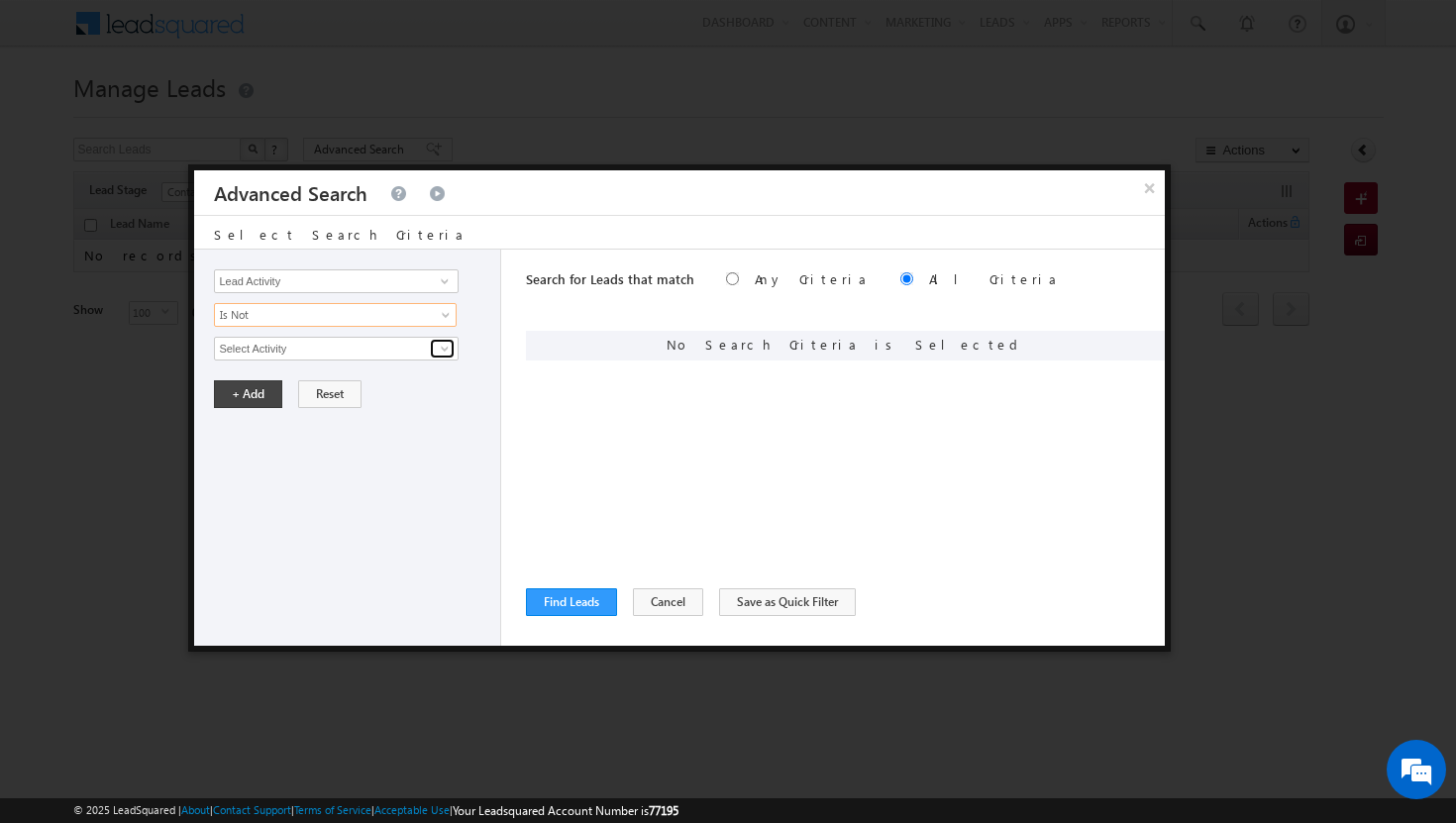 click at bounding box center (442, 349) 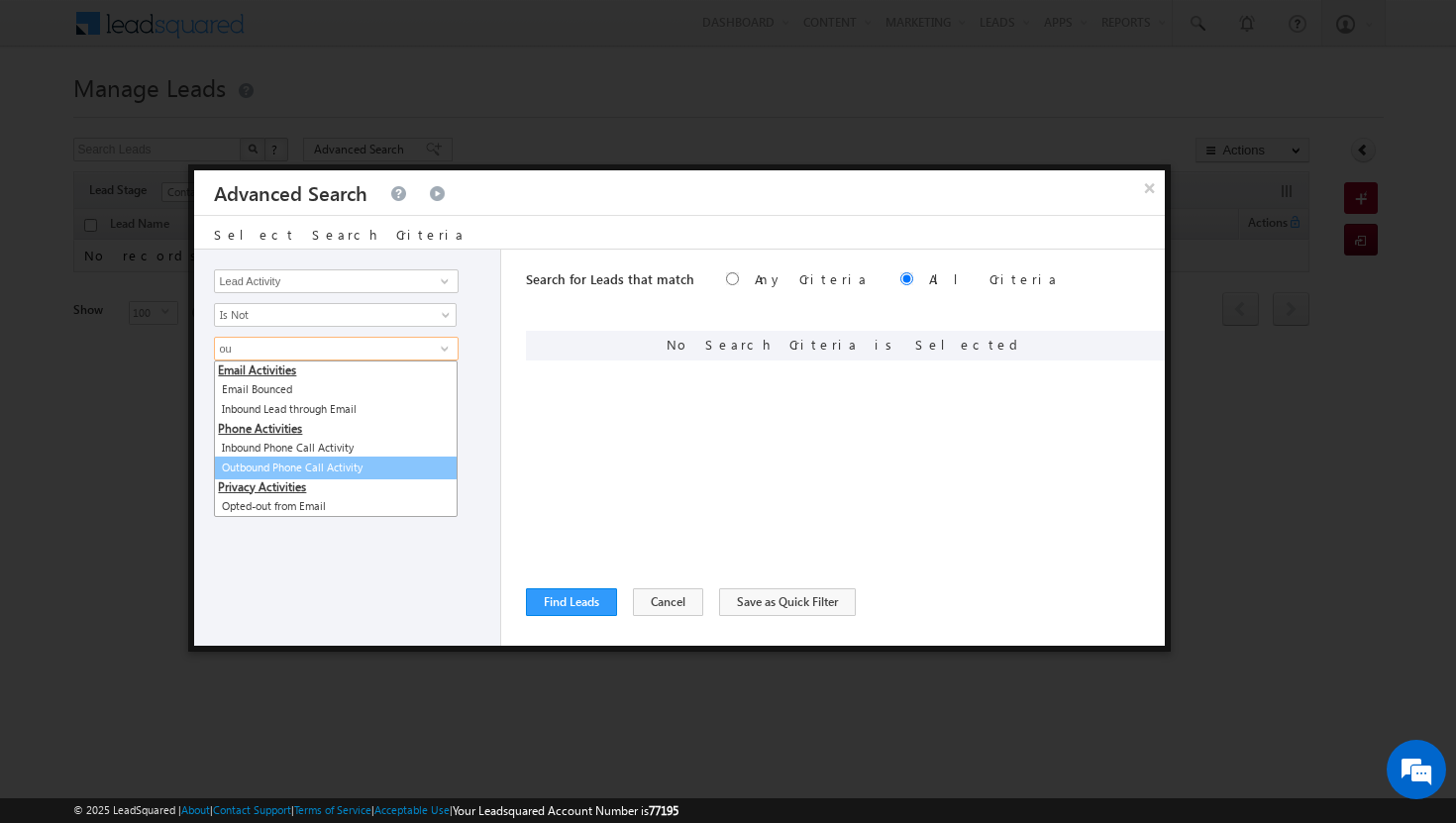 click on "Outbound Phone Call Activity" at bounding box center (336, 467) 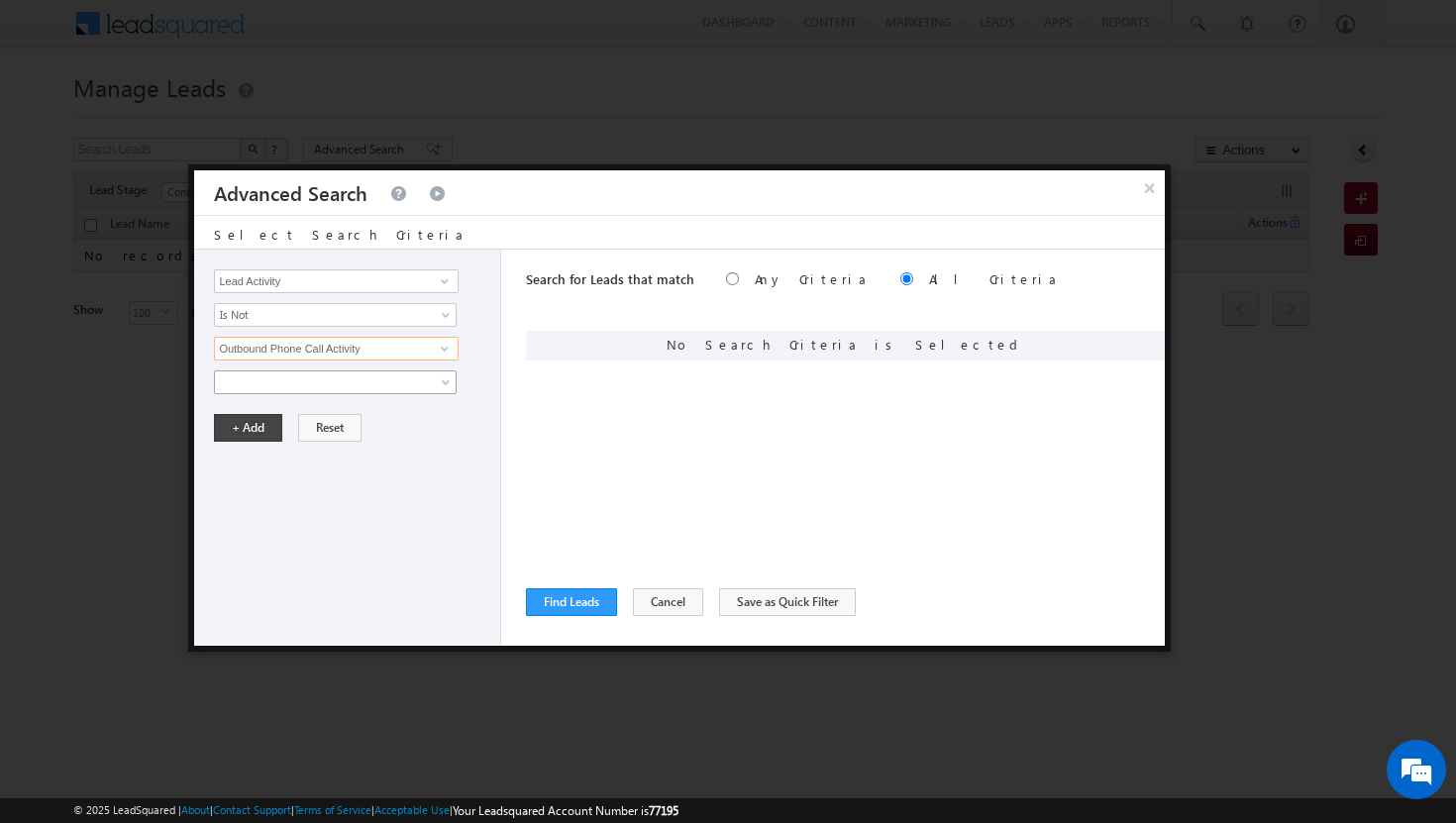 type on "Outbound Phone Call Activity" 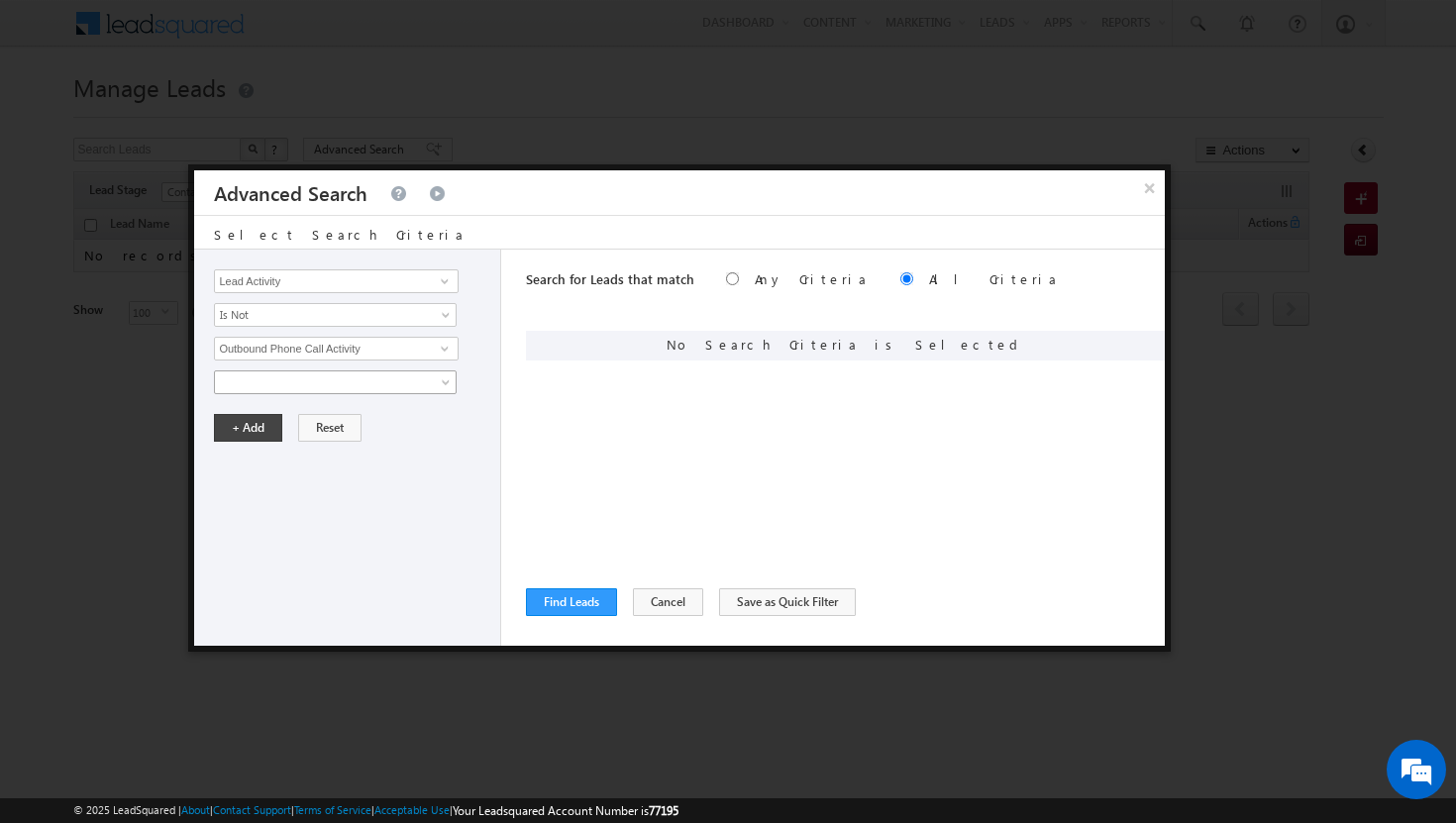 click at bounding box center [335, 382] 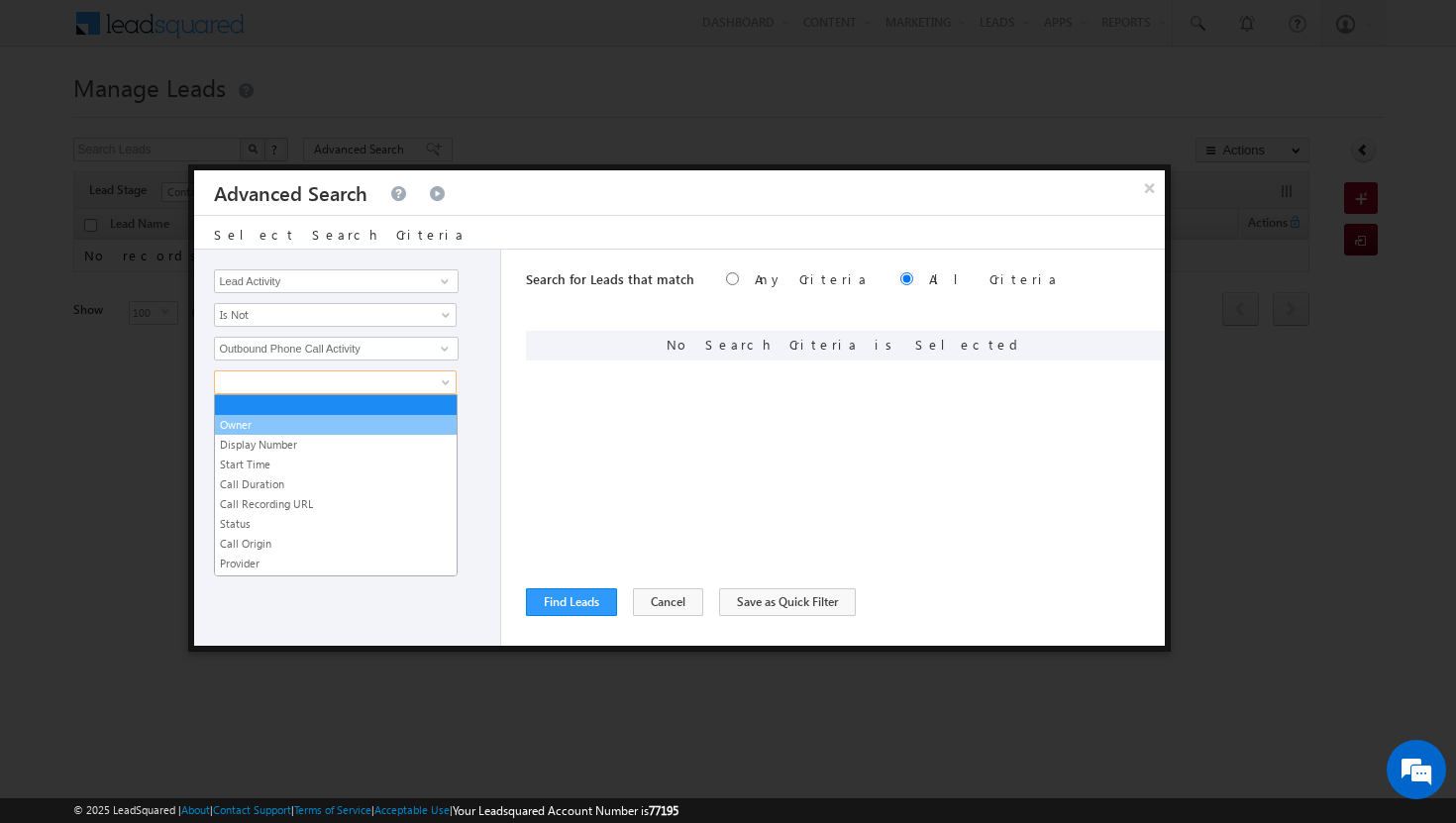 click on "Owner" at bounding box center [336, 425] 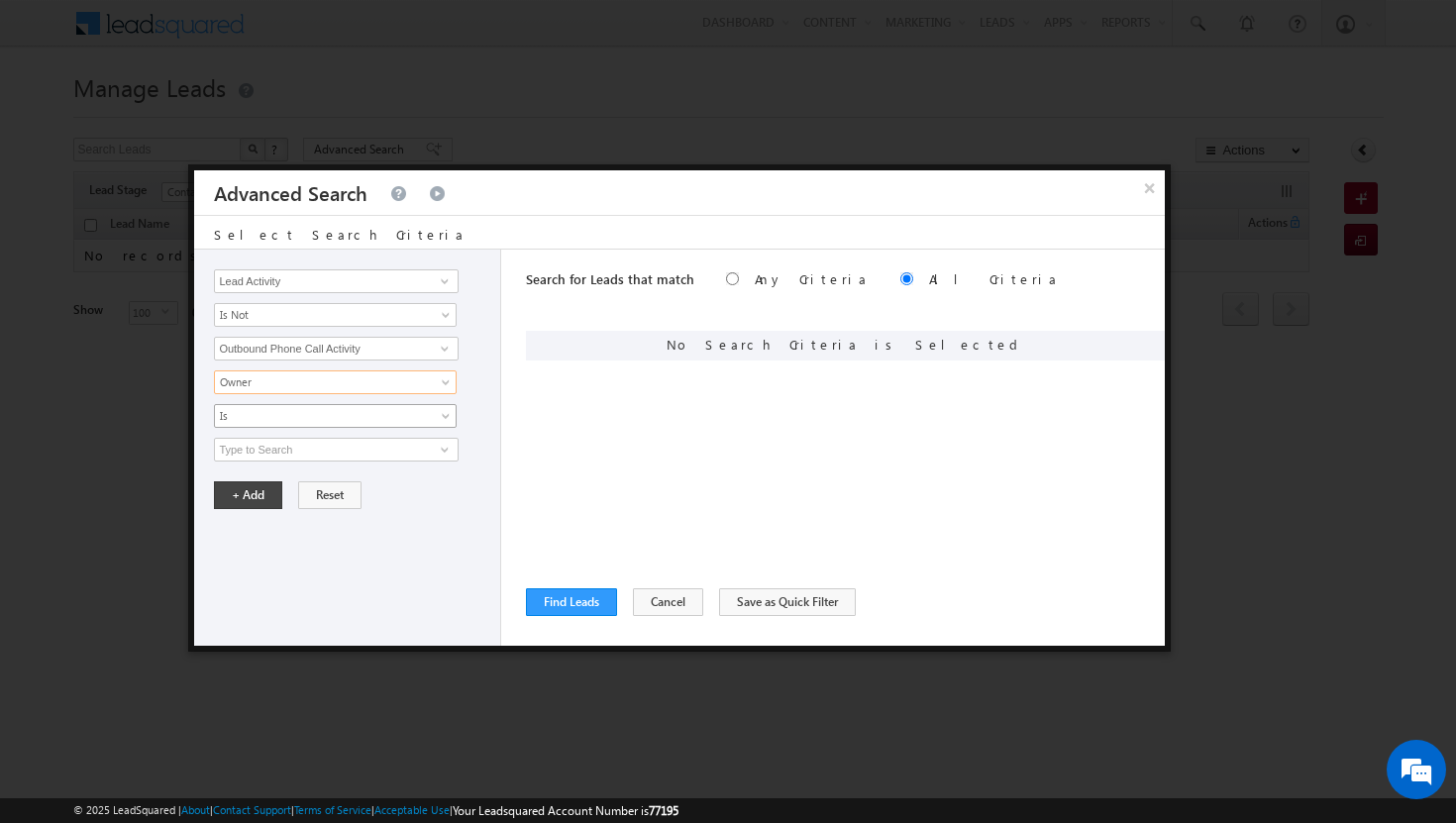 click at bounding box center [448, 420] 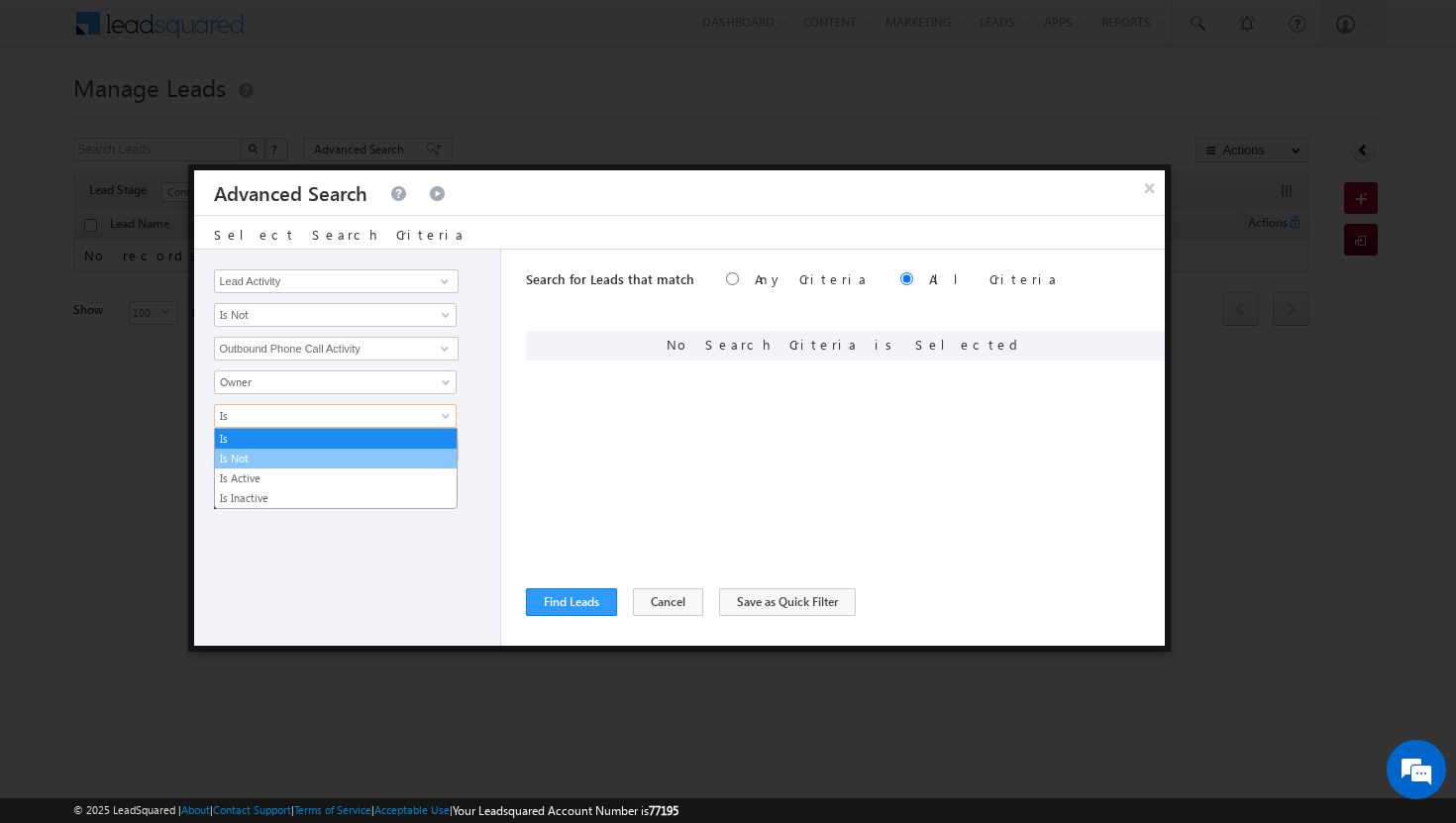 click on "Is Not" at bounding box center [336, 459] 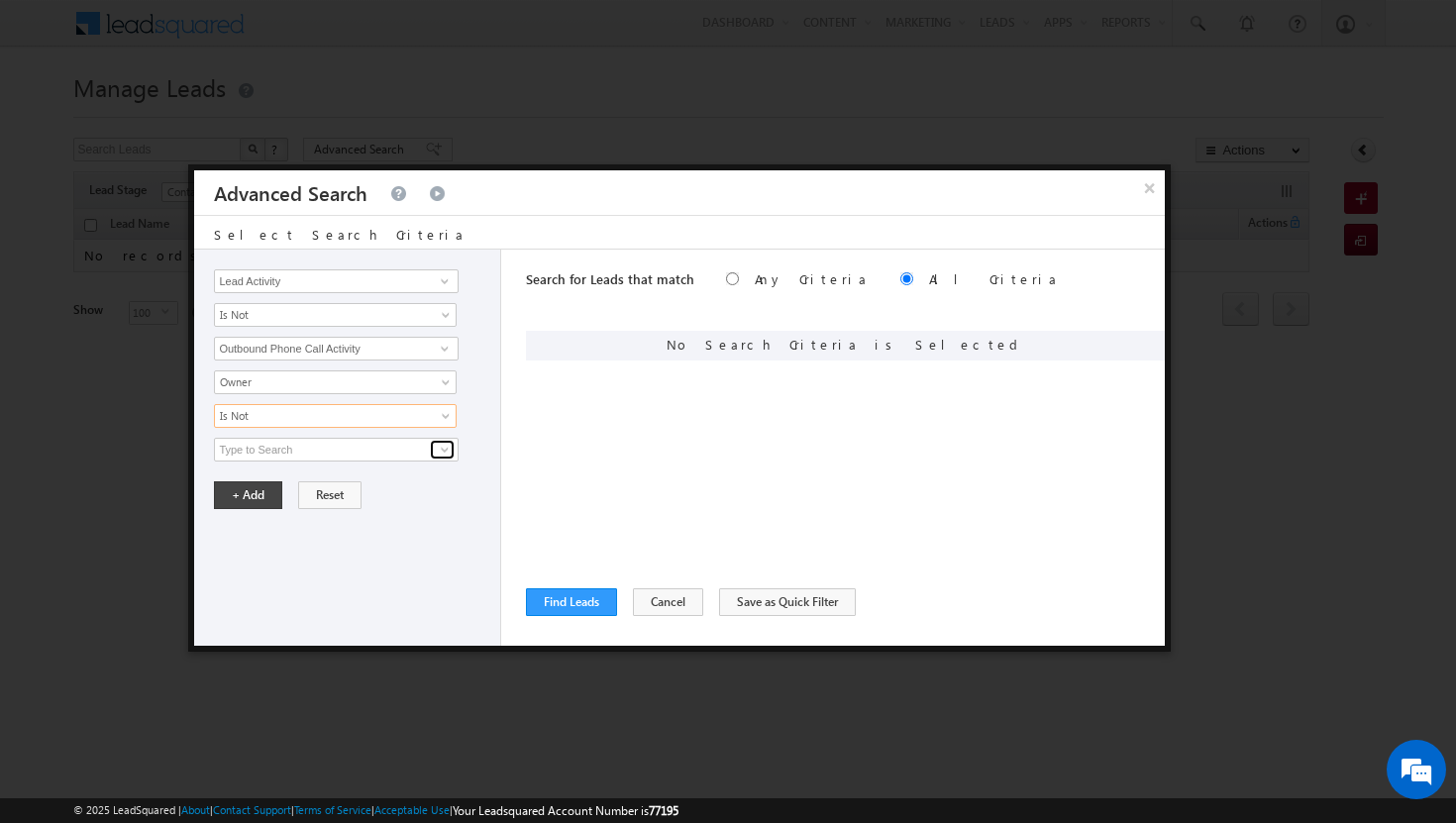 click at bounding box center [445, 450] 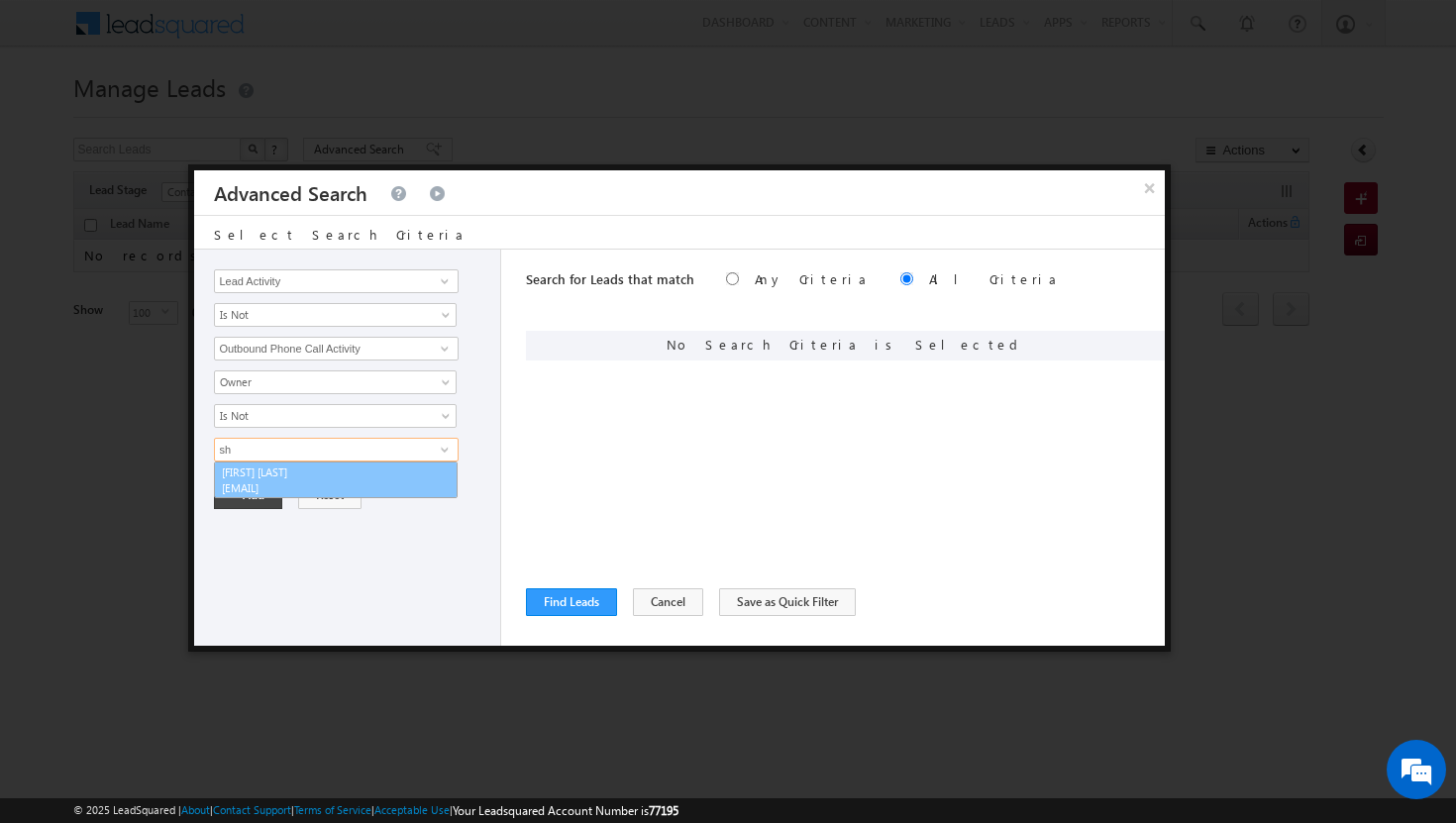 click on "[EMAIL]" at bounding box center [311, 487] 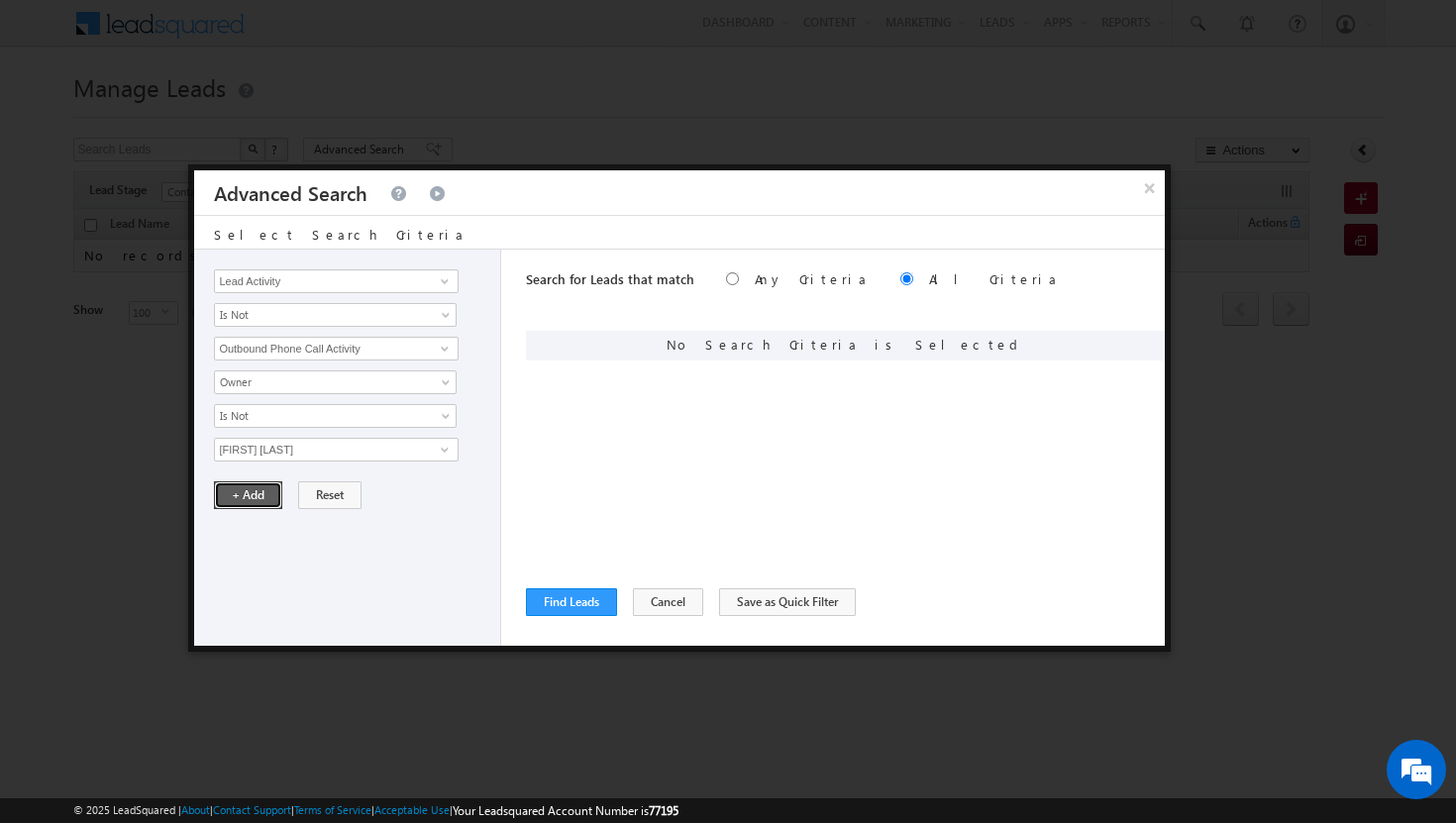 click on "+ Add" at bounding box center (248, 495) 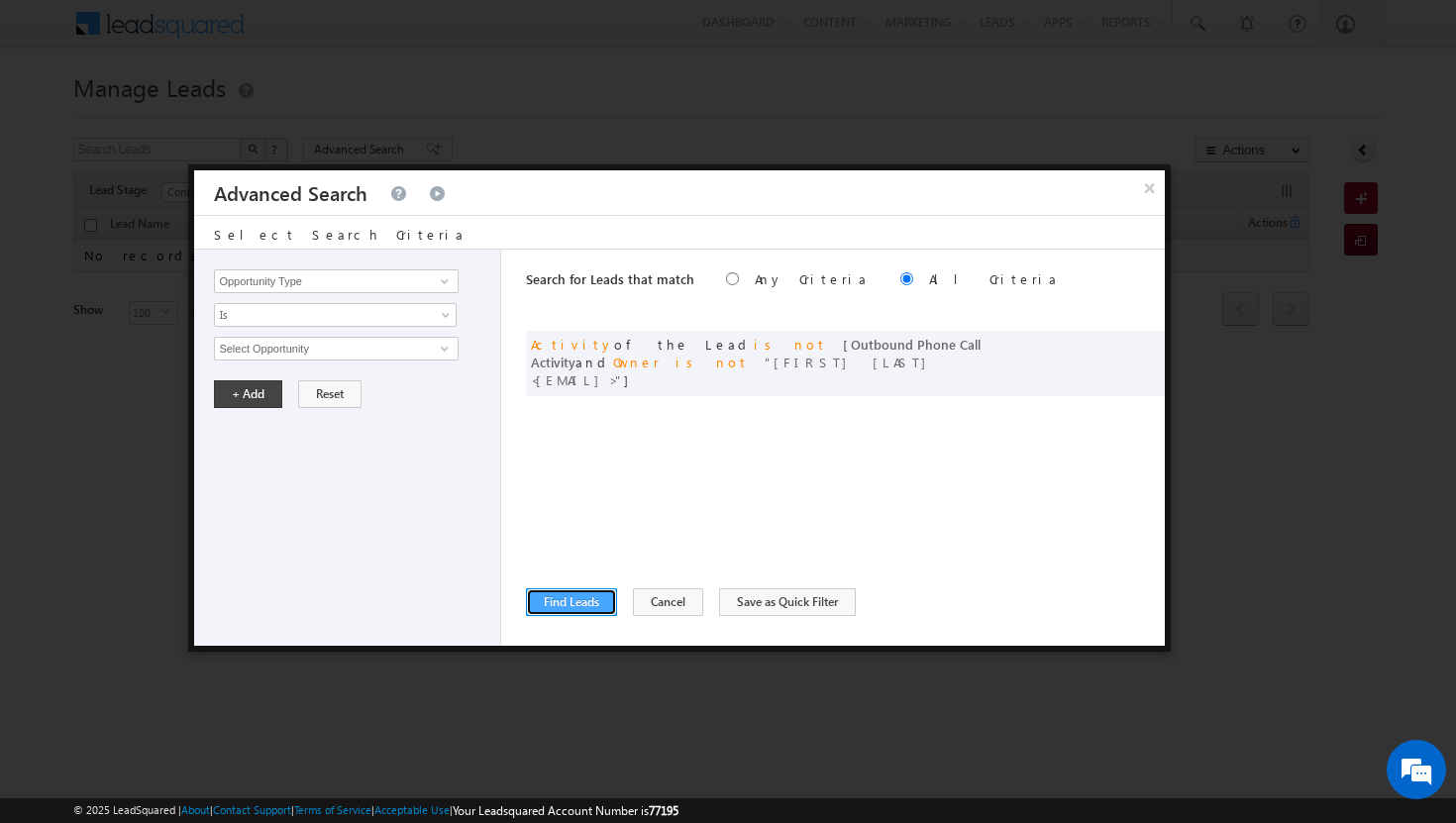 click on "Find Leads" at bounding box center (572, 602) 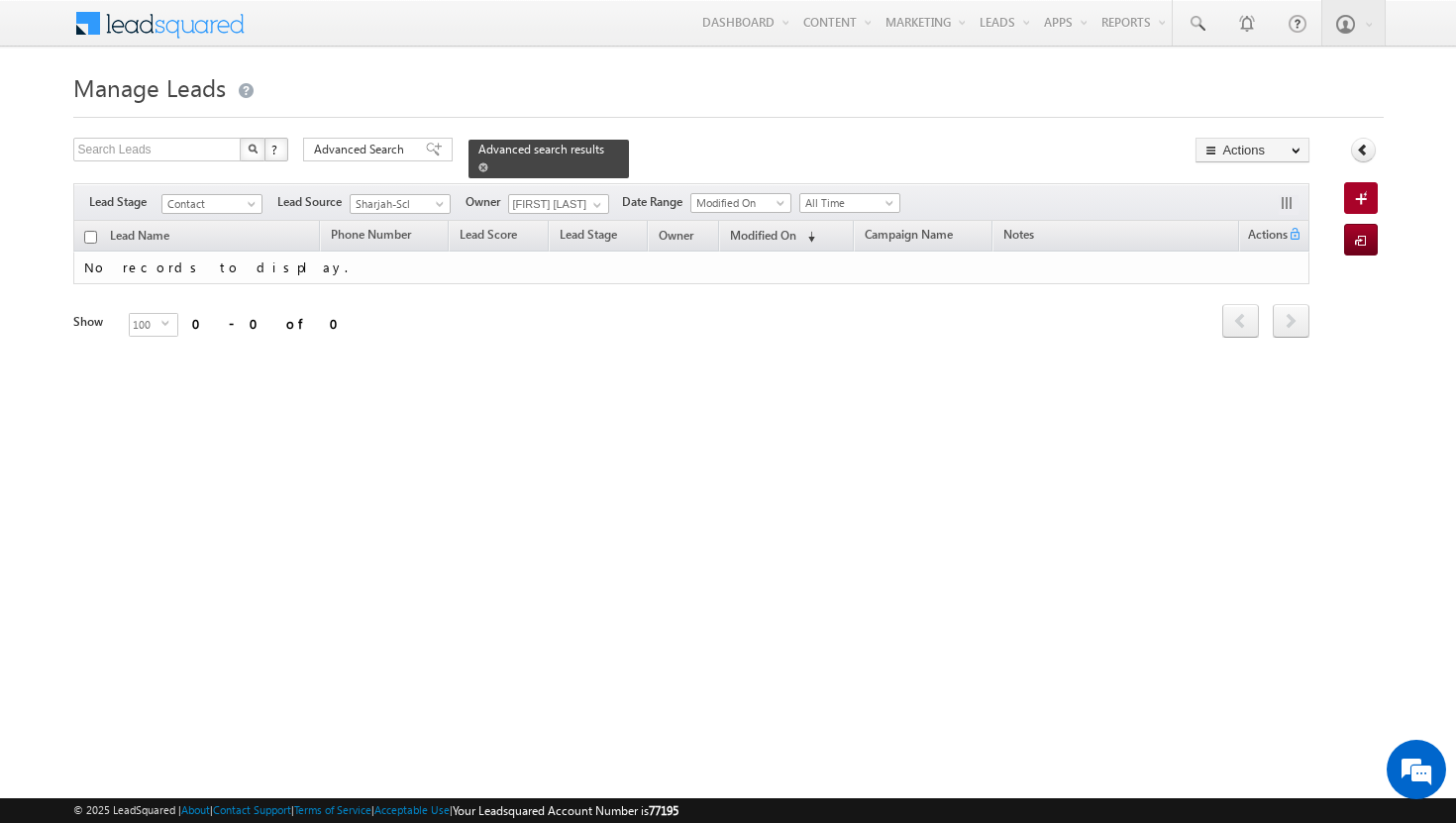 click at bounding box center (483, 167) 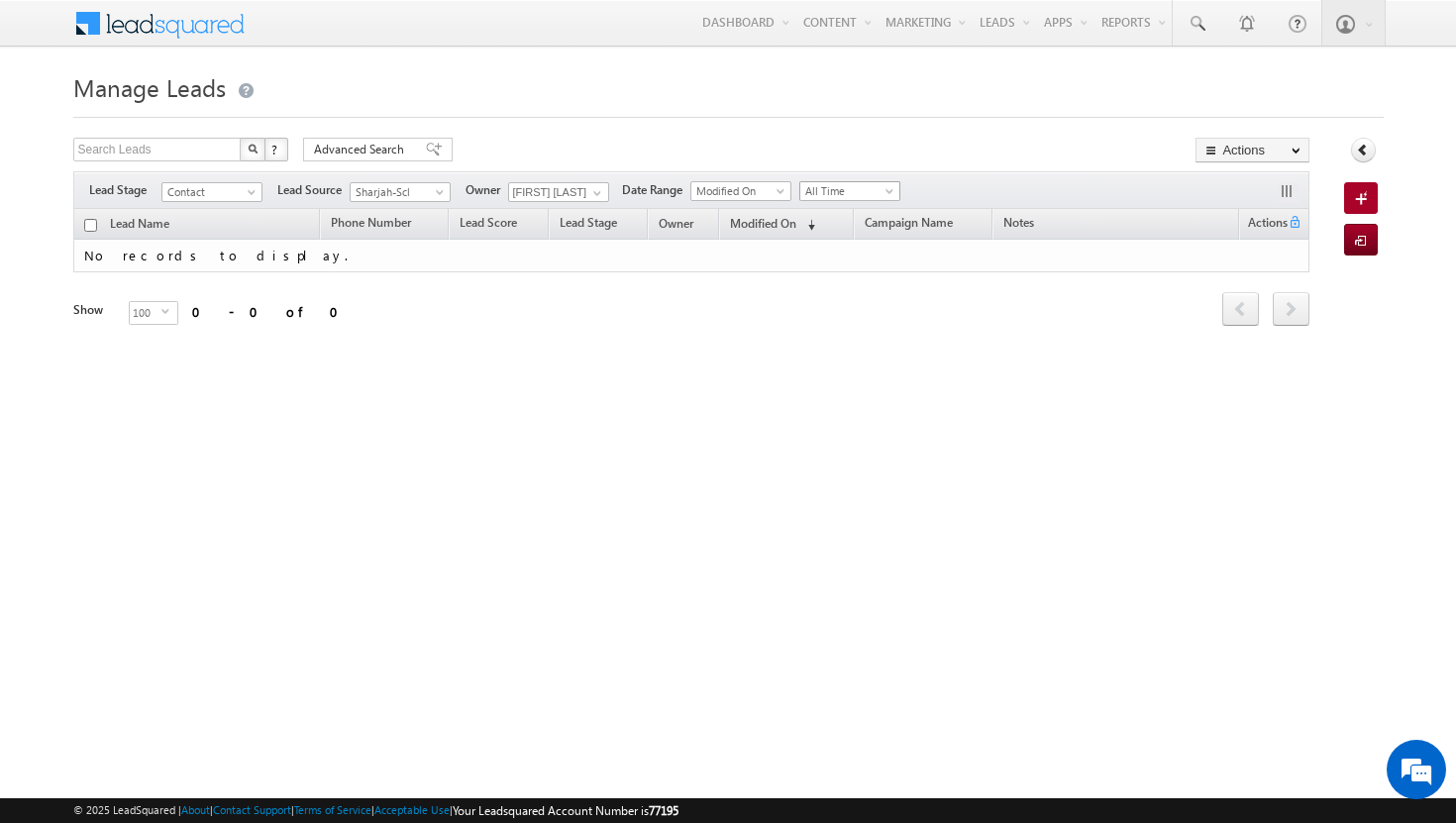 click at bounding box center (891, 195) 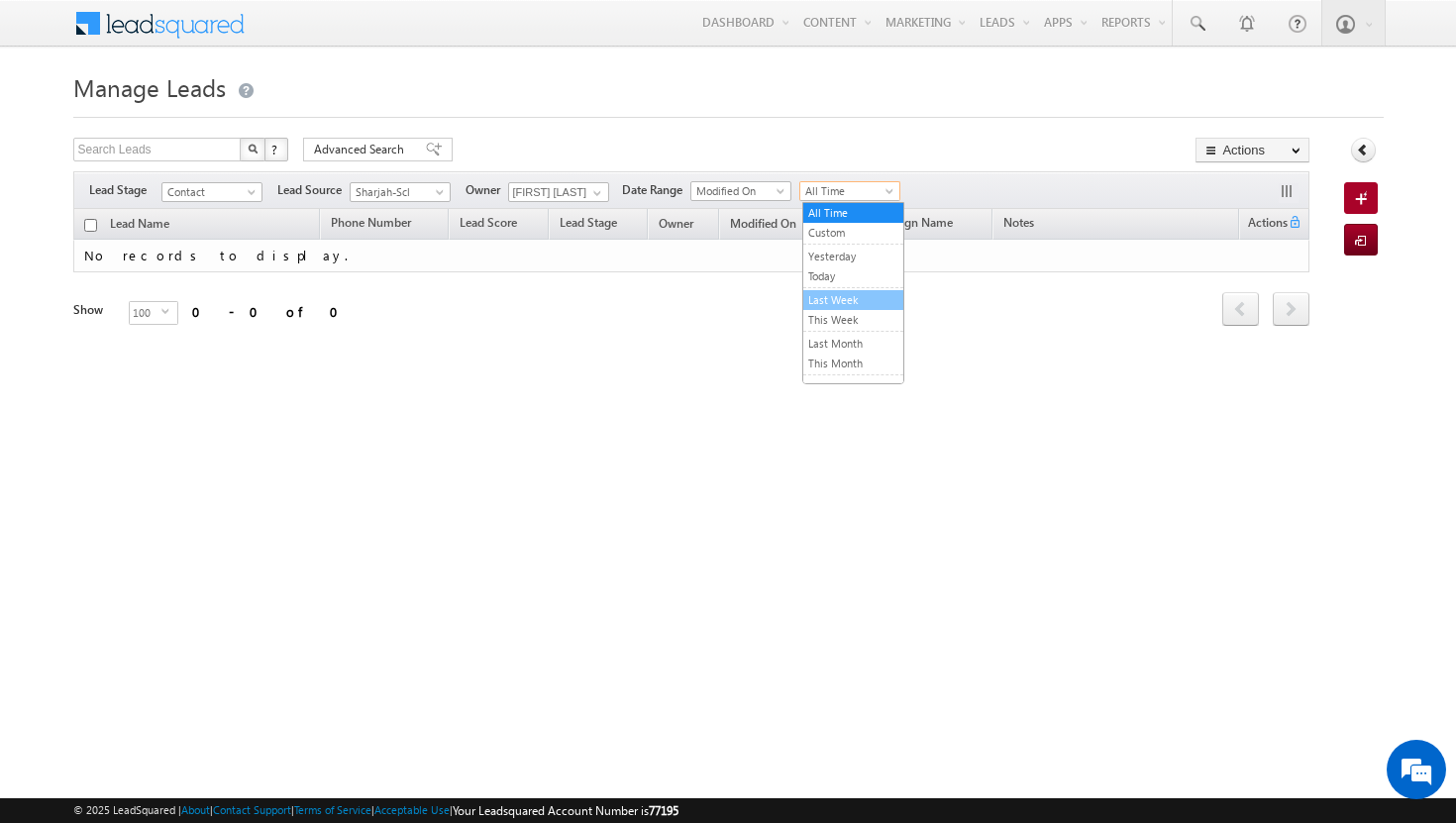 click on "Last Week" at bounding box center (853, 300) 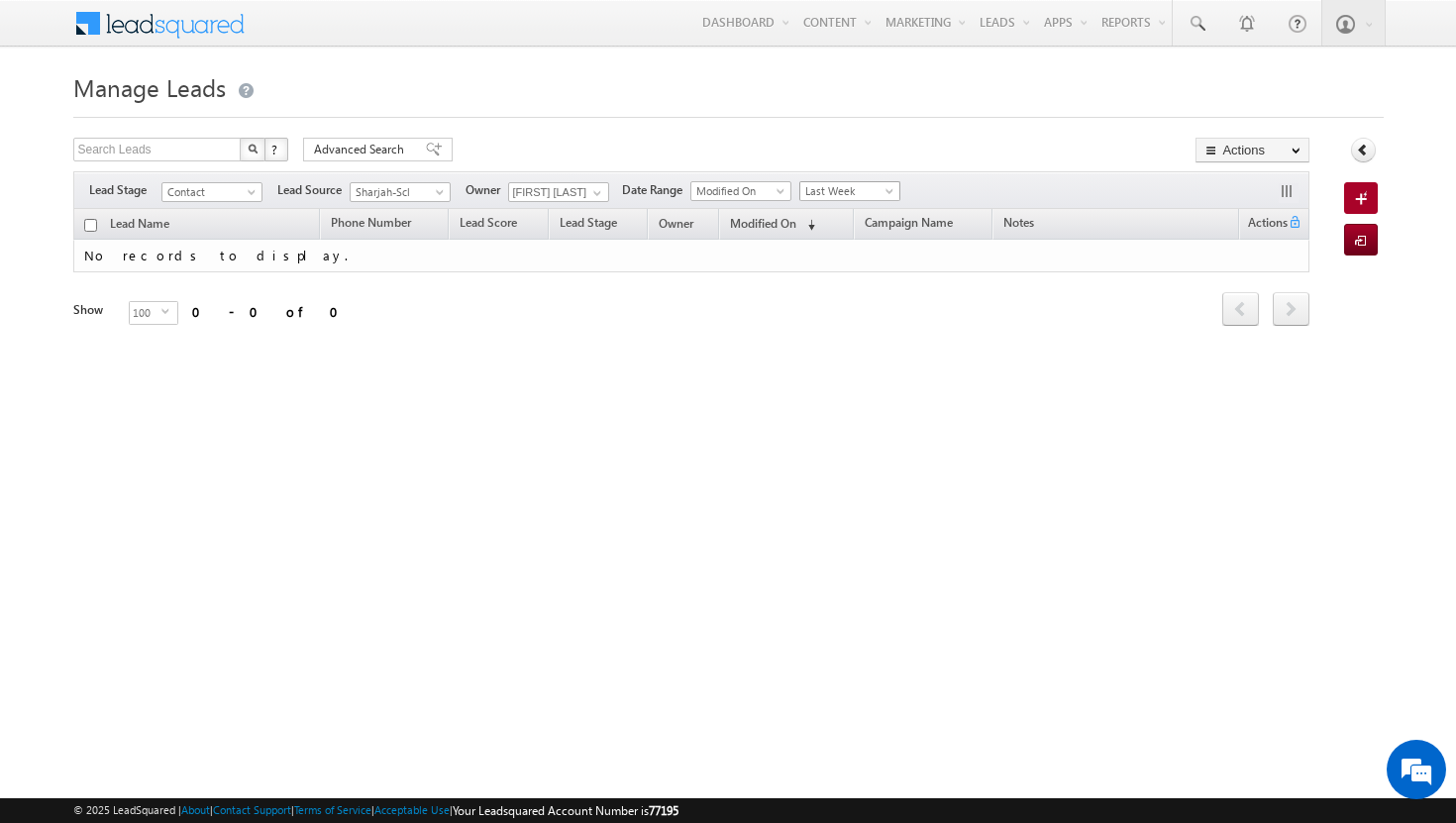 click at bounding box center [891, 195] 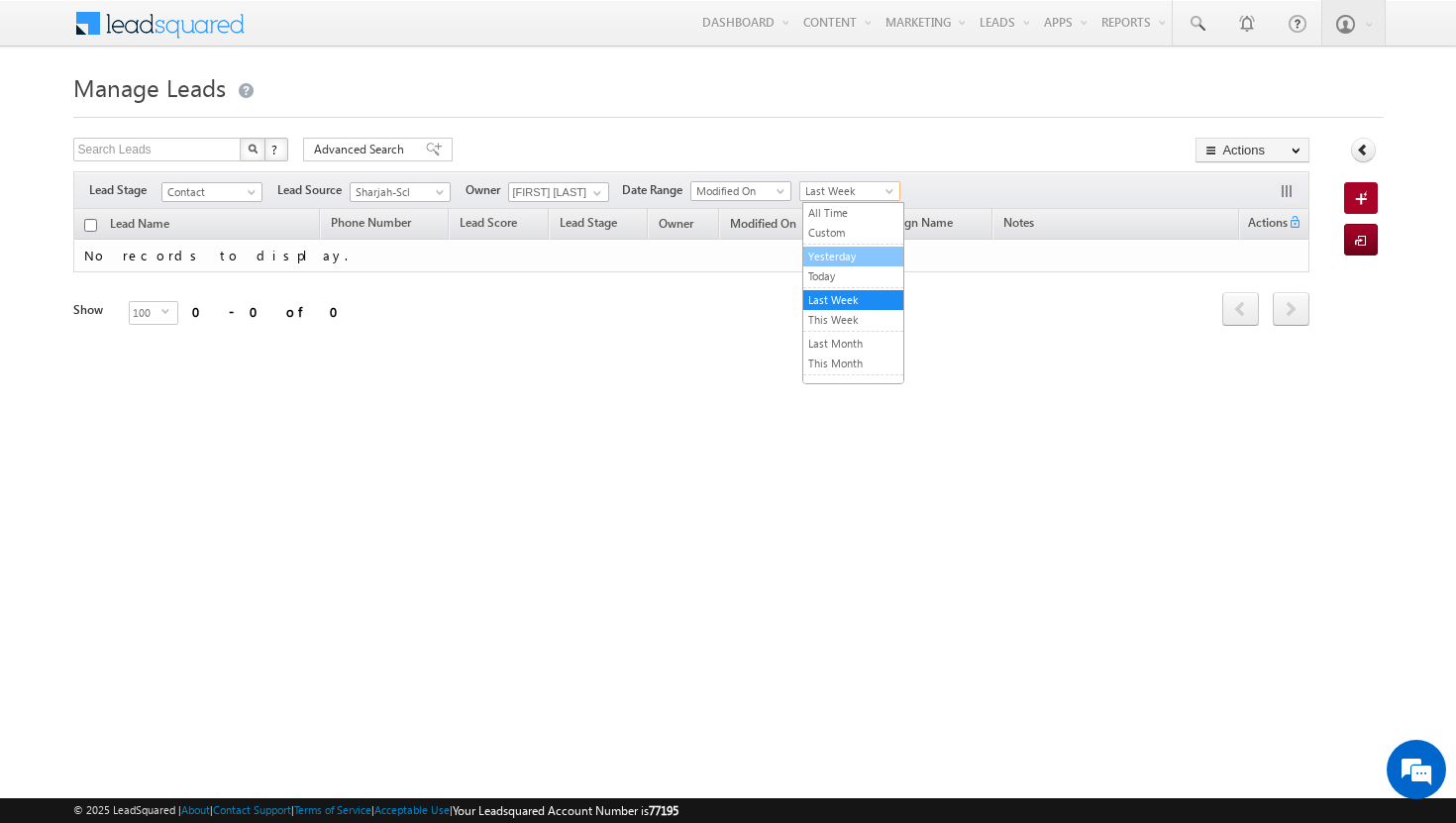 click on "Yesterday" at bounding box center [853, 257] 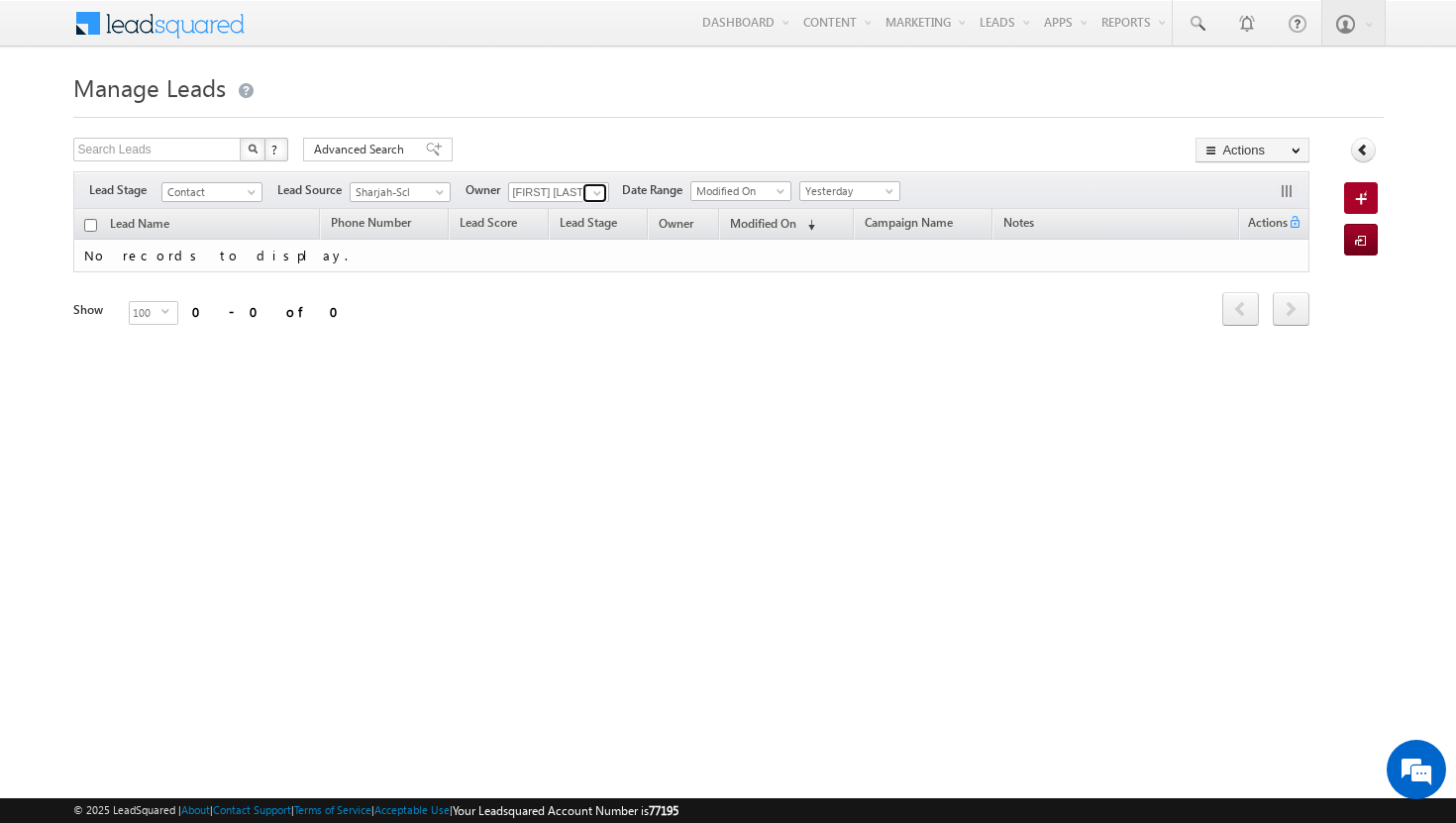click at bounding box center [597, 193] 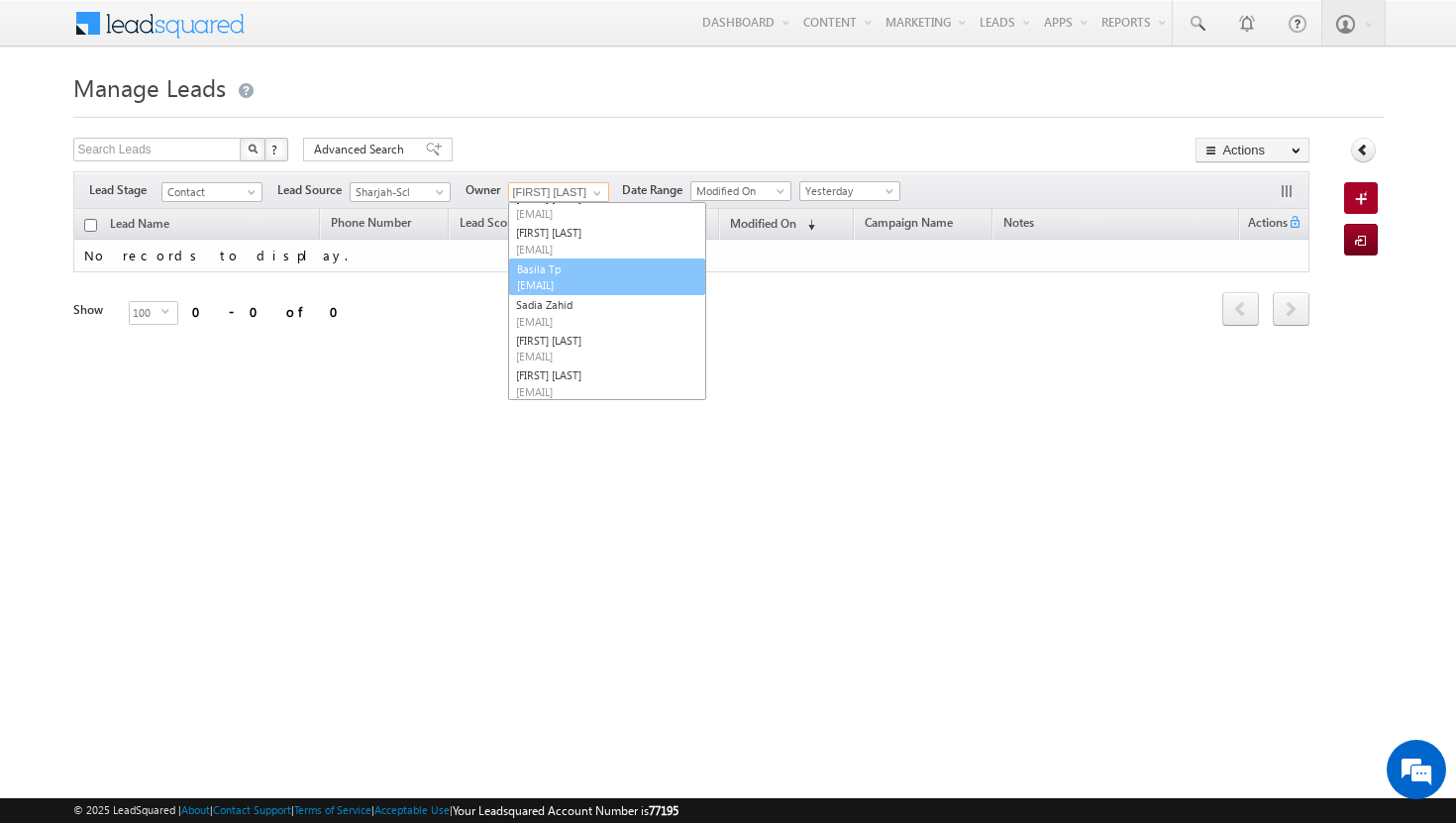 scroll, scrollTop: 41, scrollLeft: 0, axis: vertical 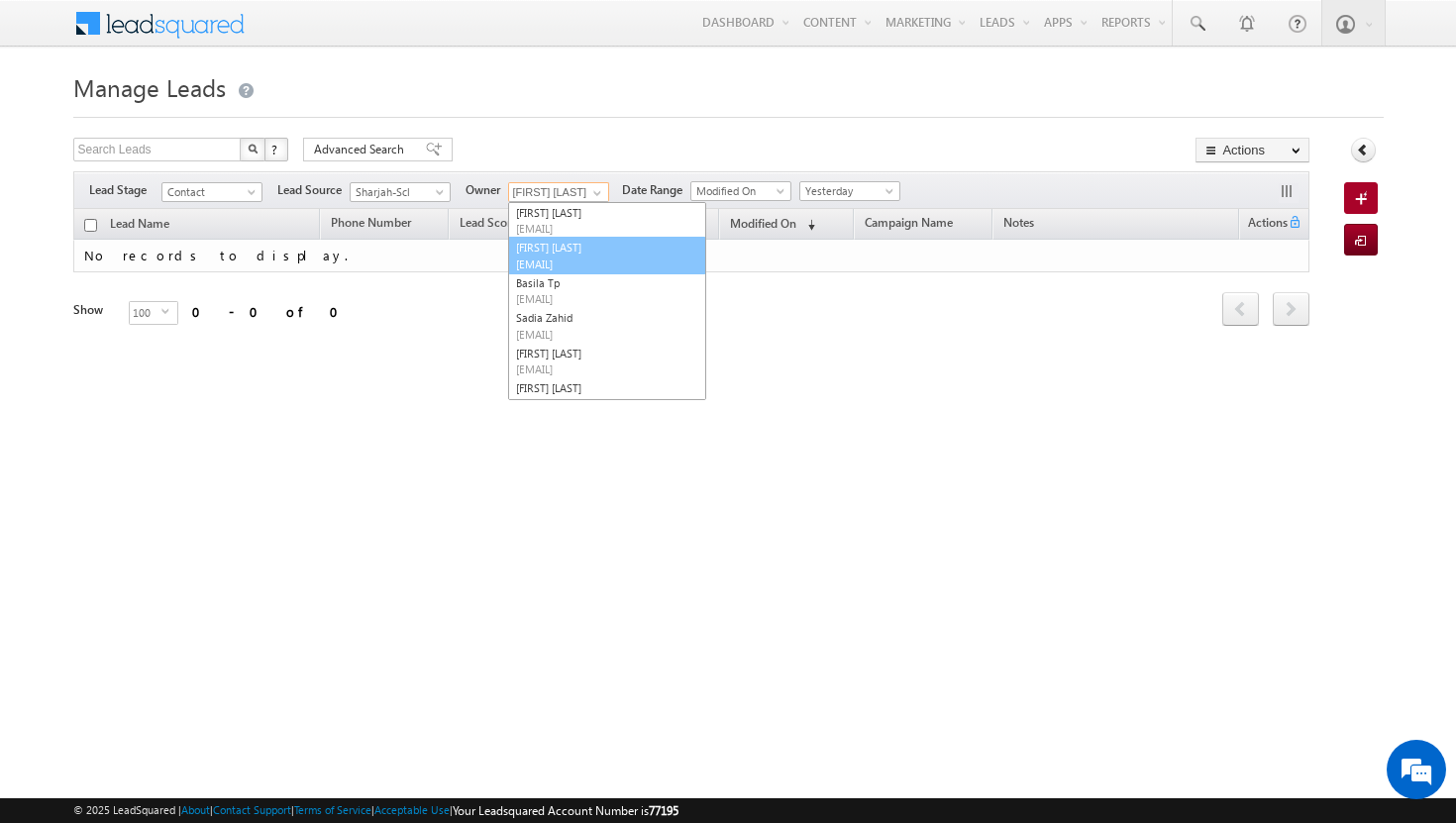 click on "[FIRST] [LAST] [EMAIL]" at bounding box center [607, 256] 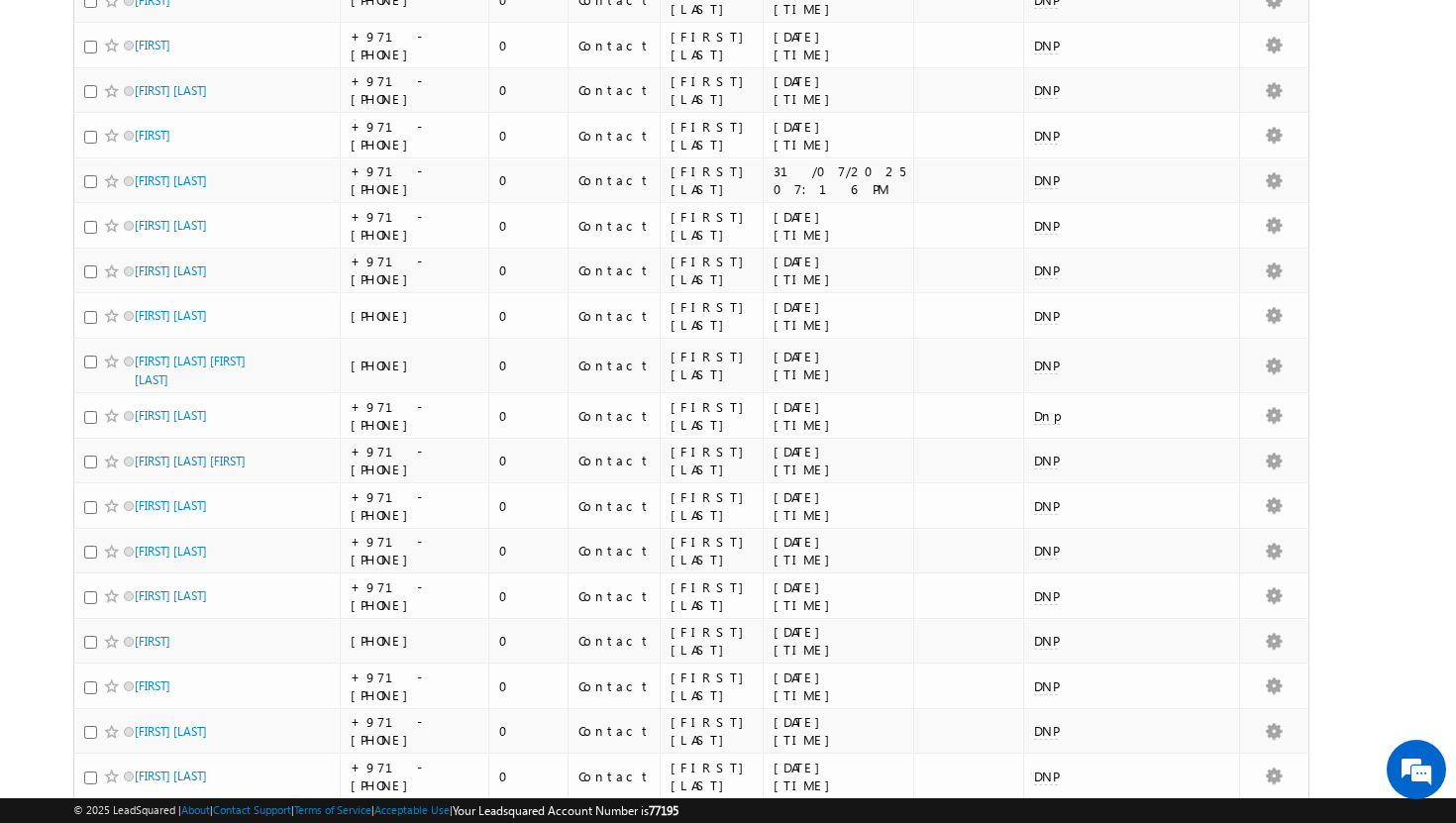 scroll, scrollTop: 0, scrollLeft: 0, axis: both 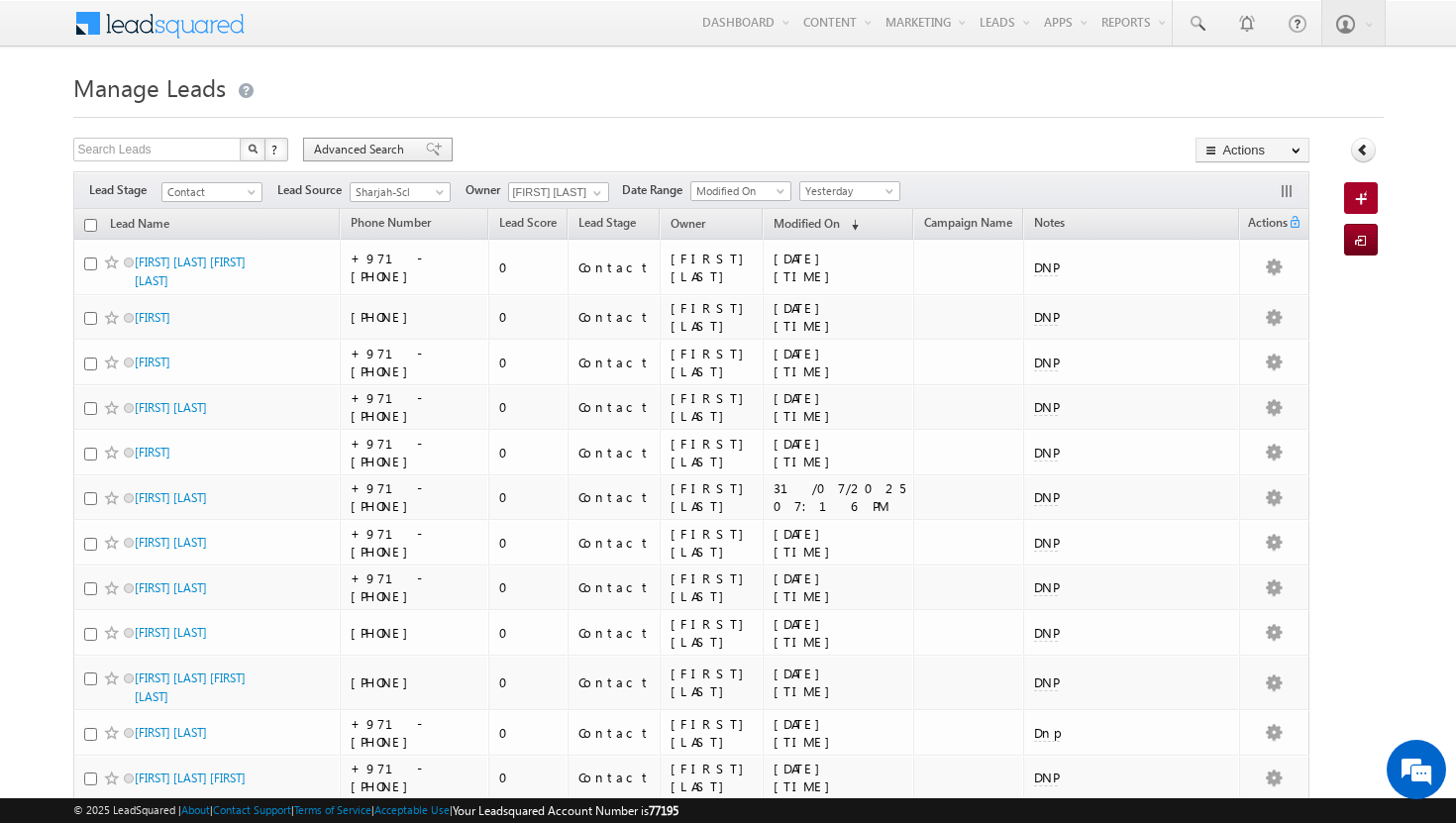 click on "Advanced Search" at bounding box center (362, 150) 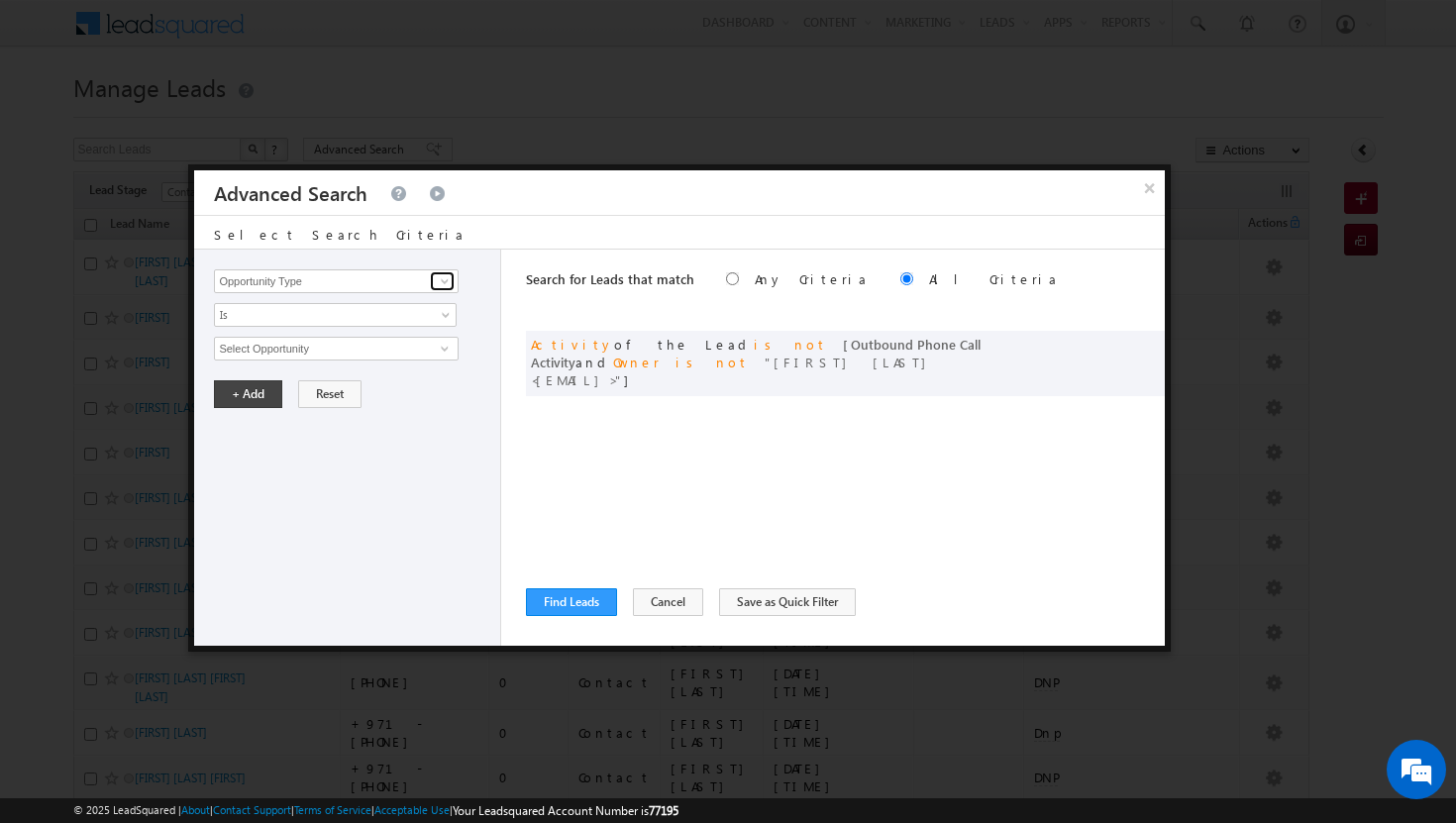 click at bounding box center [445, 281] 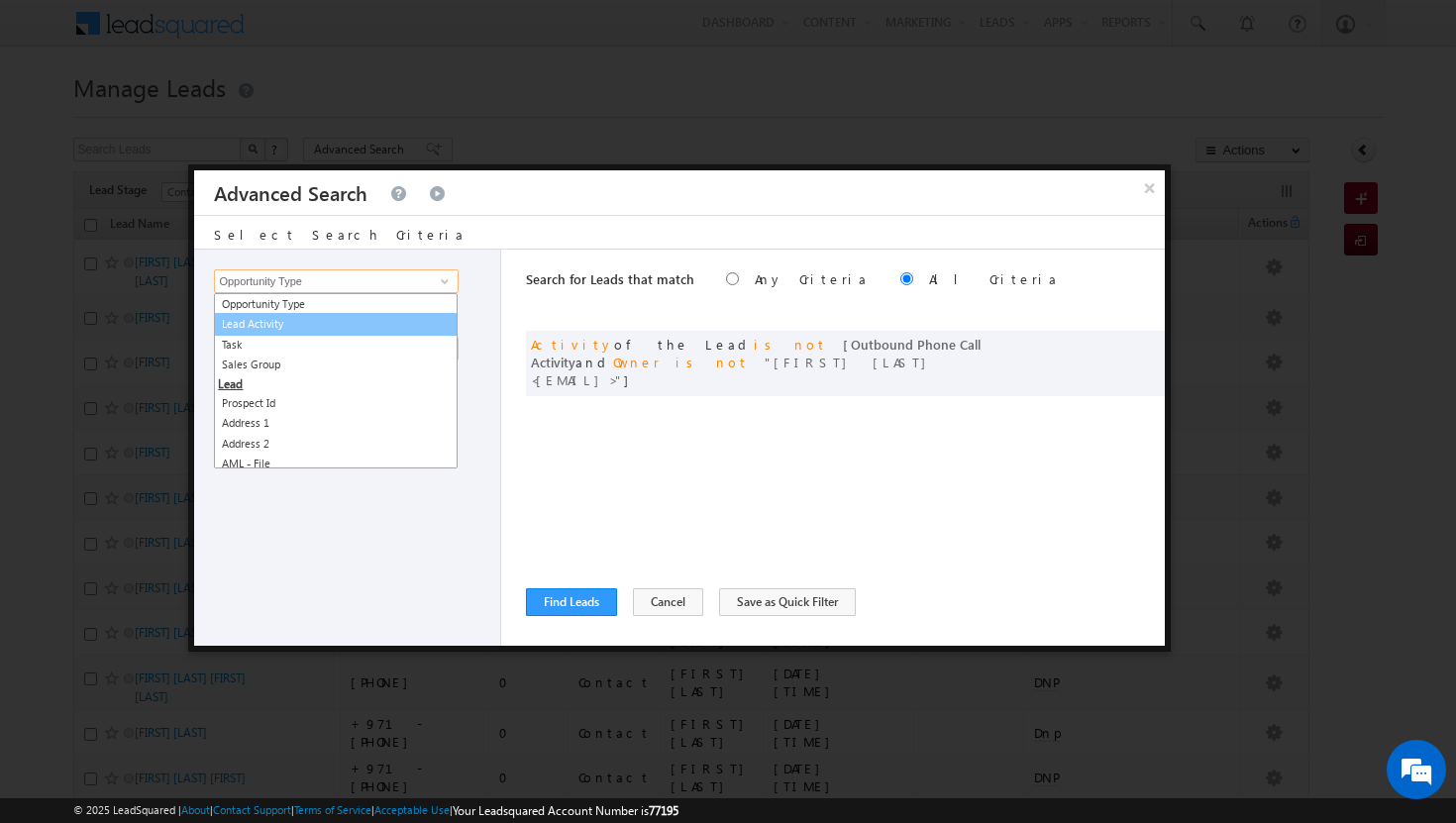 click on "Lead Activity" at bounding box center [336, 324] 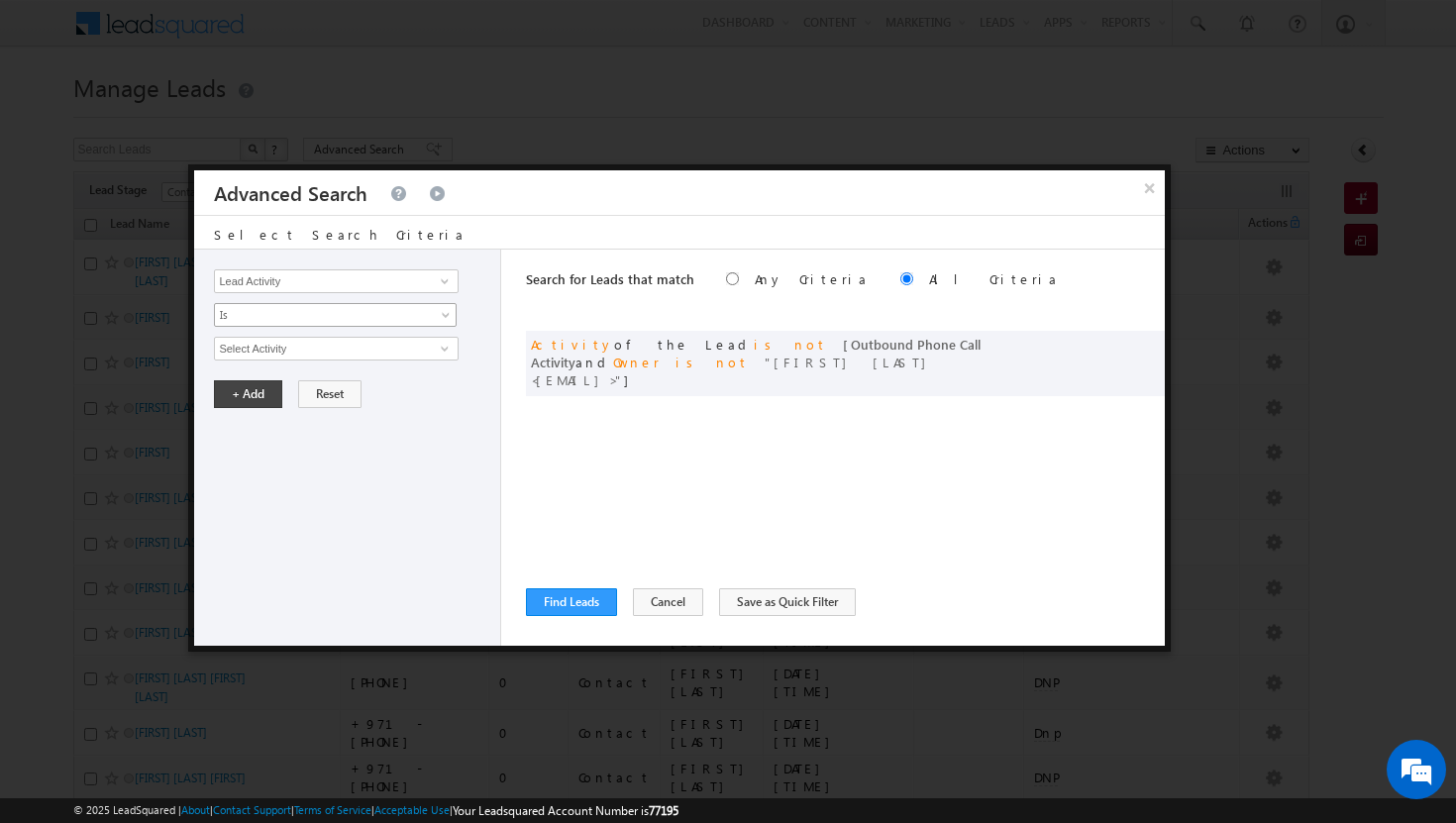 click at bounding box center [448, 319] 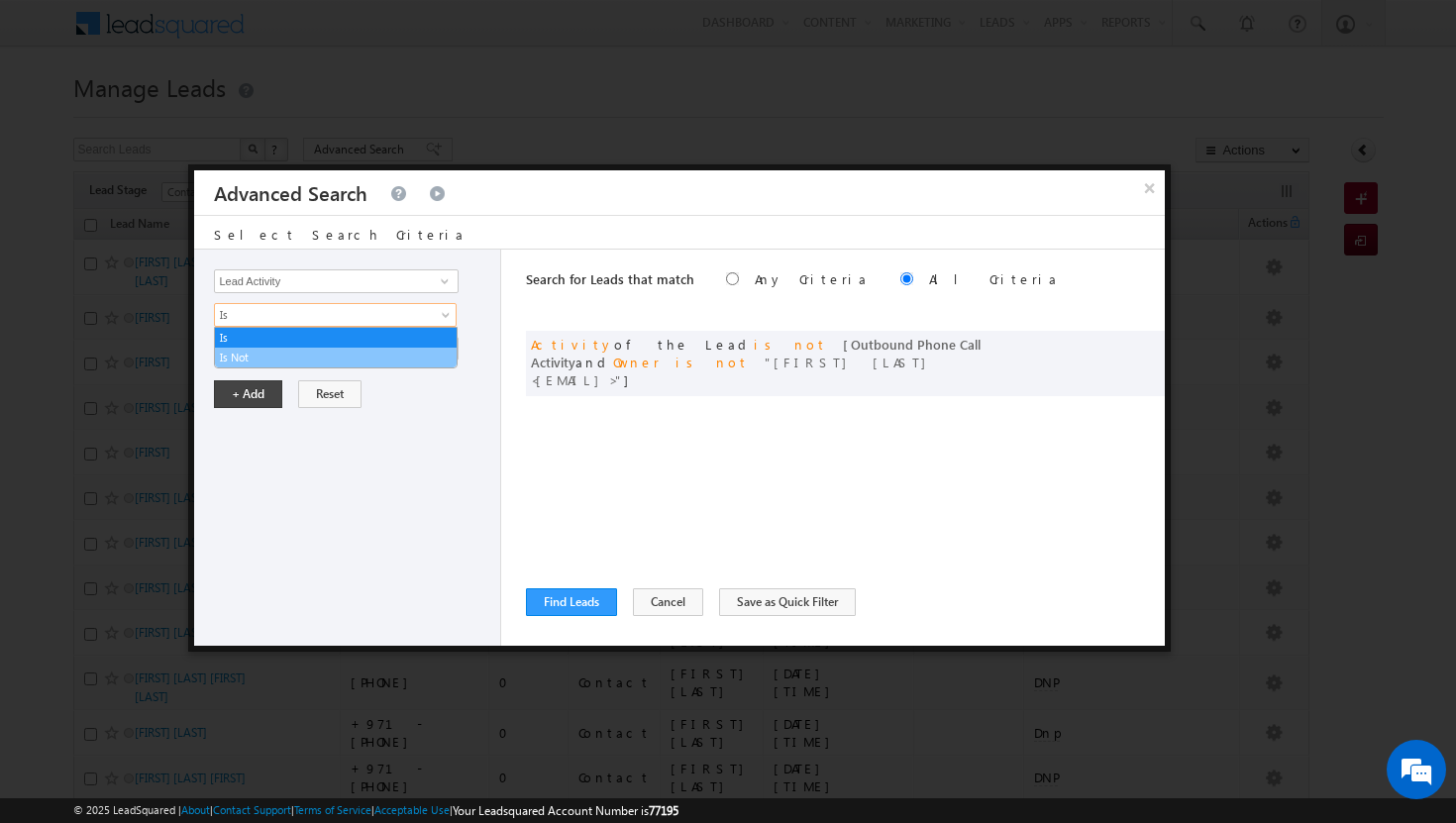 click on "Is Not" at bounding box center (336, 358) 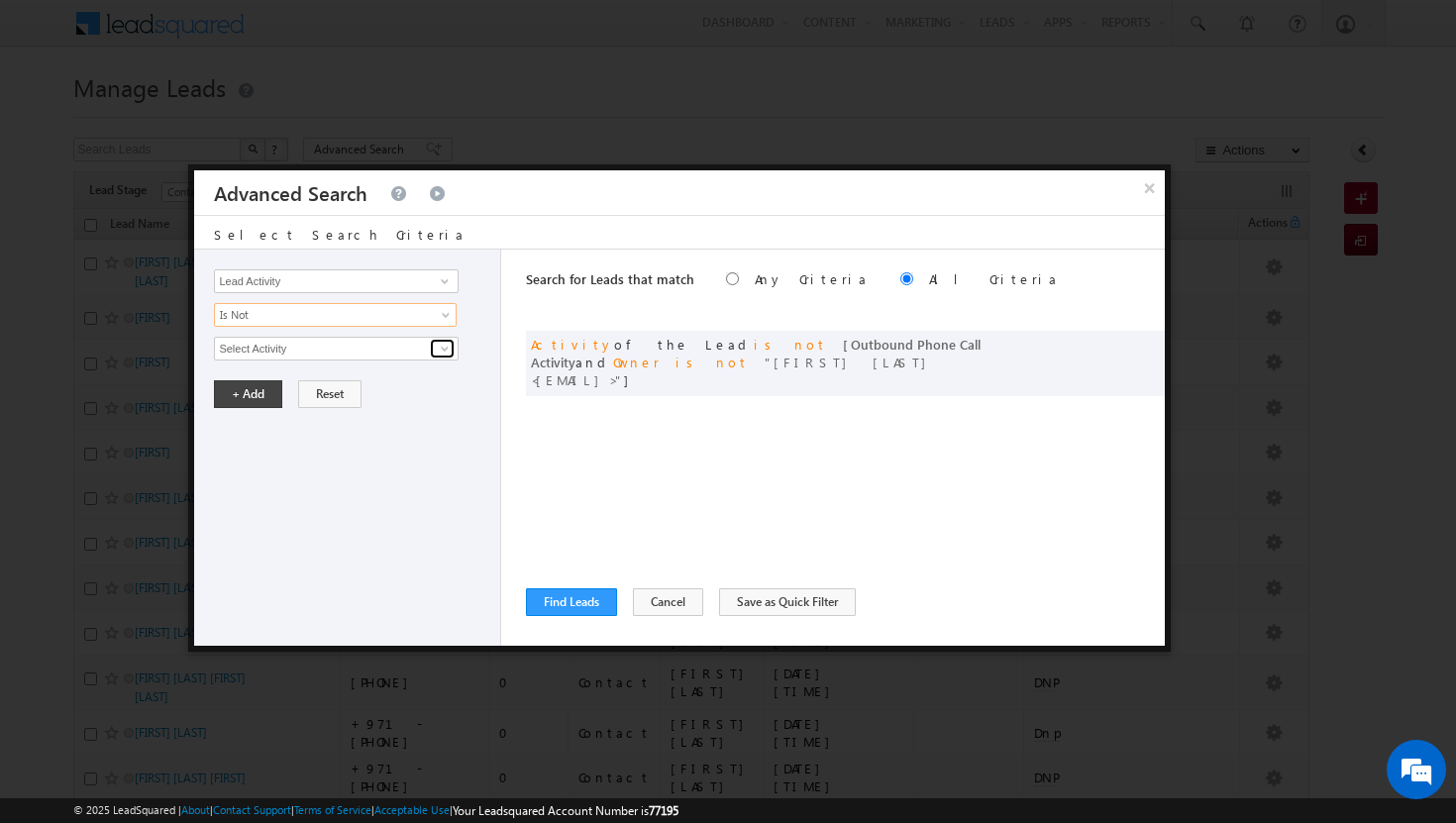 click at bounding box center (445, 349) 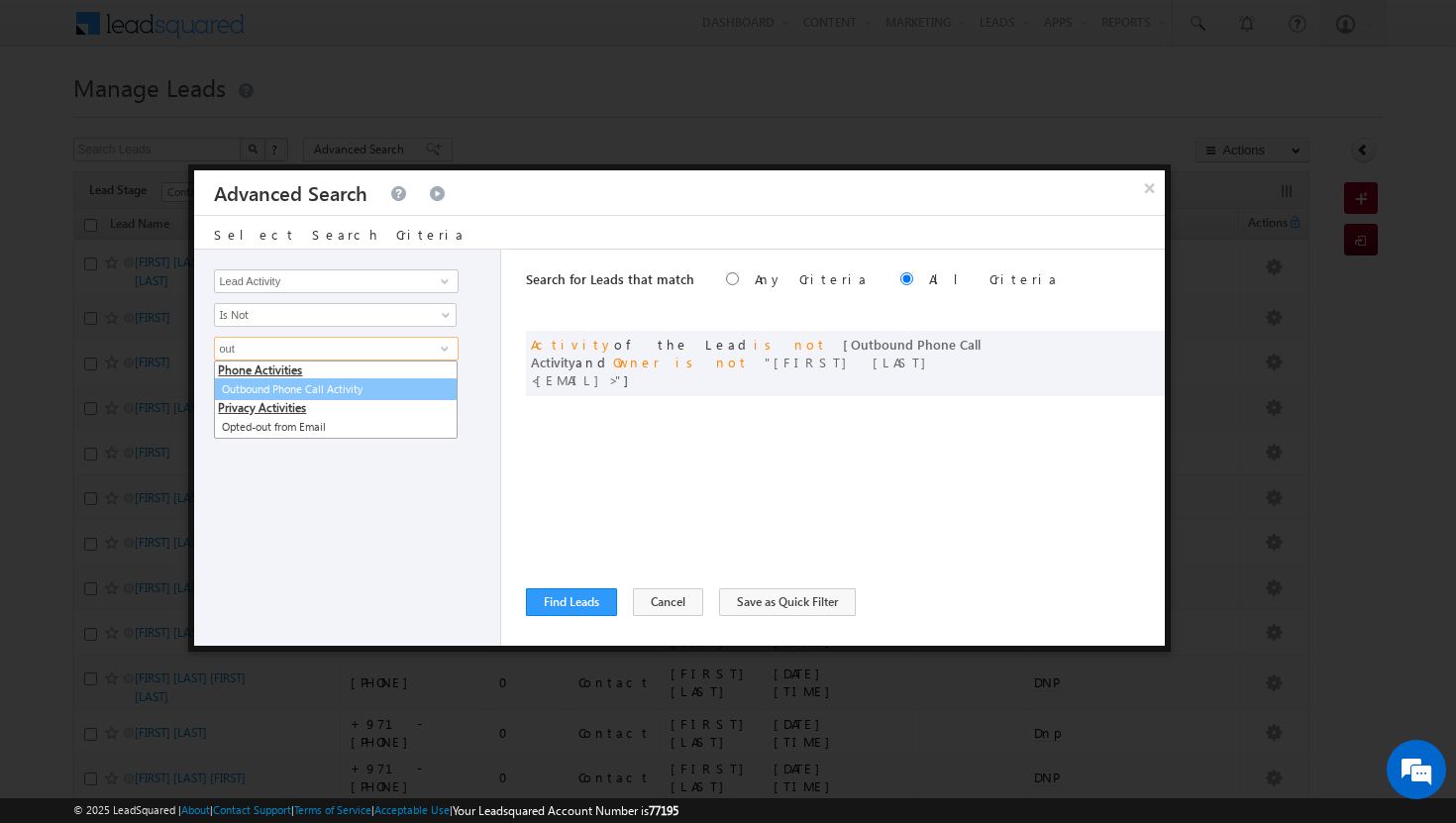 click on "Outbound Phone Call Activity" at bounding box center [336, 389] 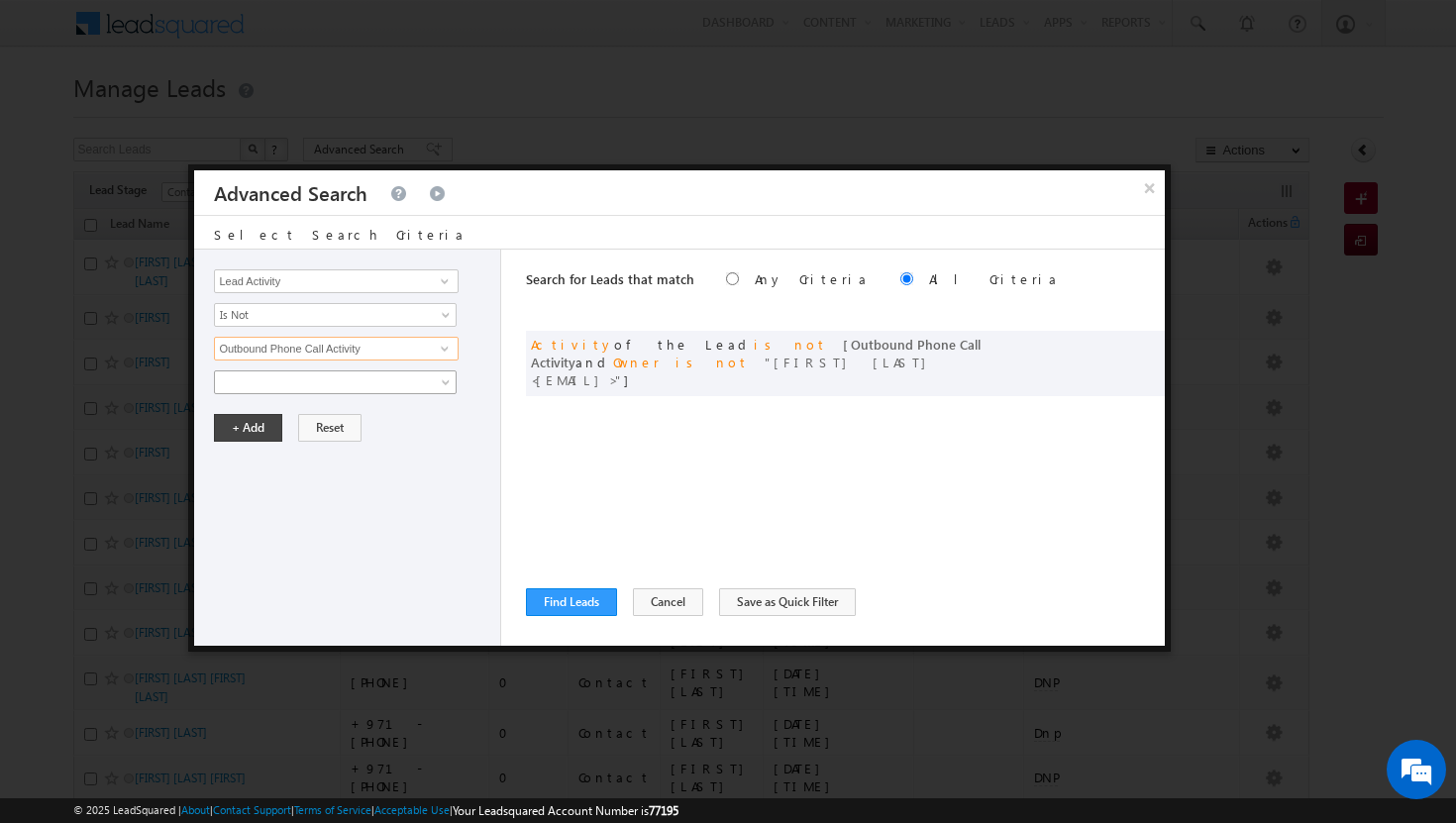 type on "Outbound Phone Call Activity" 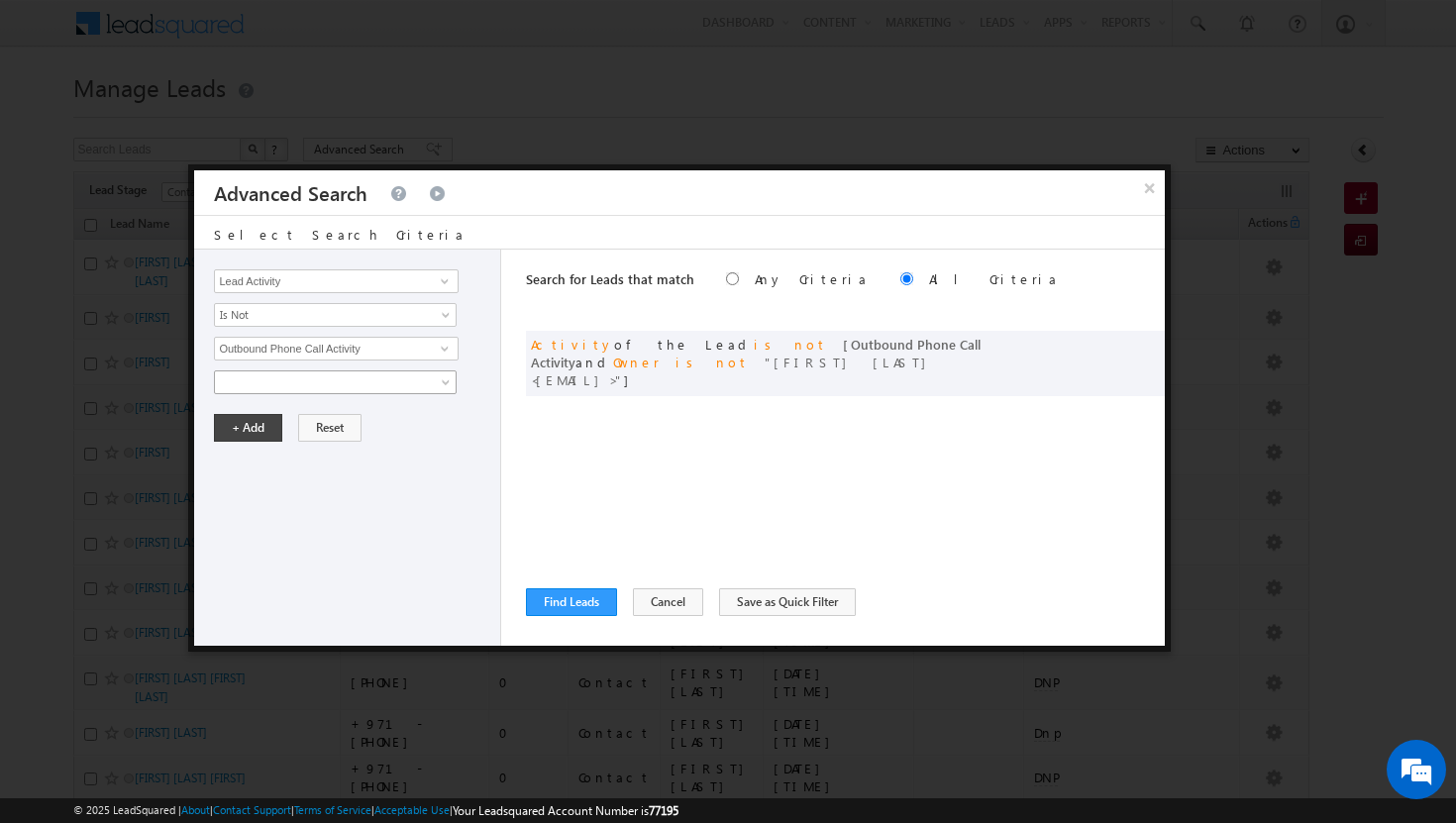 click at bounding box center (448, 386) 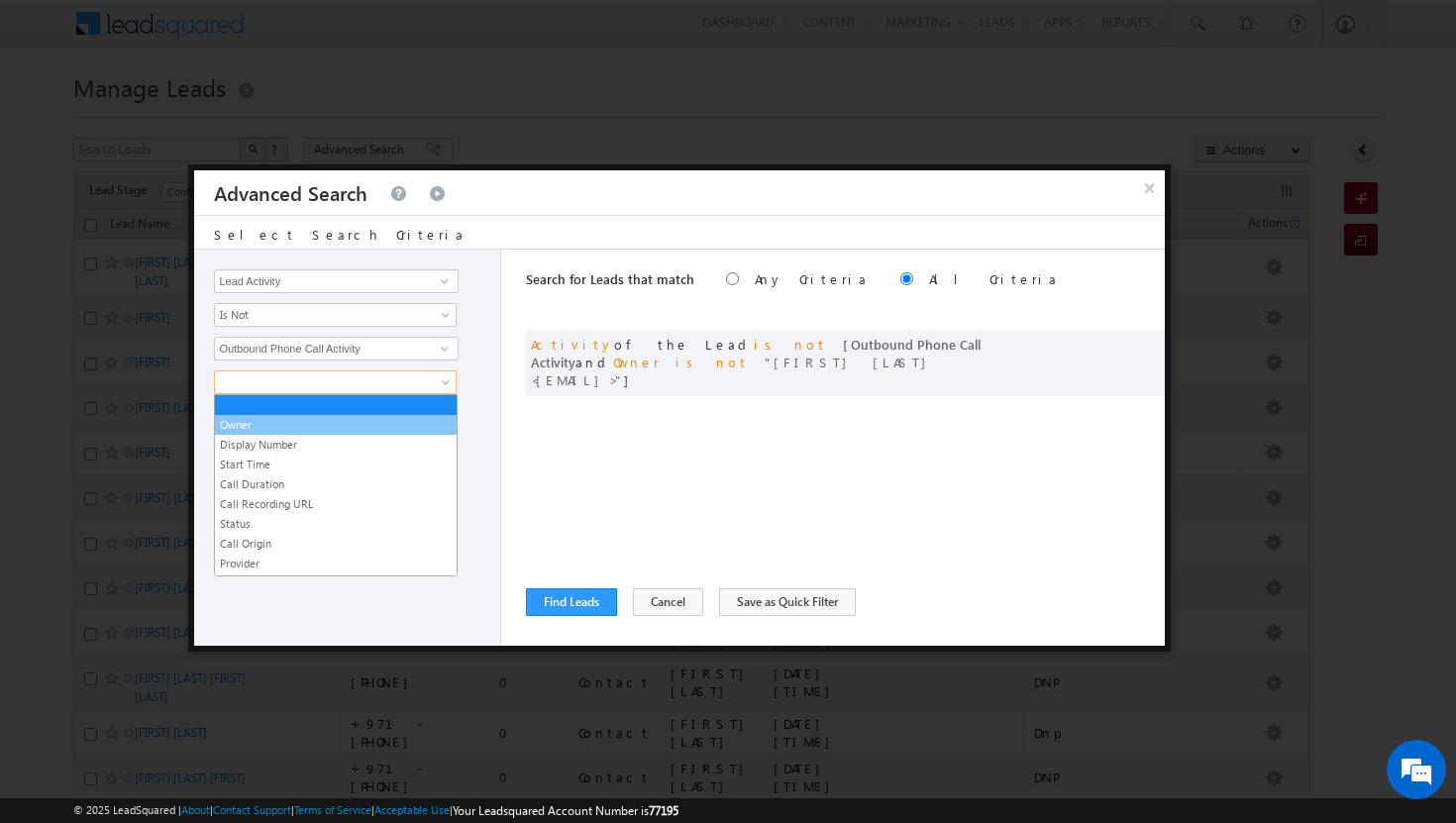 click on "Owner" at bounding box center [336, 425] 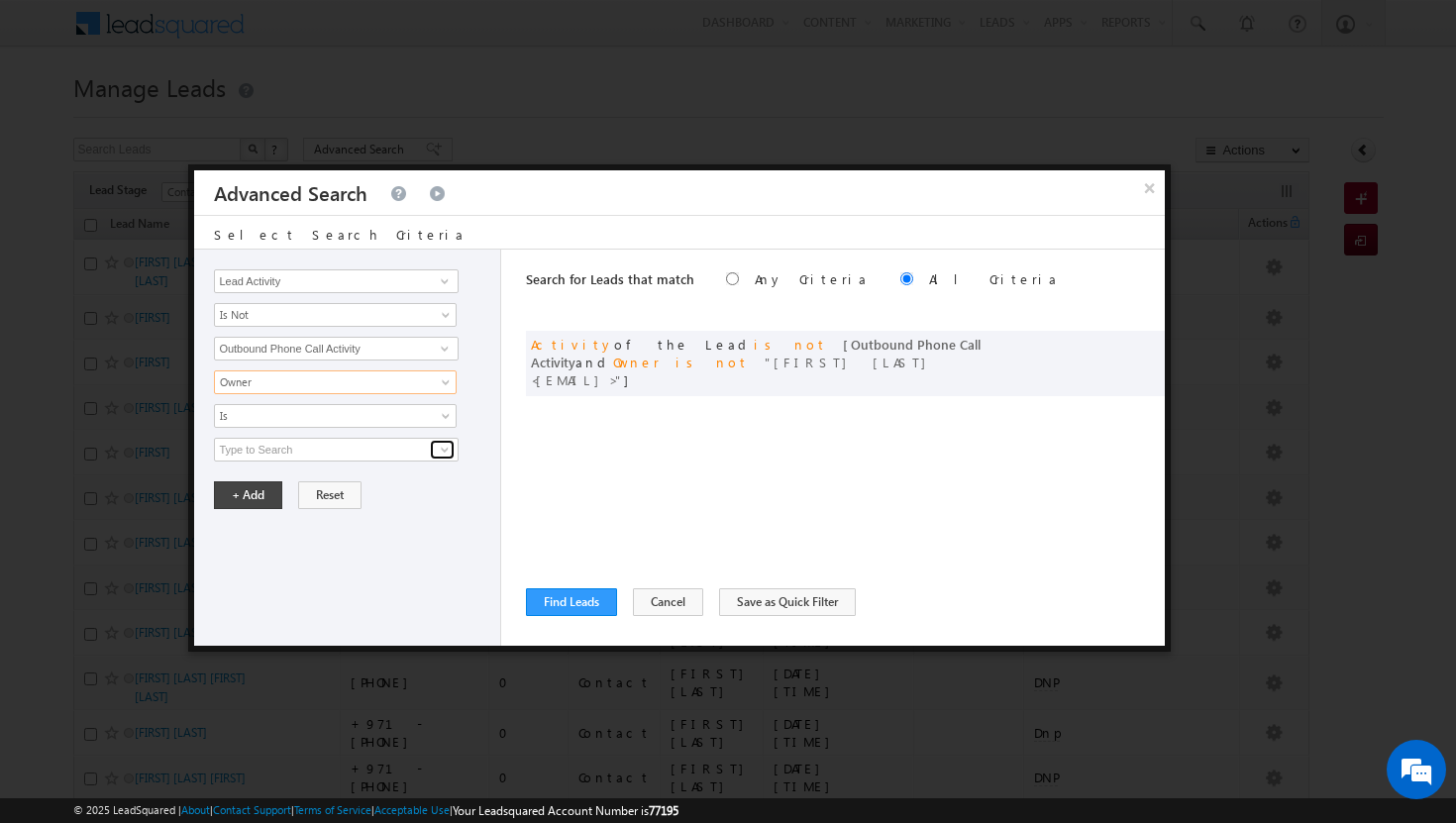 click at bounding box center (445, 450) 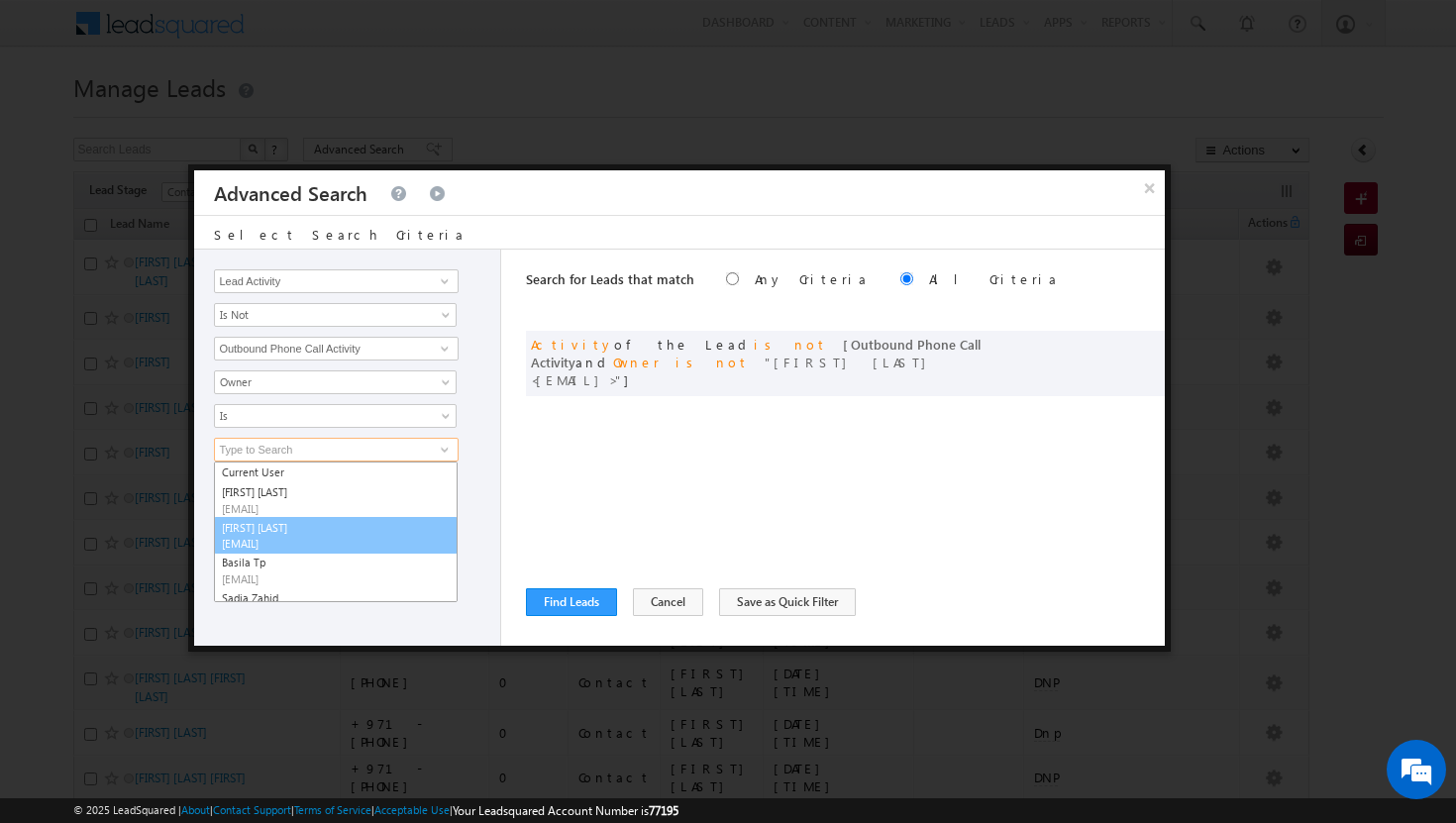 click on "[FIRST] [LAST] [EMAIL]" at bounding box center (336, 536) 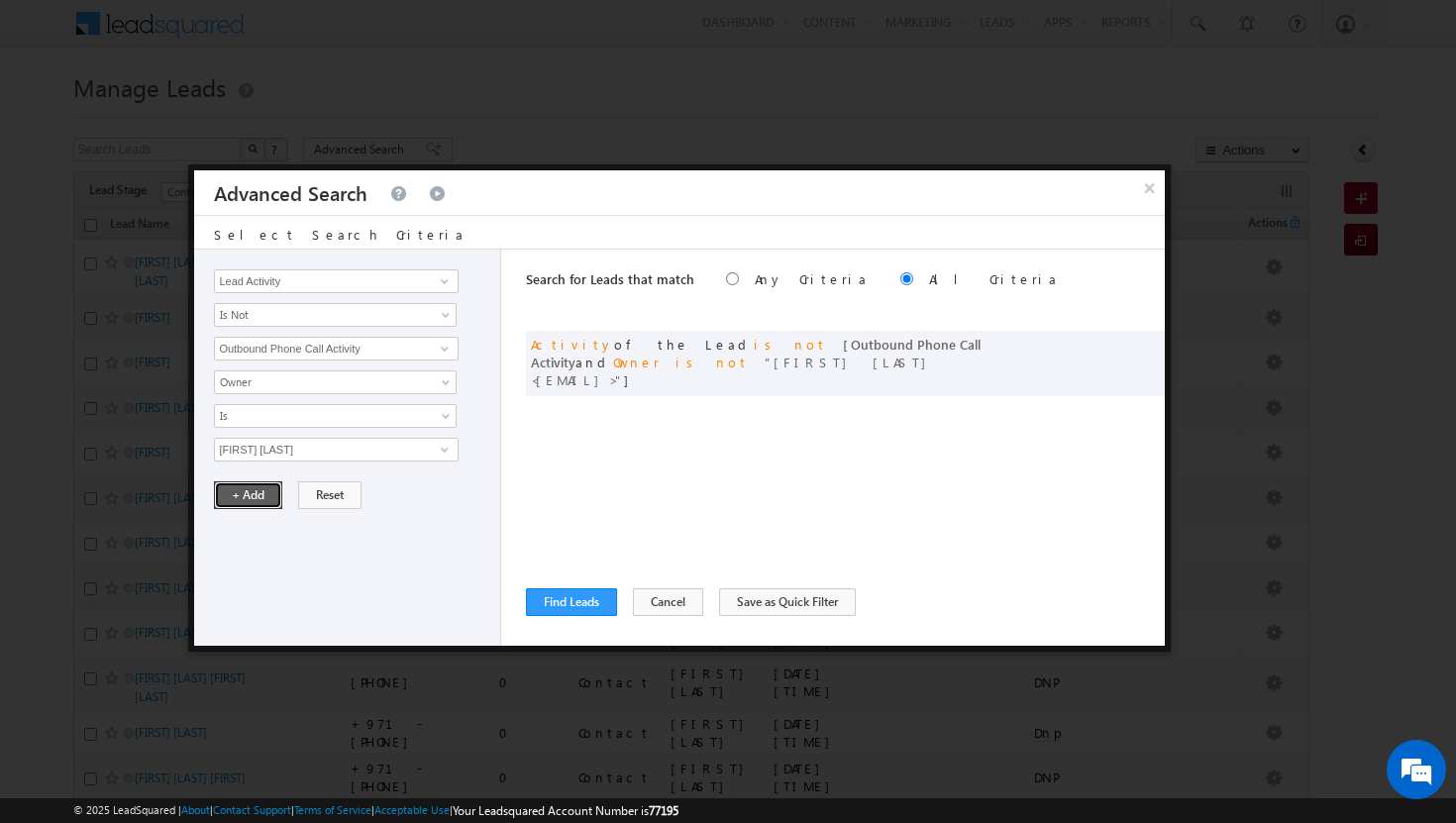 click on "+ Add" at bounding box center [248, 495] 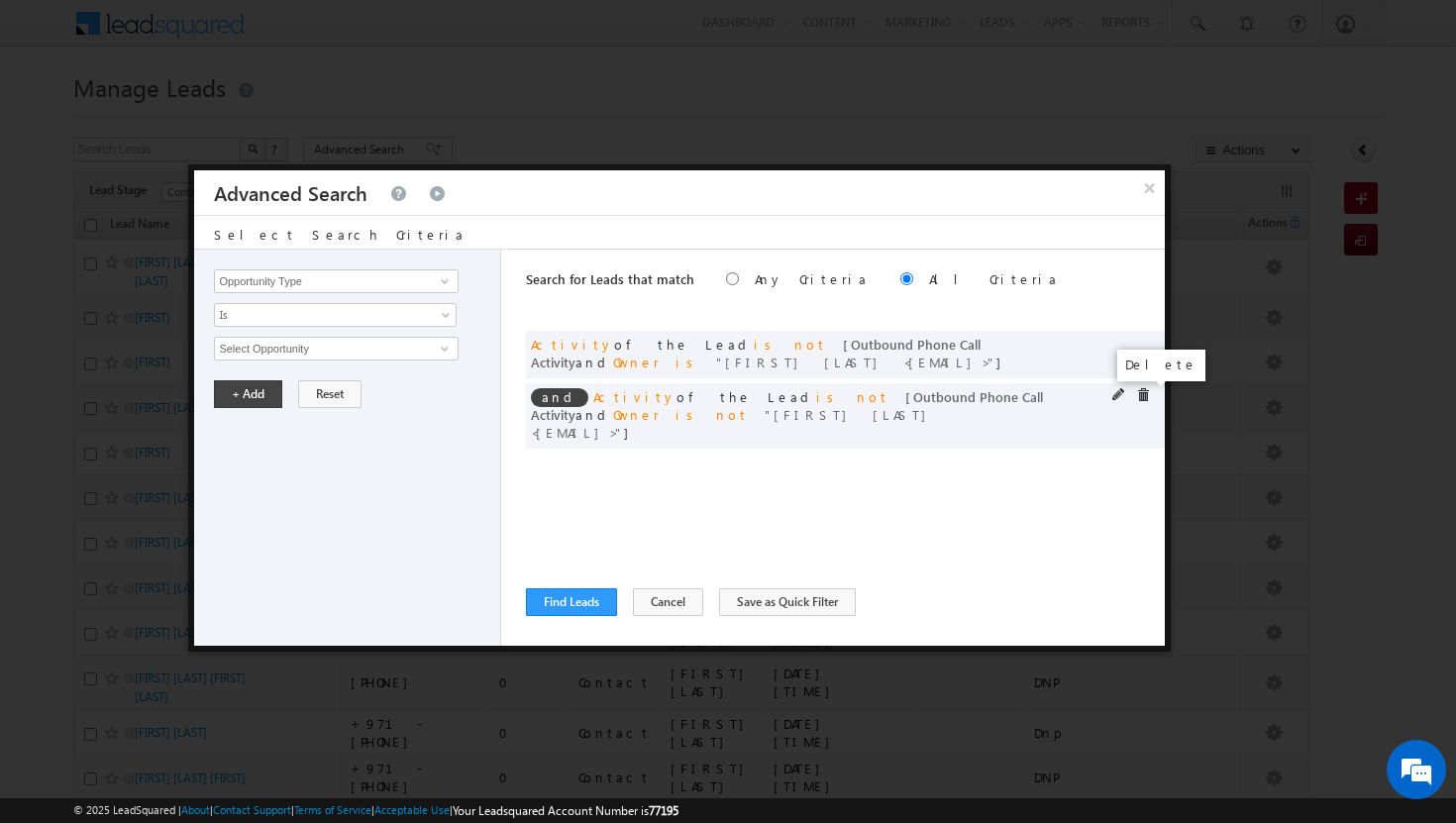 click at bounding box center [1143, 395] 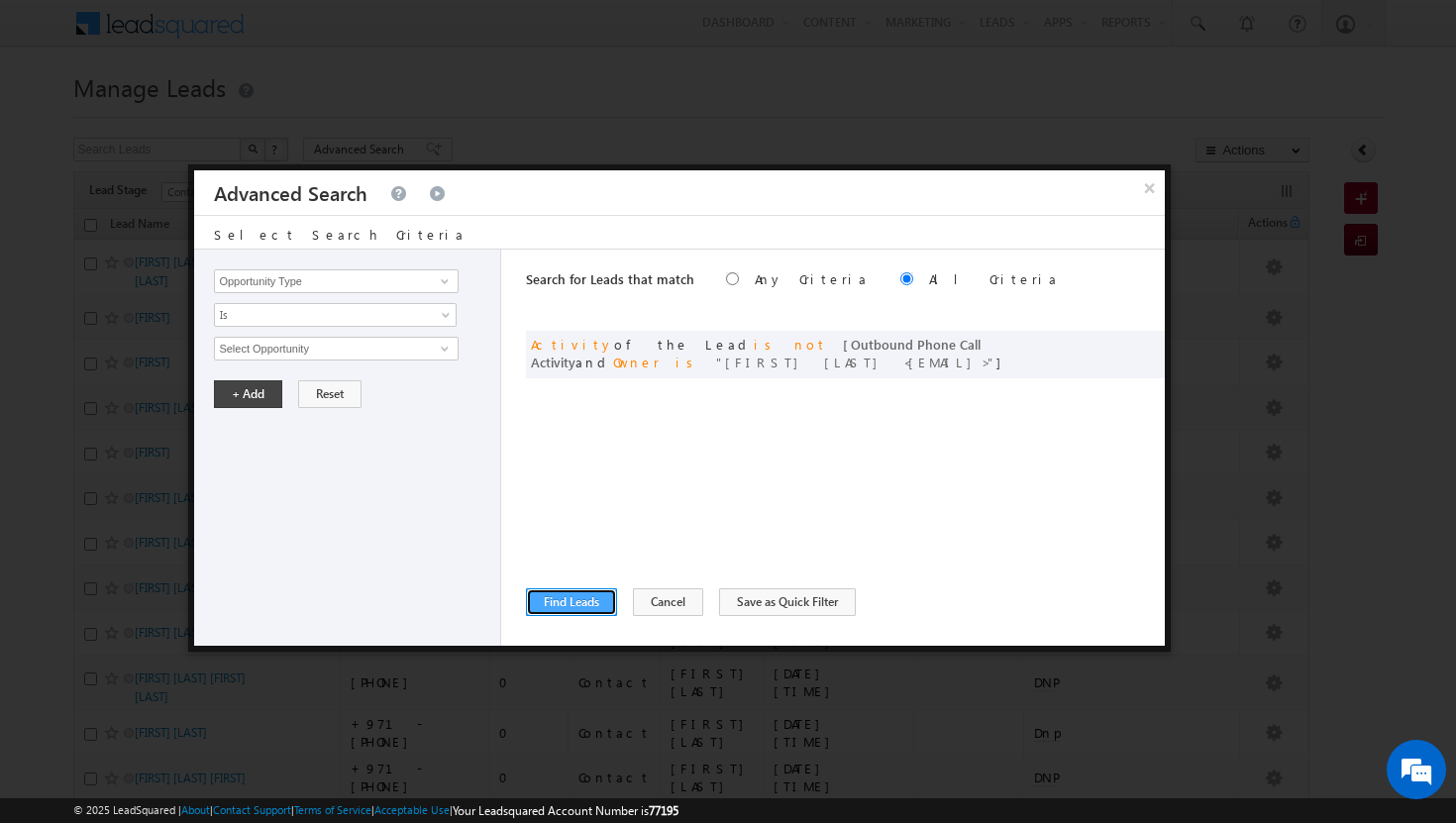 click on "Find Leads" at bounding box center [572, 602] 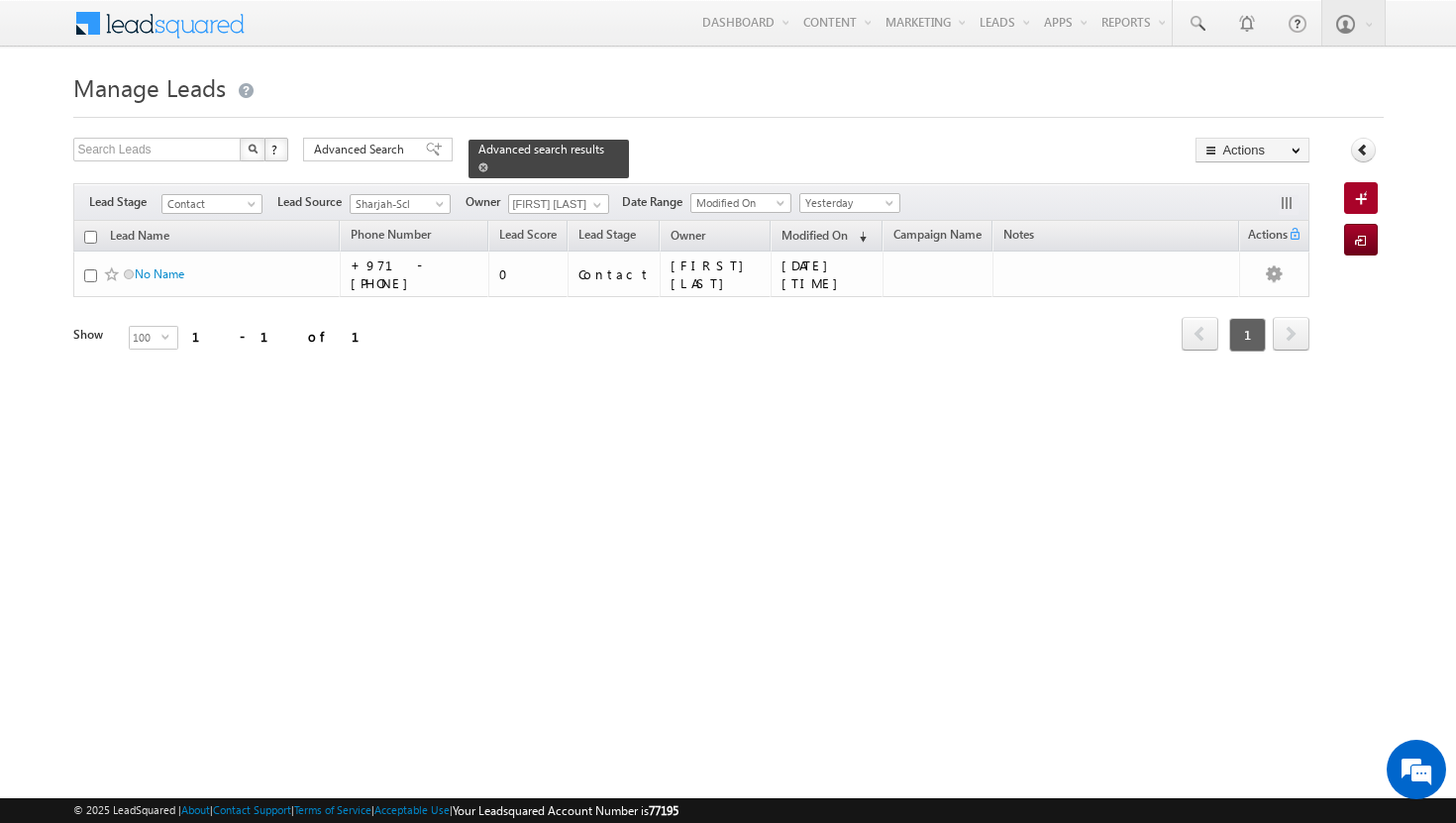 click on "Advanced search results" at bounding box center [549, 158] 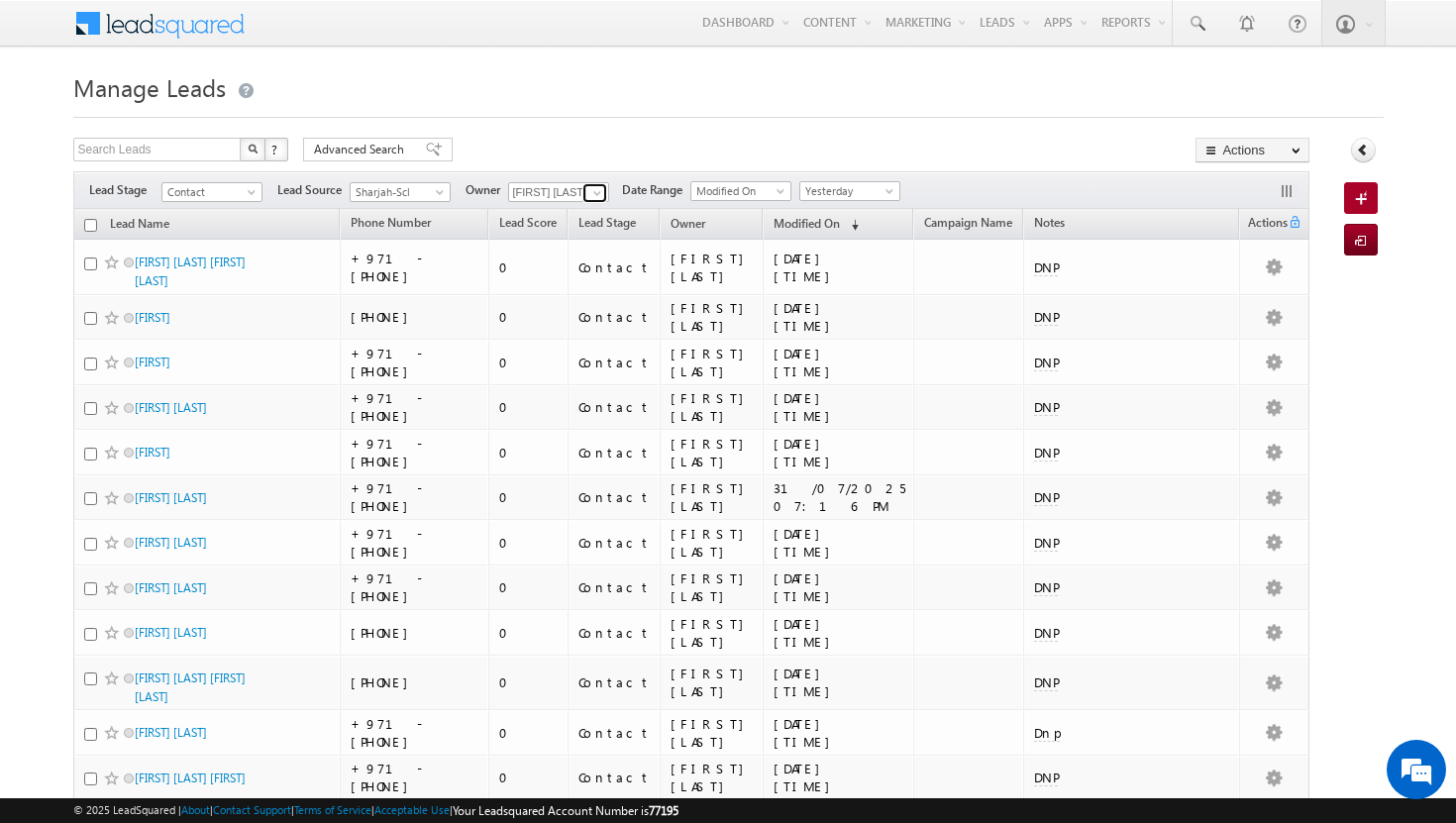 click at bounding box center [597, 193] 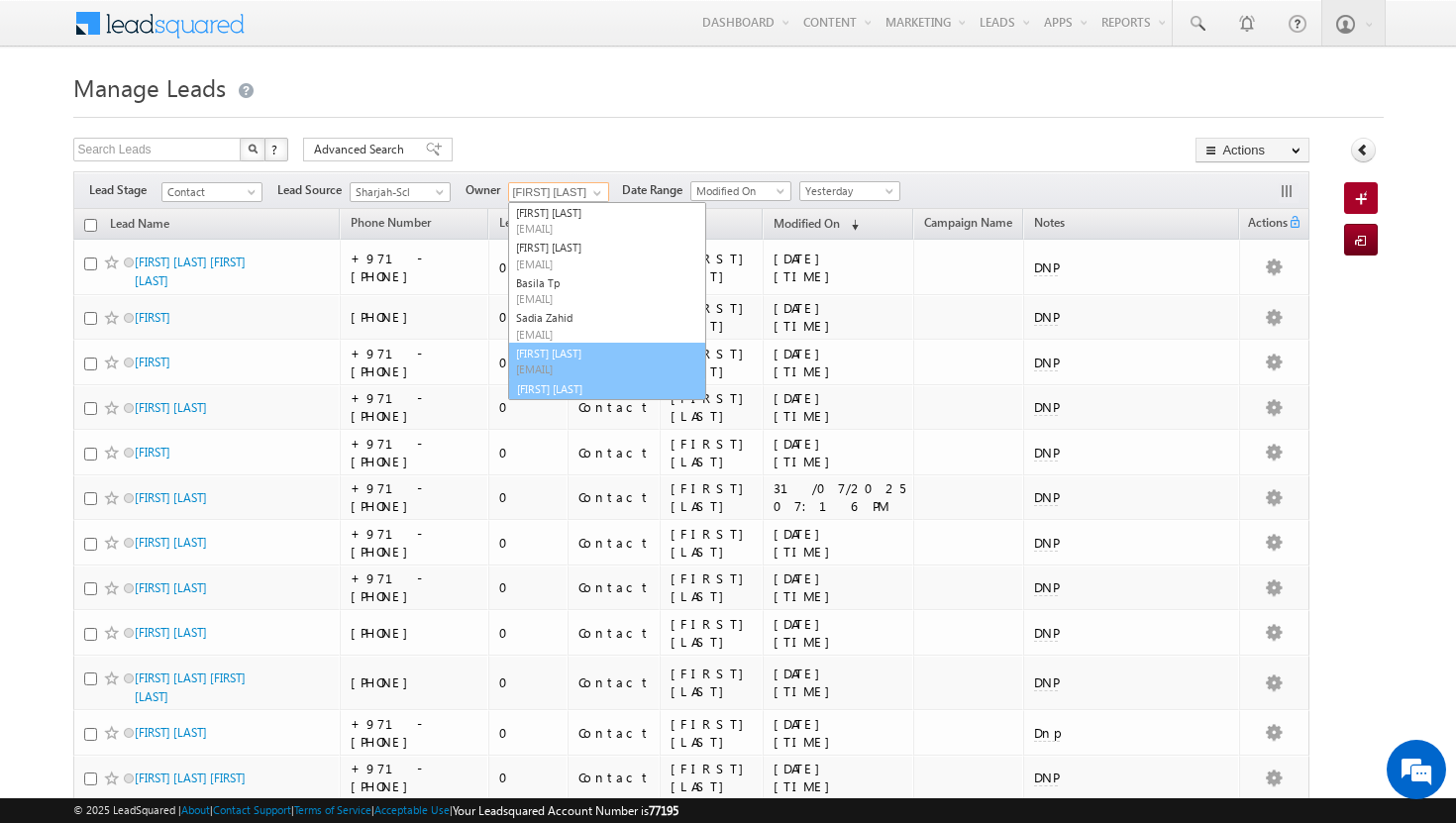 scroll, scrollTop: 57, scrollLeft: 0, axis: vertical 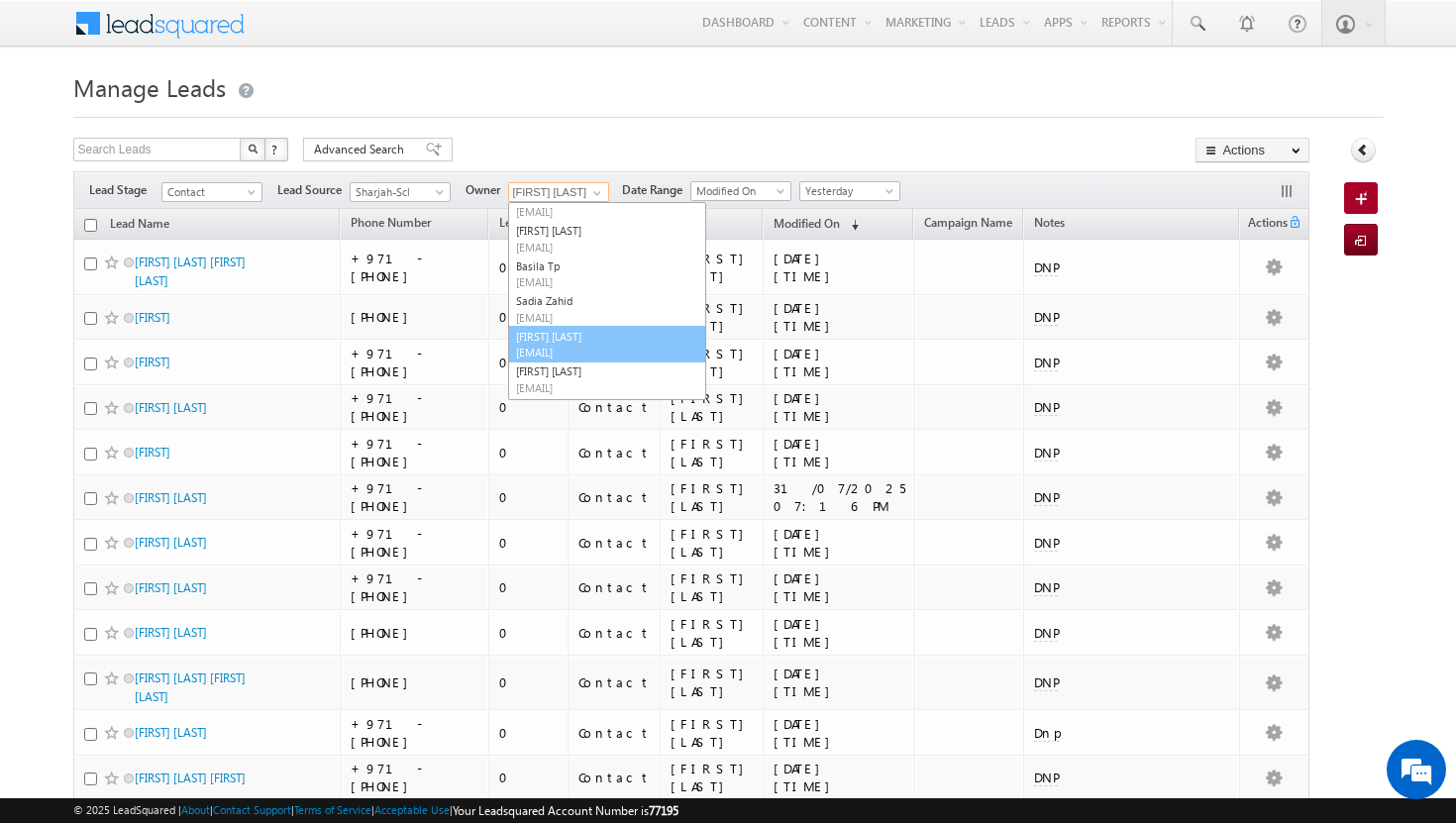 click on "[EMAIL]" at bounding box center [605, 352] 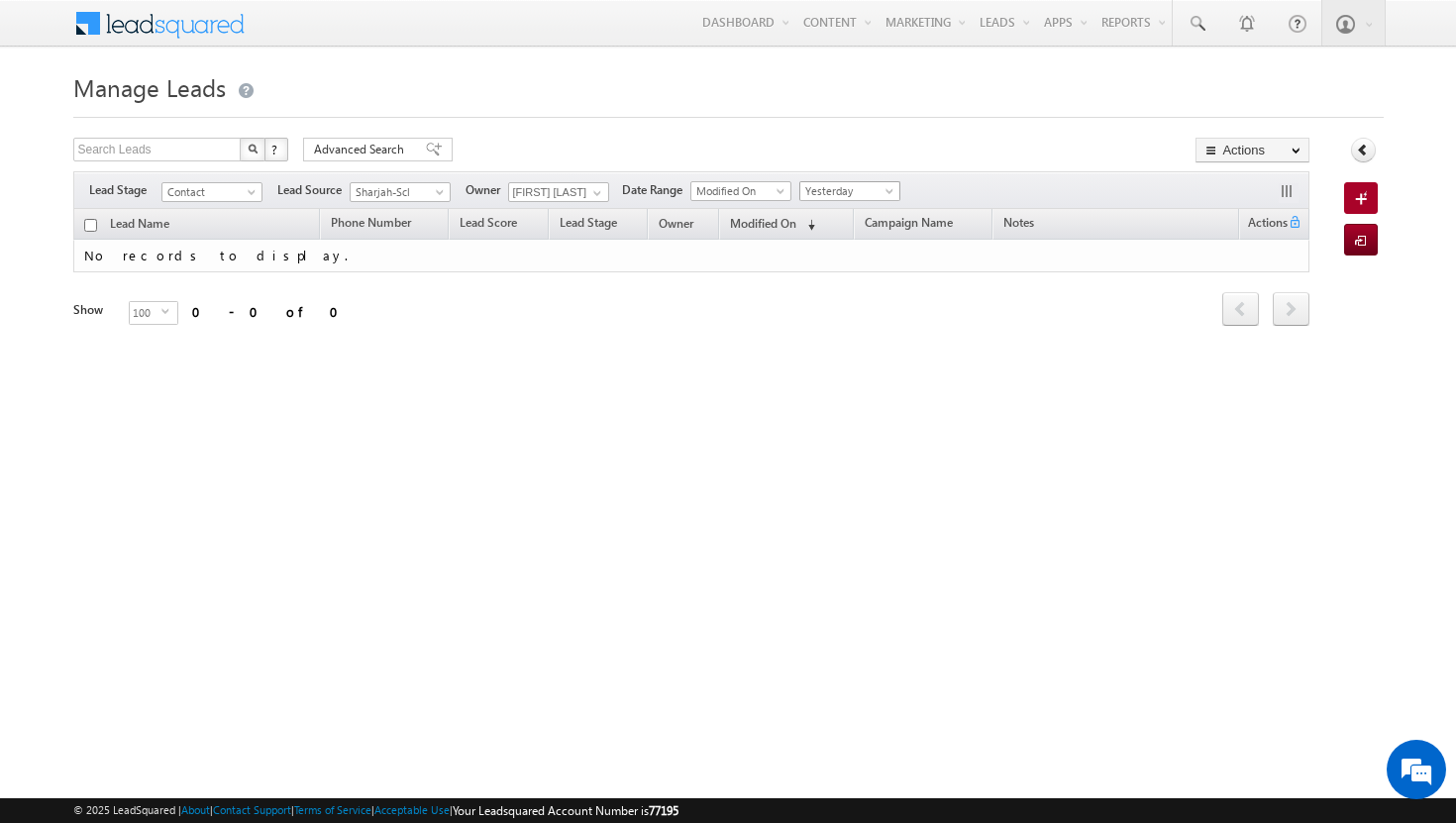 click on "Yesterday" at bounding box center [847, 191] 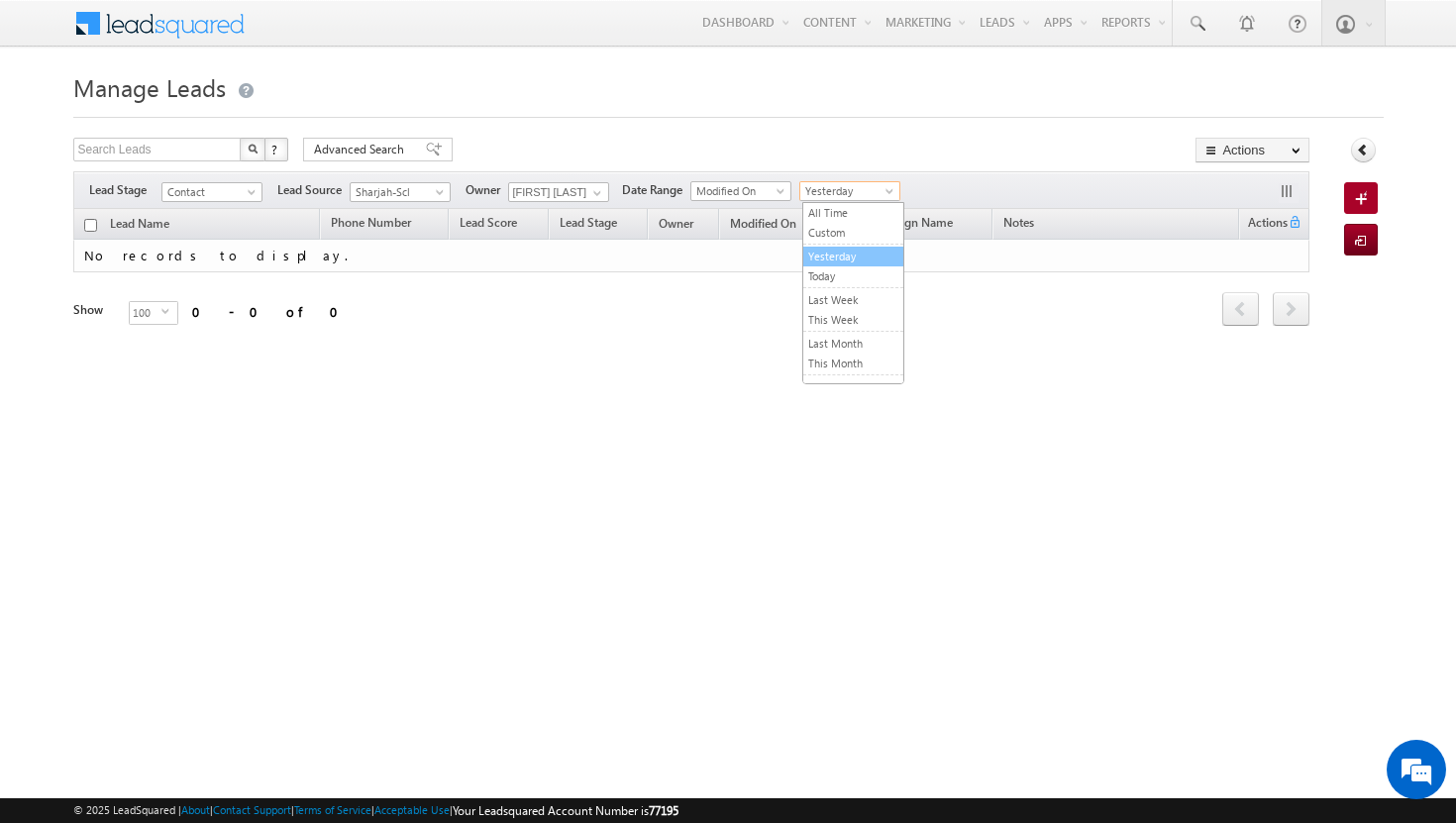 click on "Yesterday" at bounding box center [853, 257] 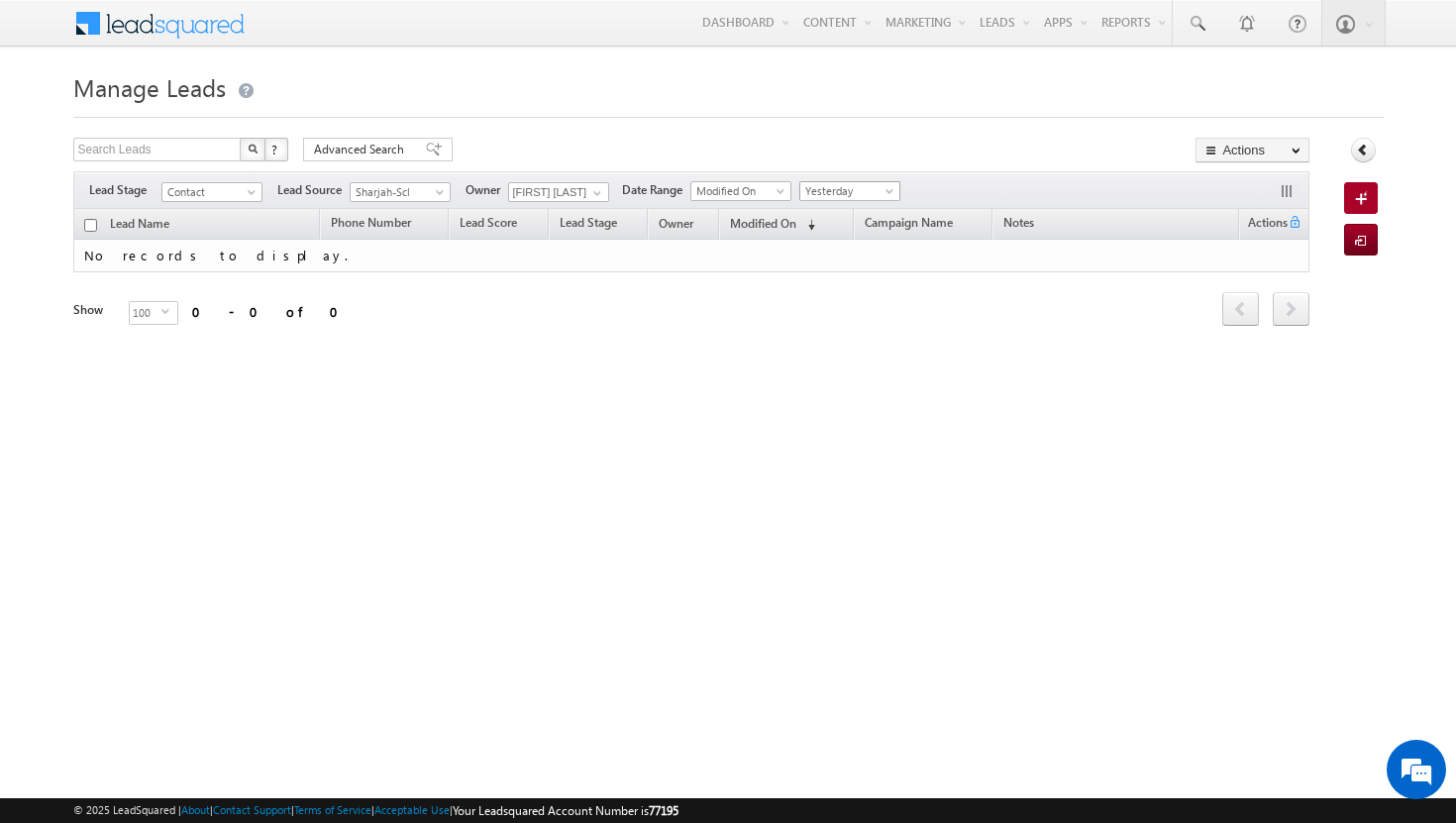 click at bounding box center (891, 195) 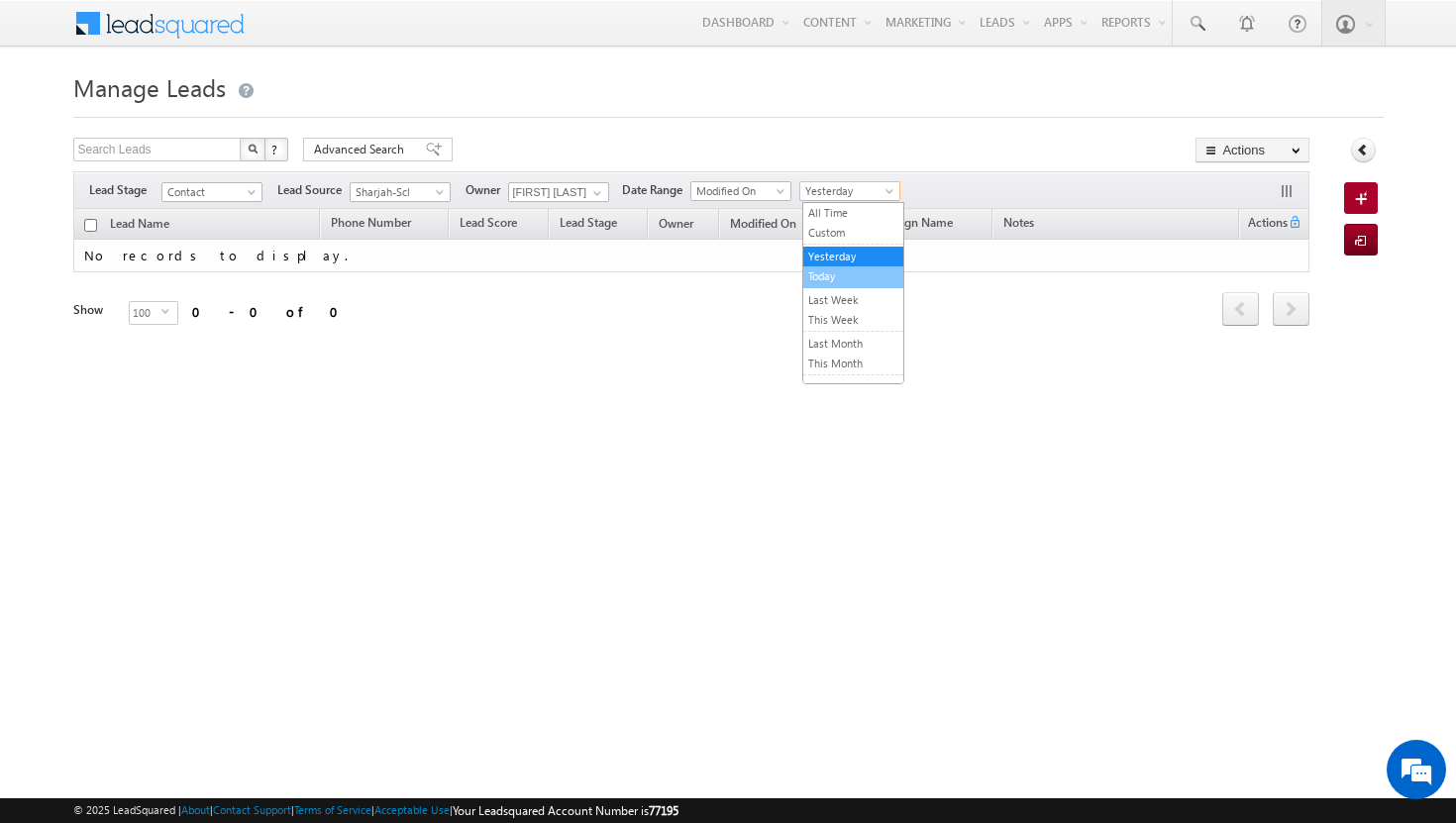 click on "Today" at bounding box center (853, 276) 